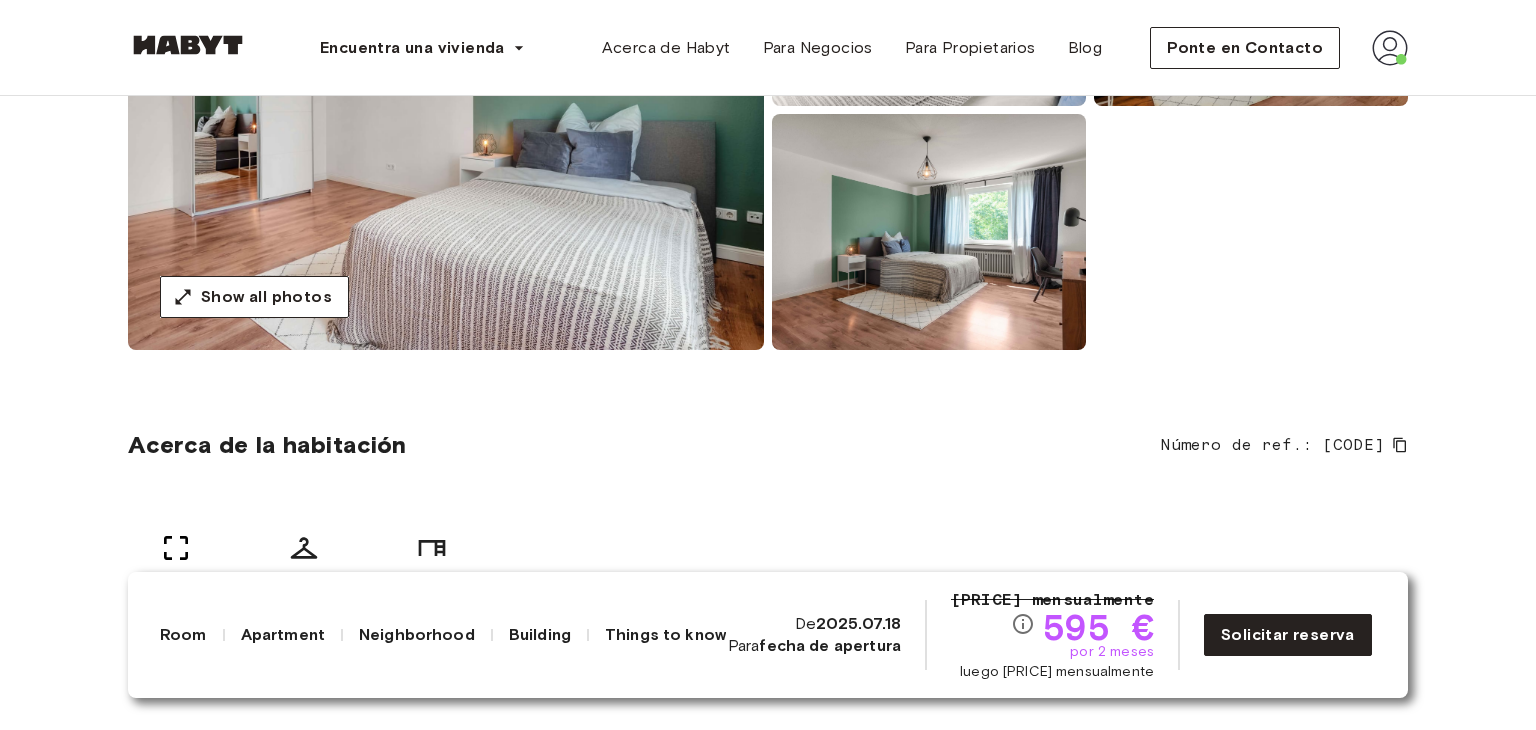 scroll, scrollTop: 536, scrollLeft: 0, axis: vertical 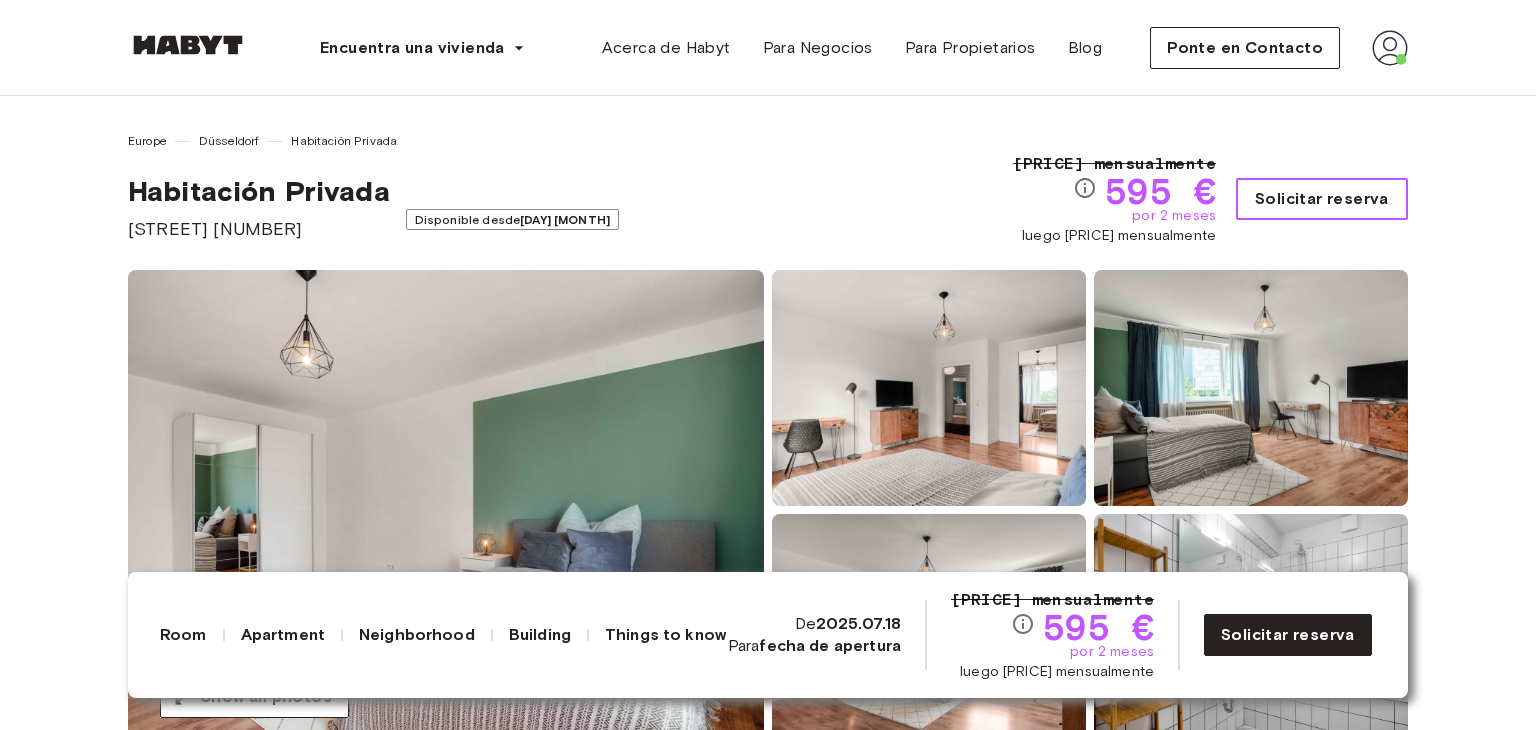 click on "Solicitar reserva" at bounding box center [1322, 199] 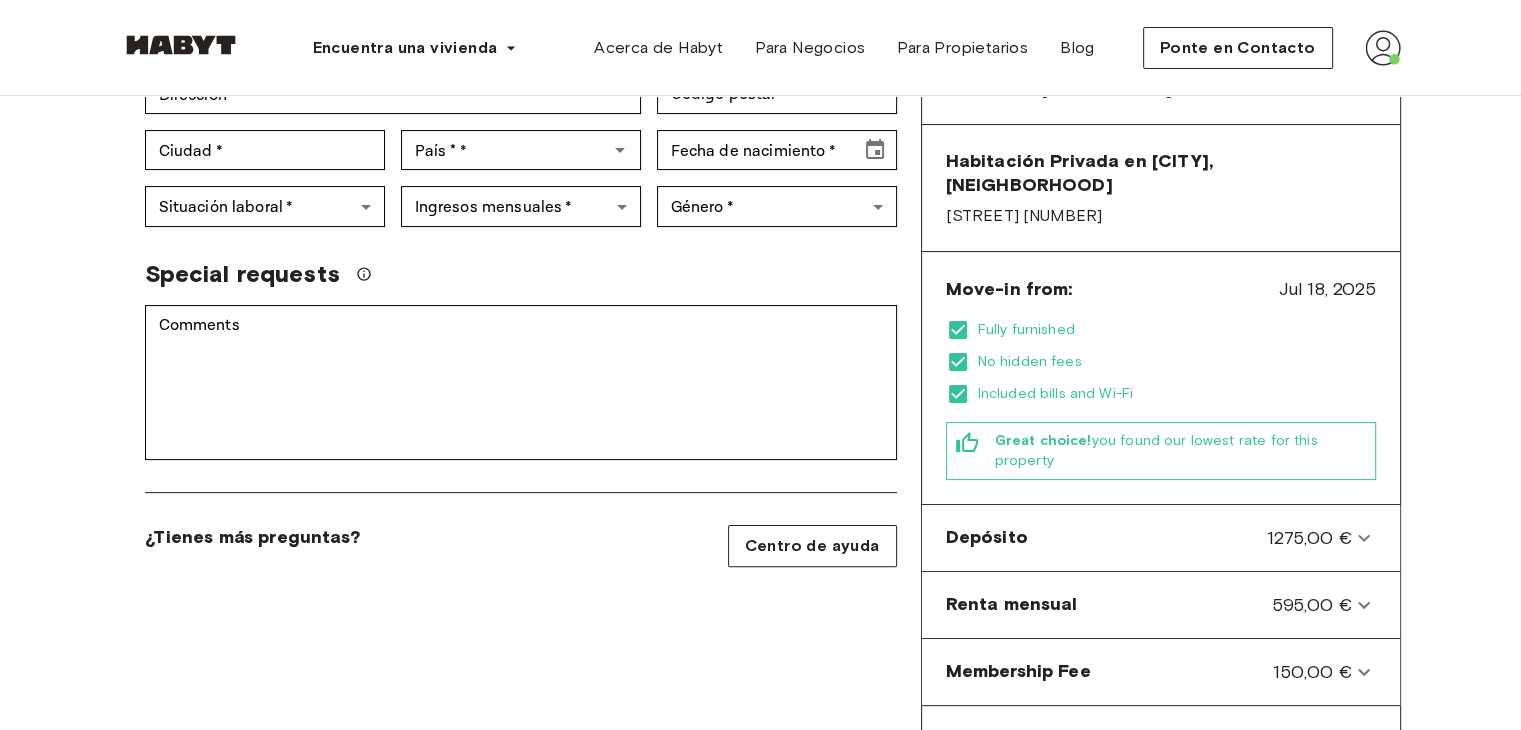 scroll, scrollTop: 0, scrollLeft: 0, axis: both 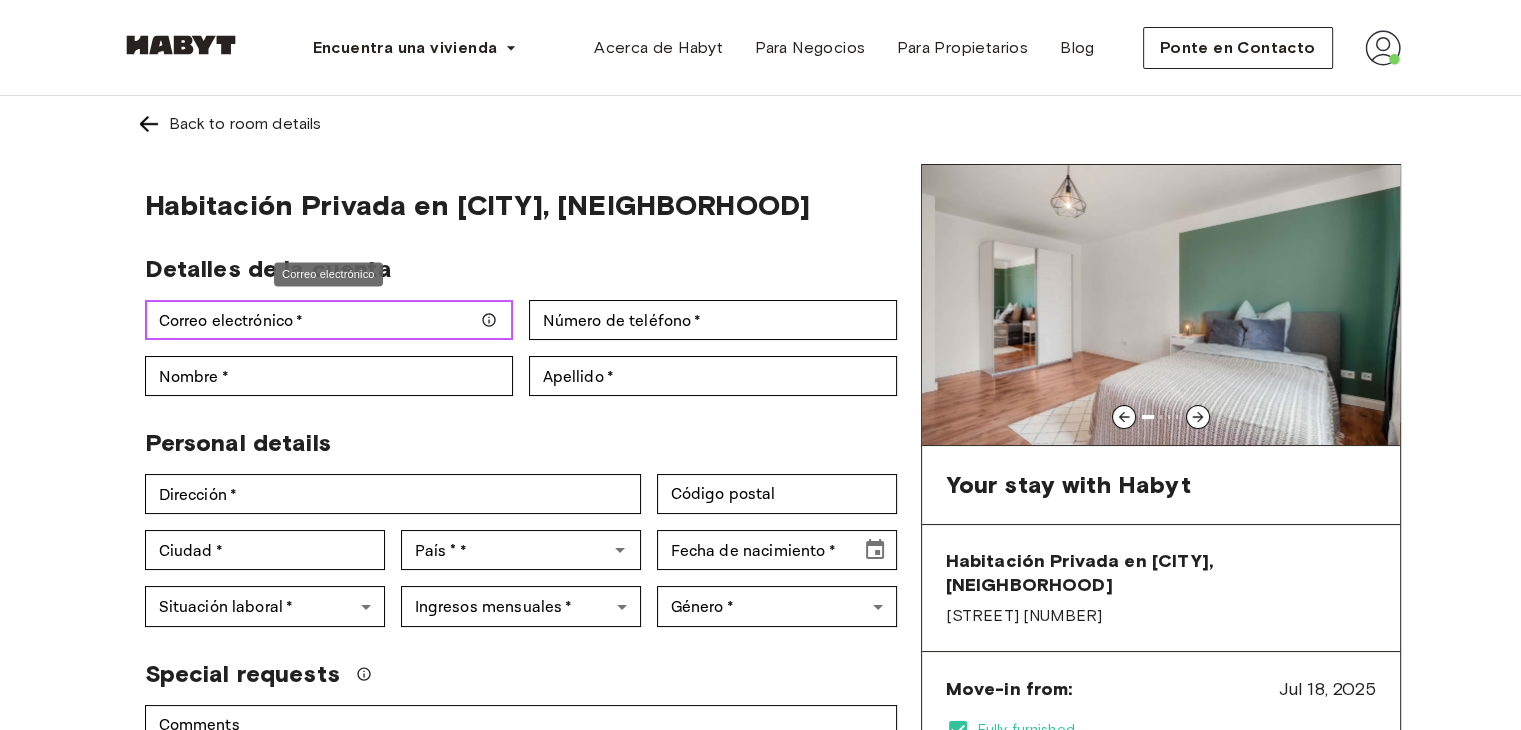 click on "Correo electrónico   *" at bounding box center (329, 320) 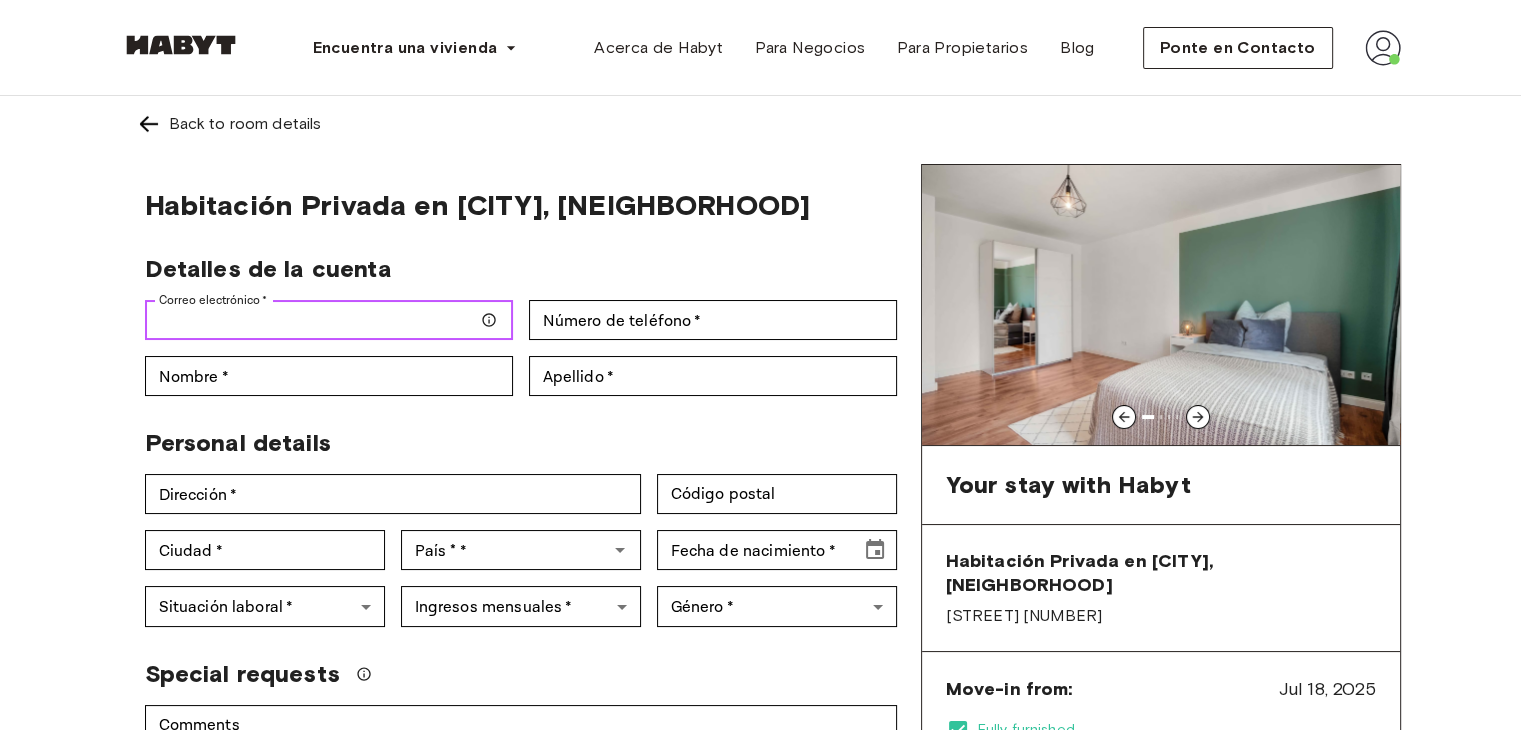 type on "**********" 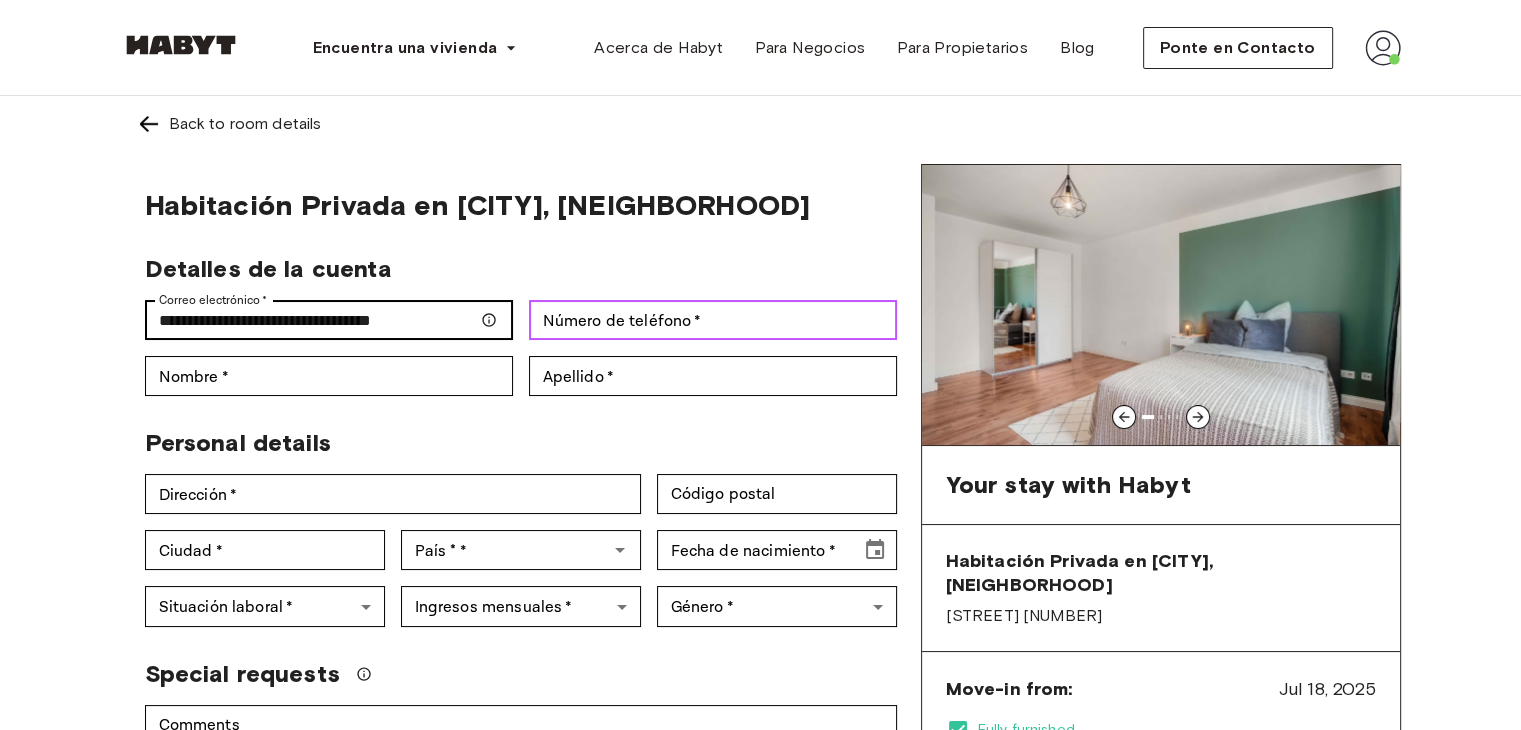type on "**********" 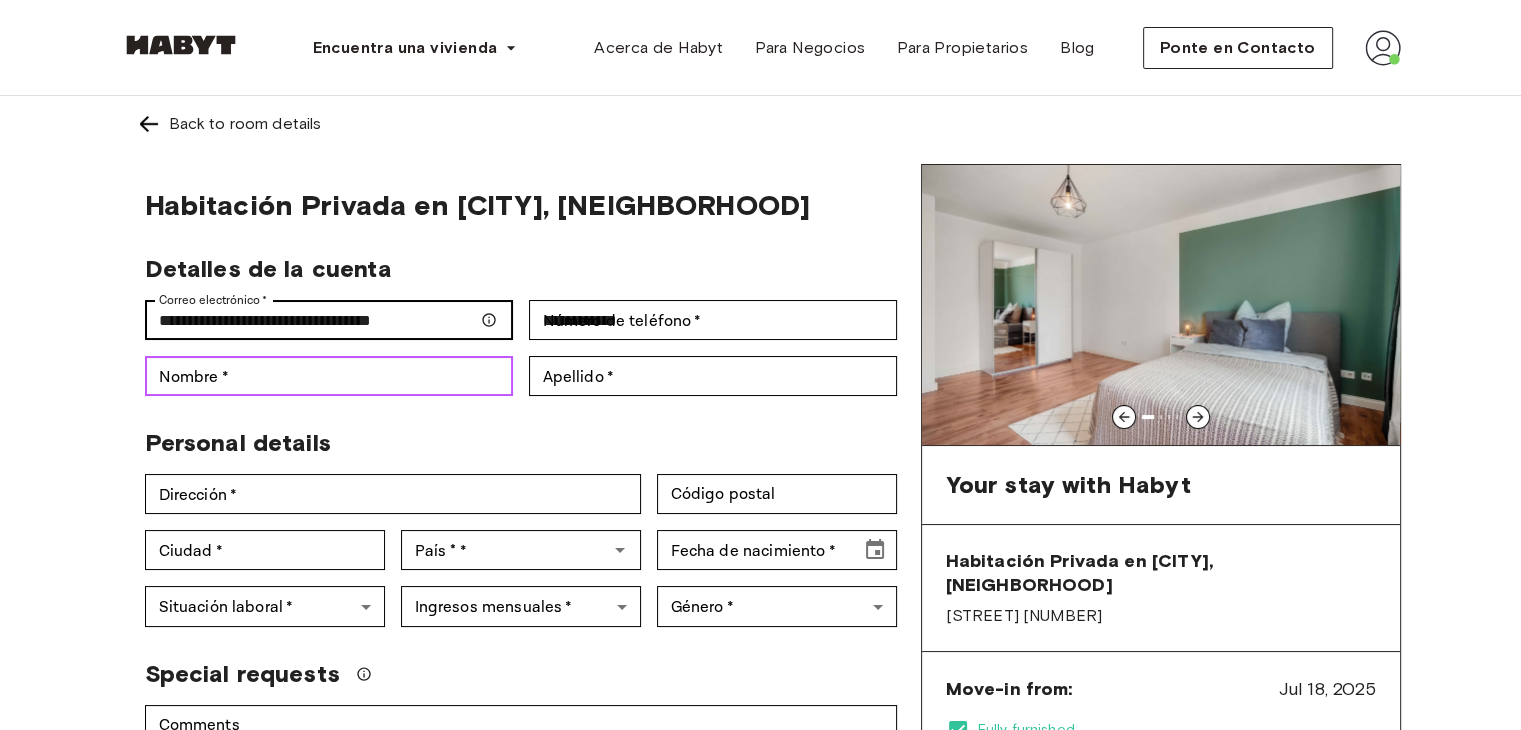 type on "*****" 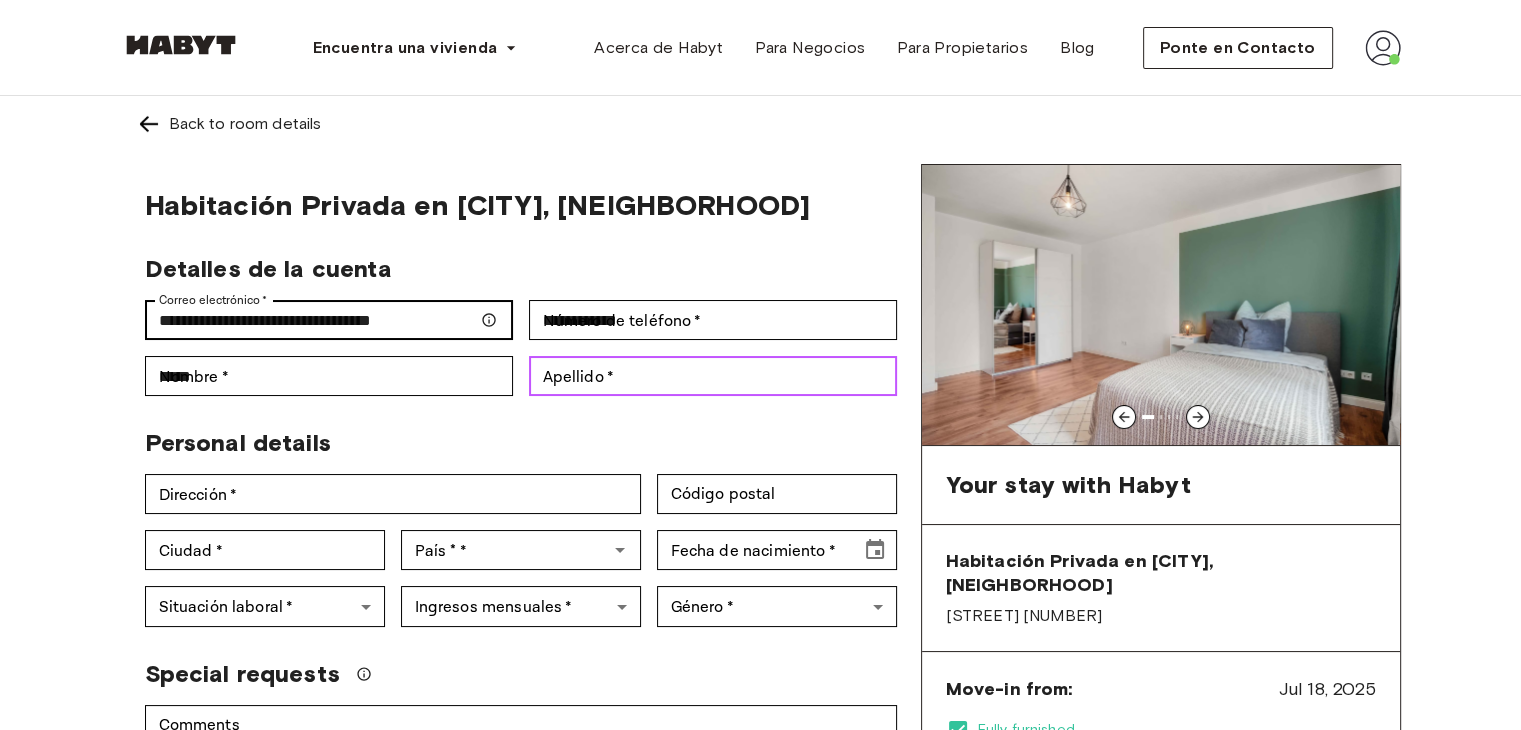 type on "******" 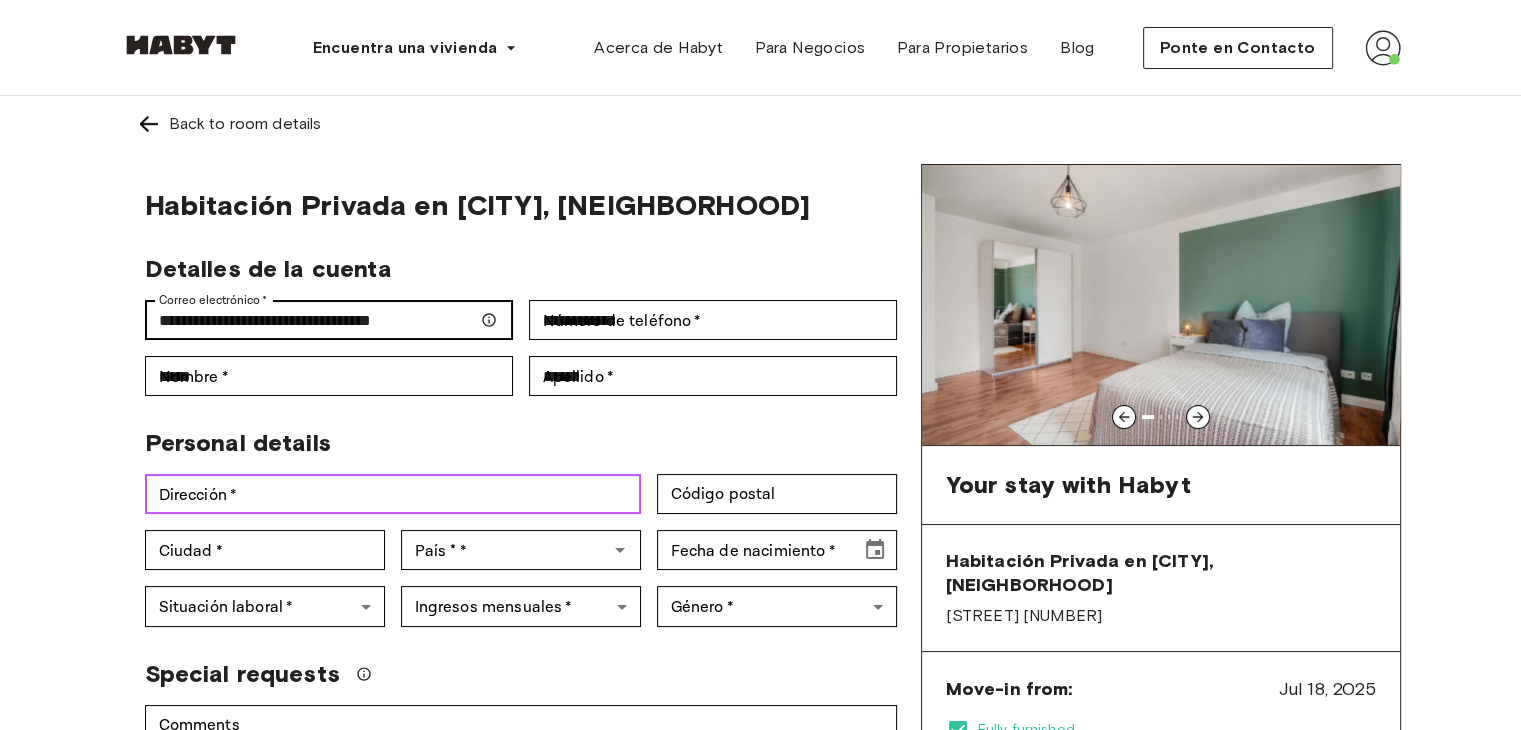 type on "**********" 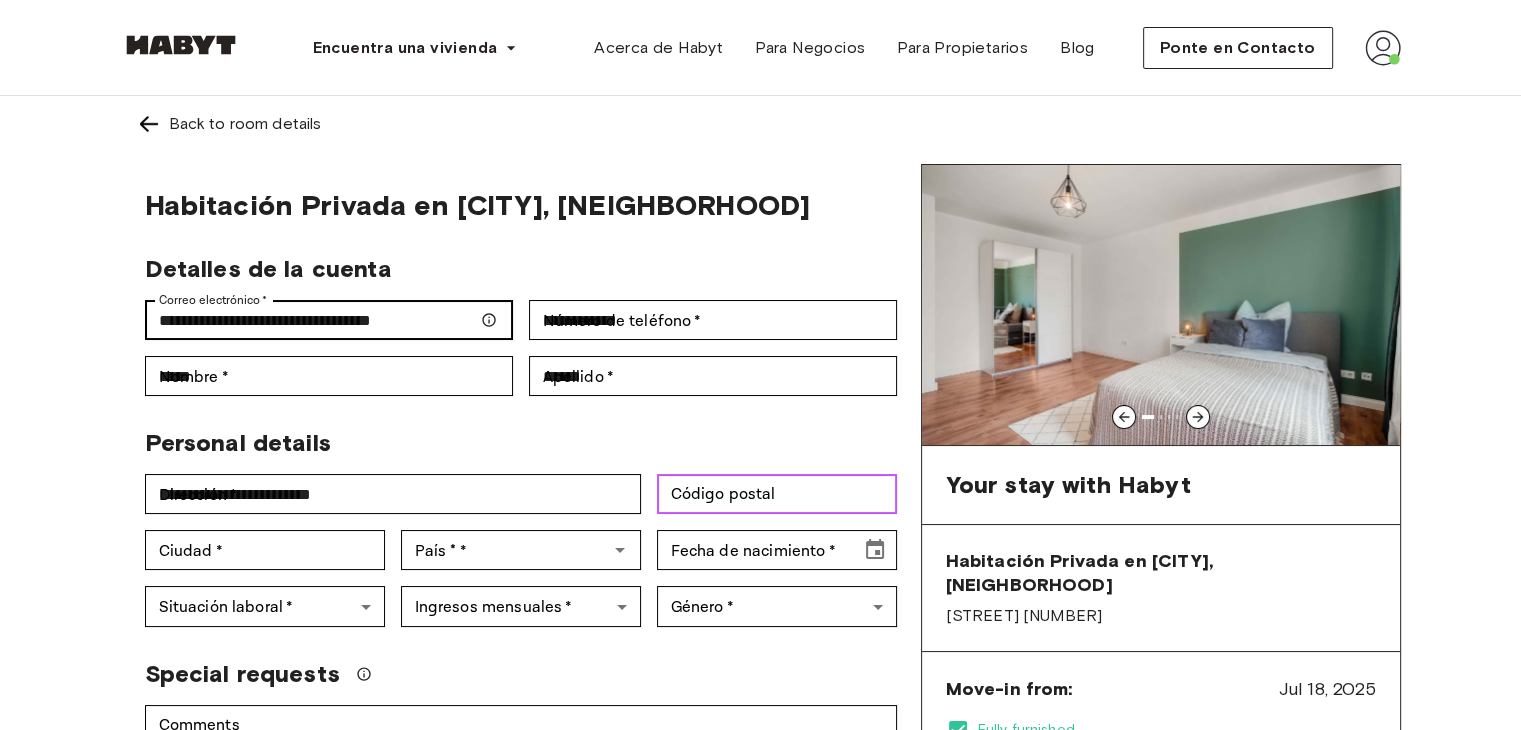 type on "*****" 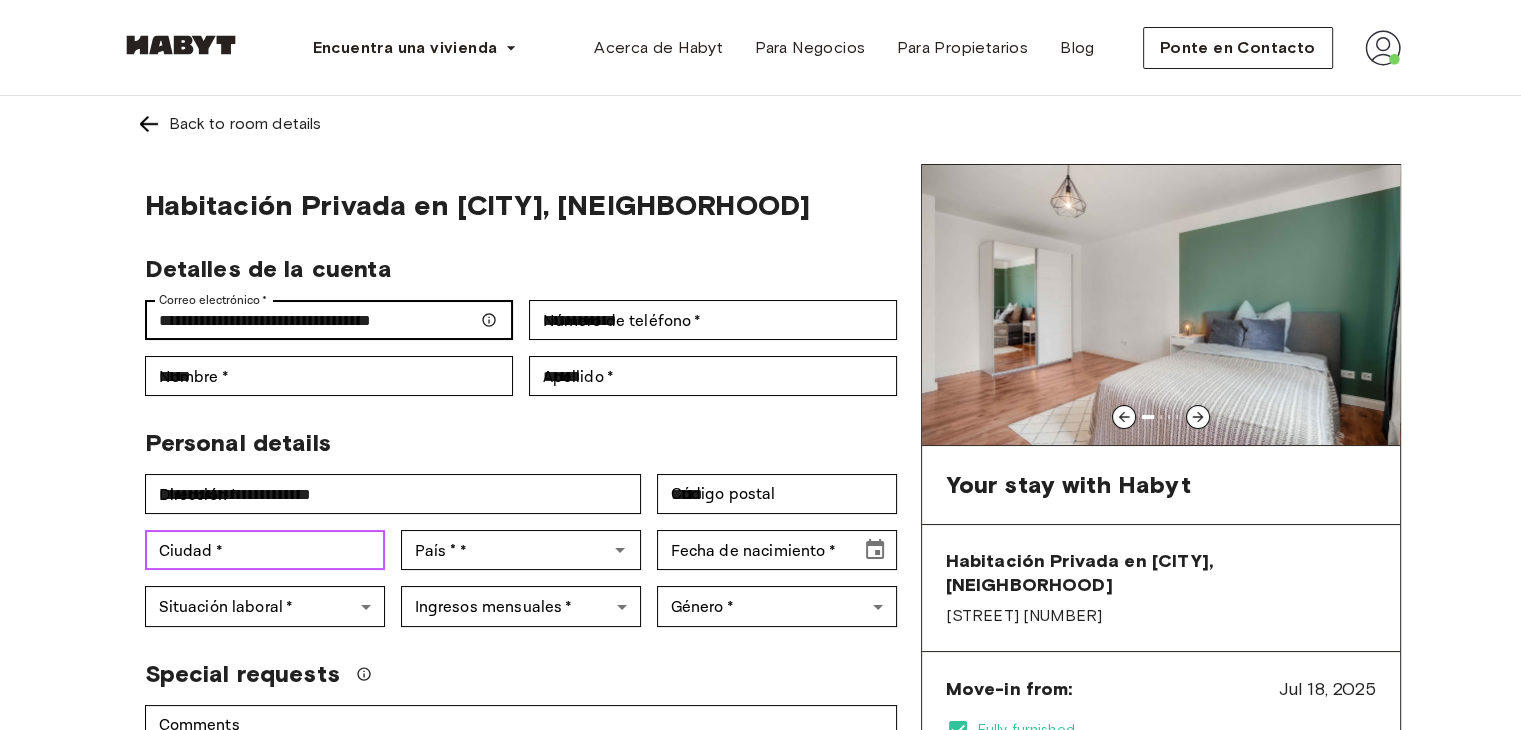 type on "*******" 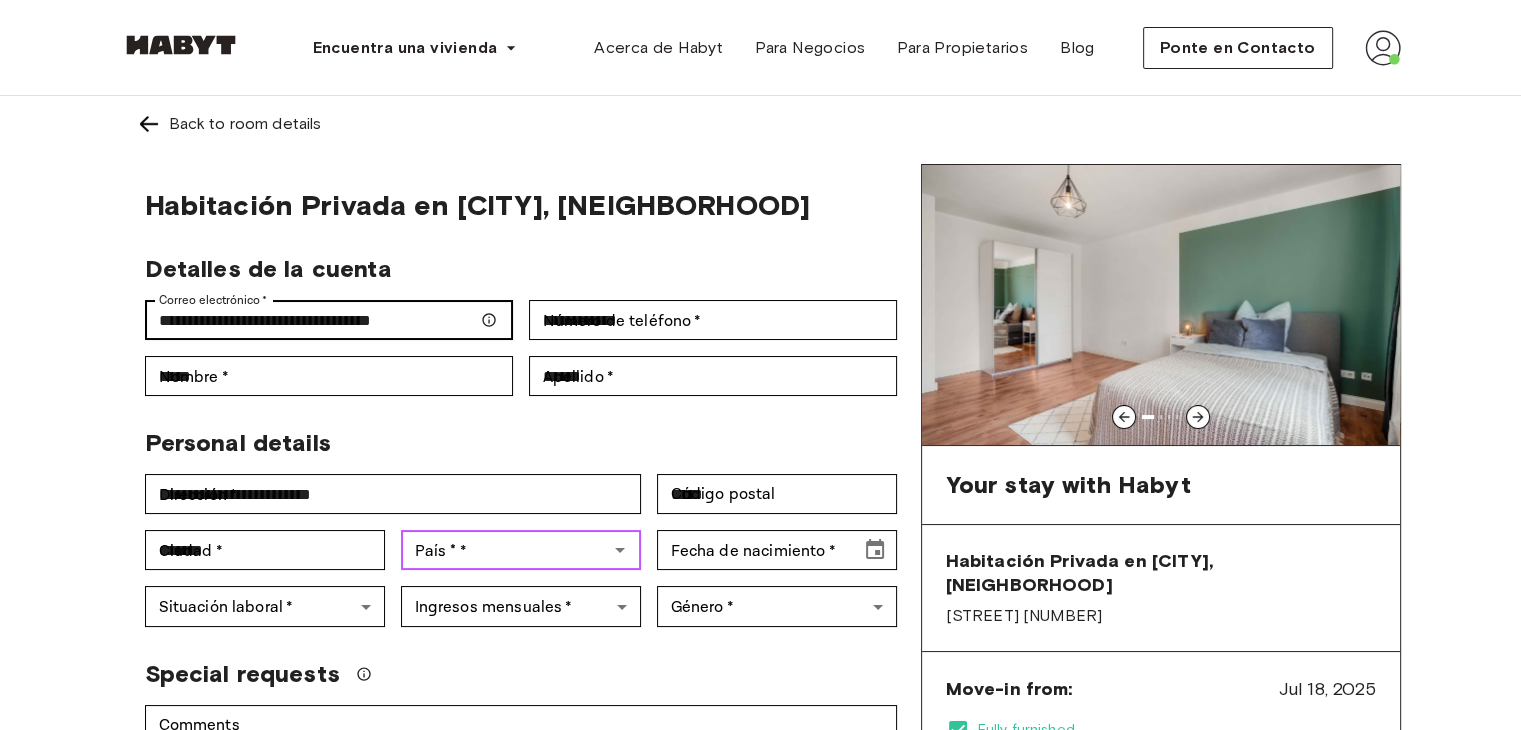 type on "********" 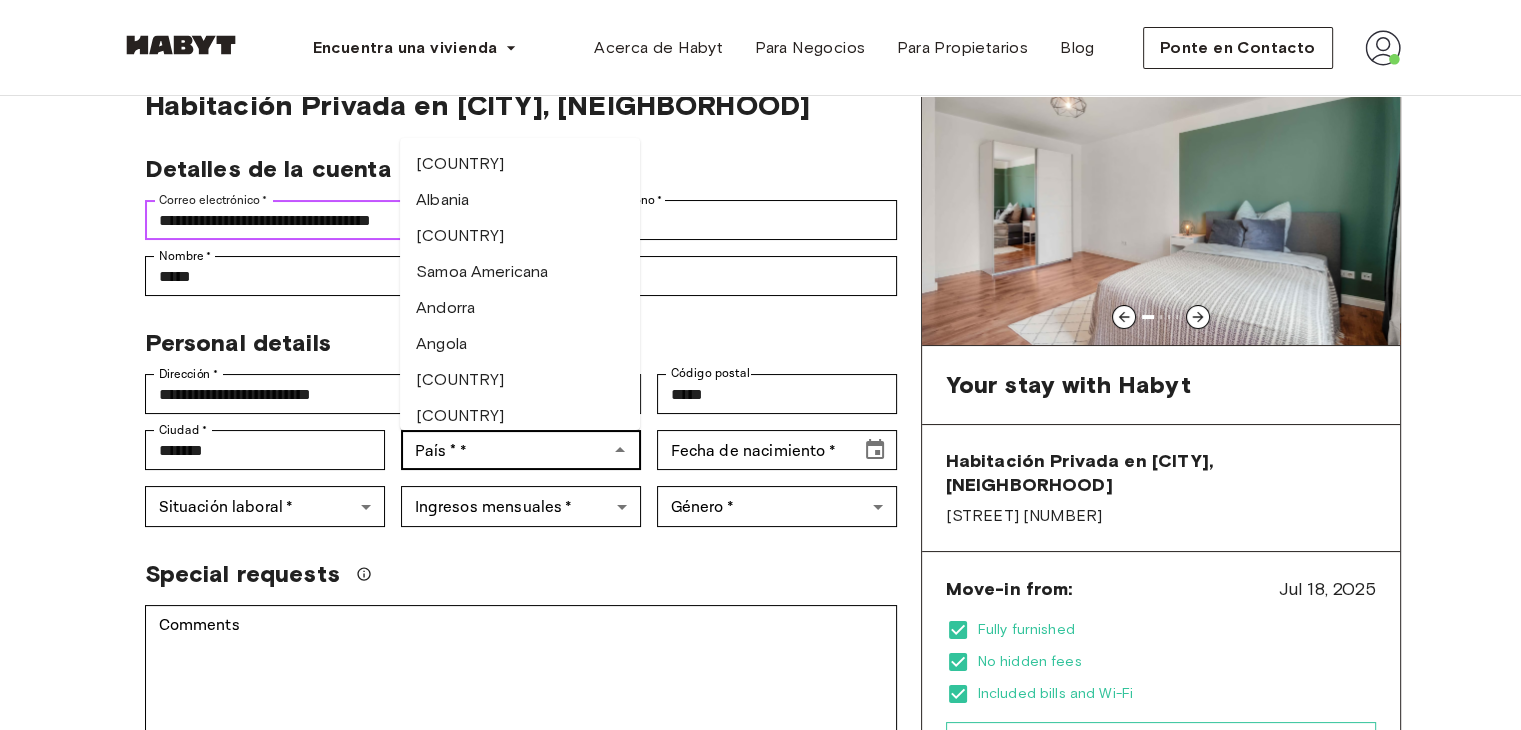 scroll, scrollTop: 200, scrollLeft: 0, axis: vertical 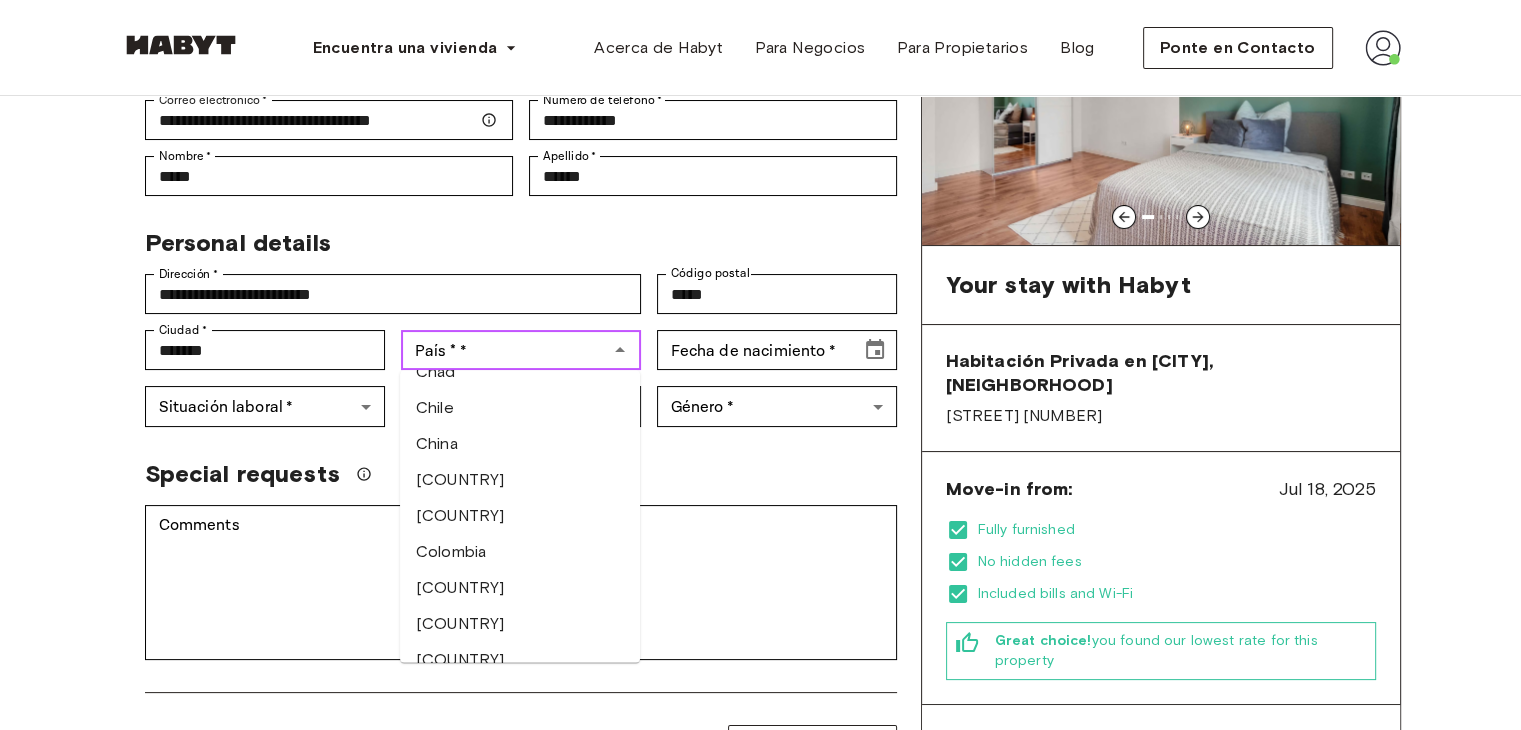 click on "País *   *" at bounding box center [504, 350] 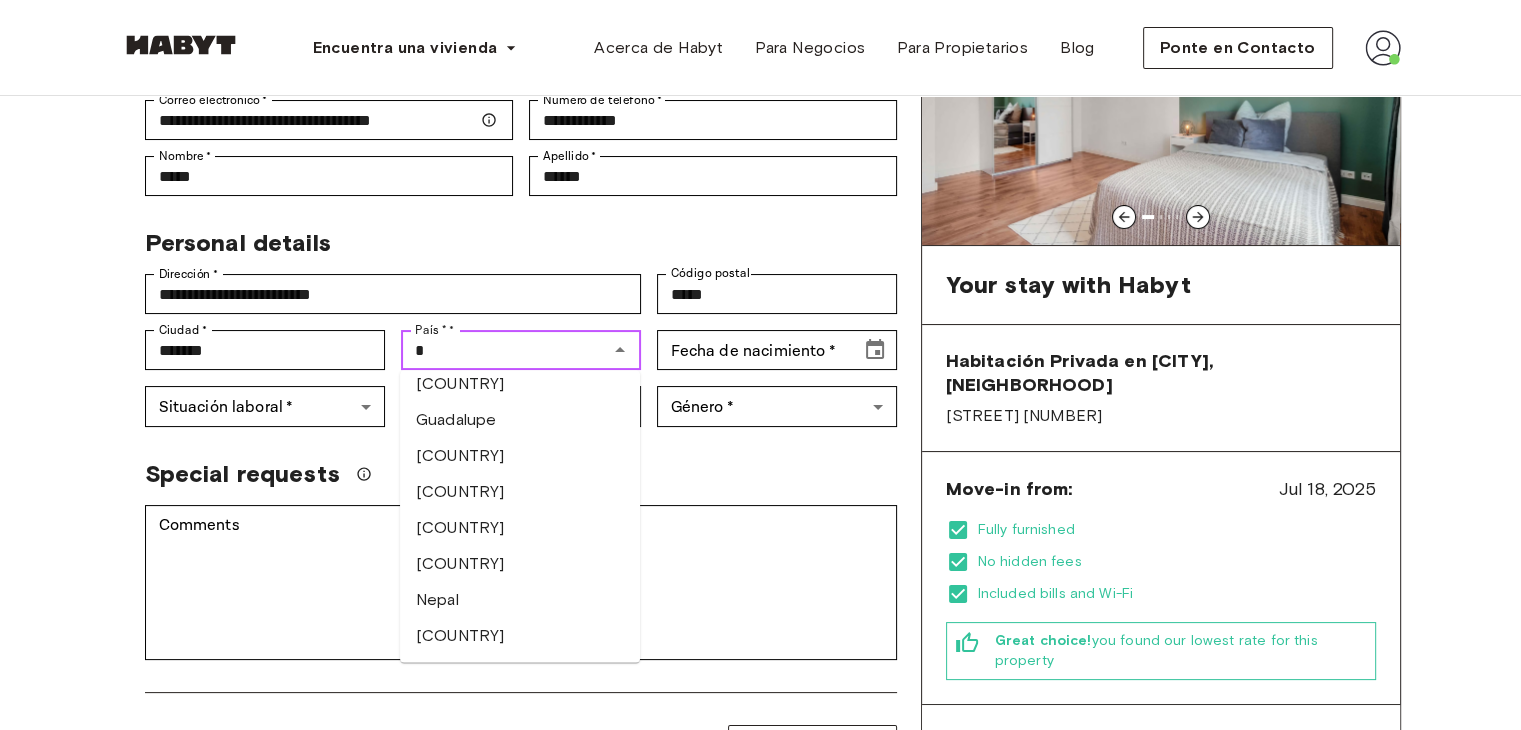 scroll, scrollTop: 300, scrollLeft: 0, axis: vertical 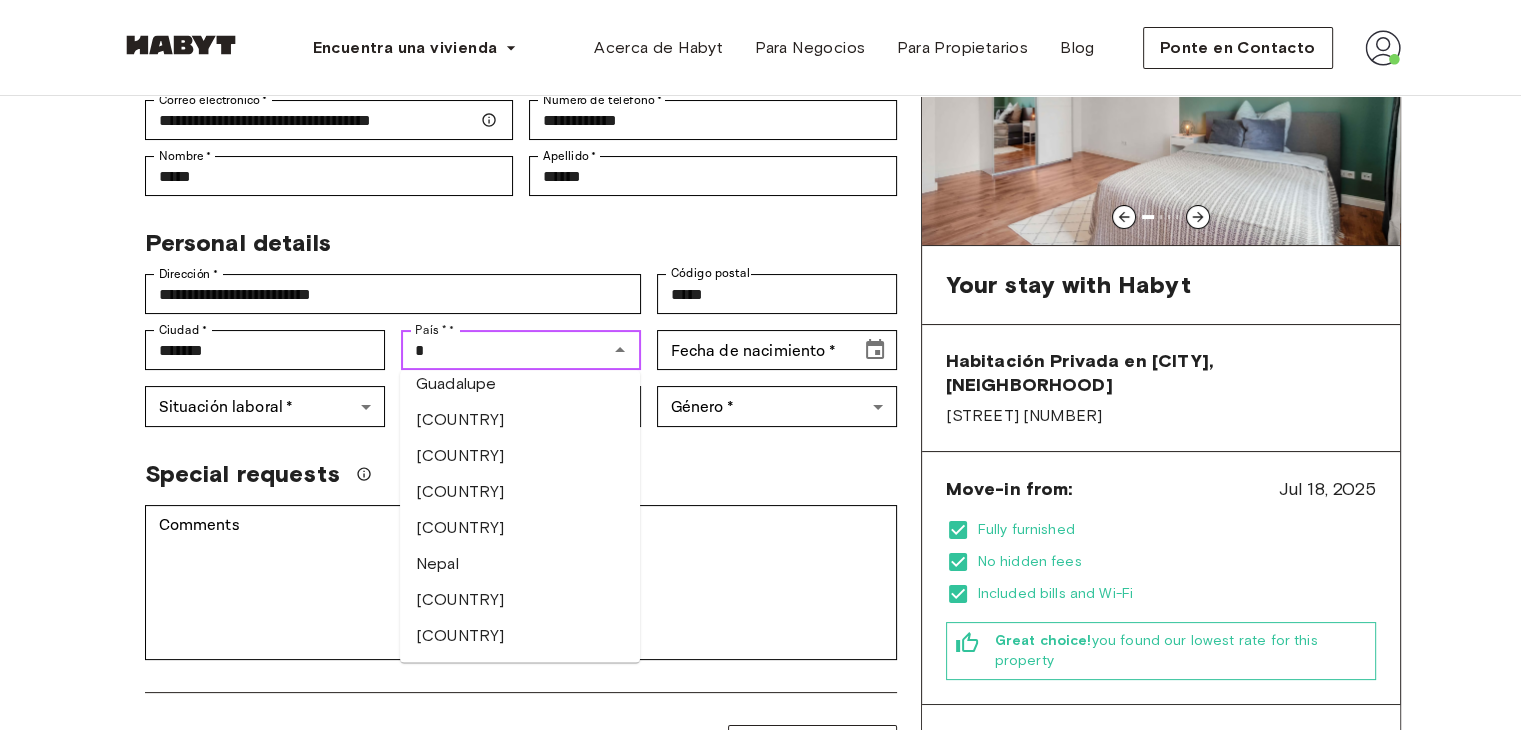 type on "****" 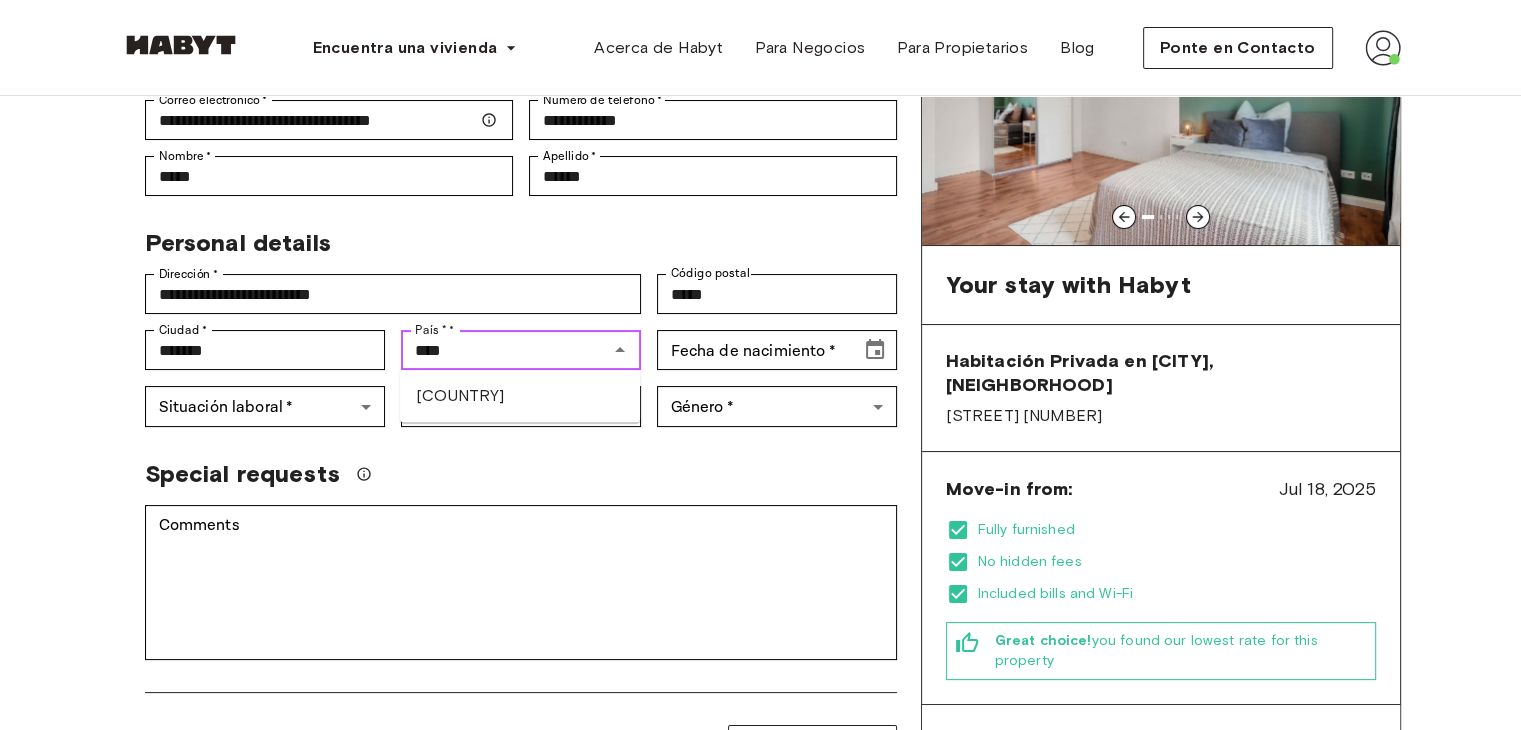 scroll, scrollTop: 0, scrollLeft: 0, axis: both 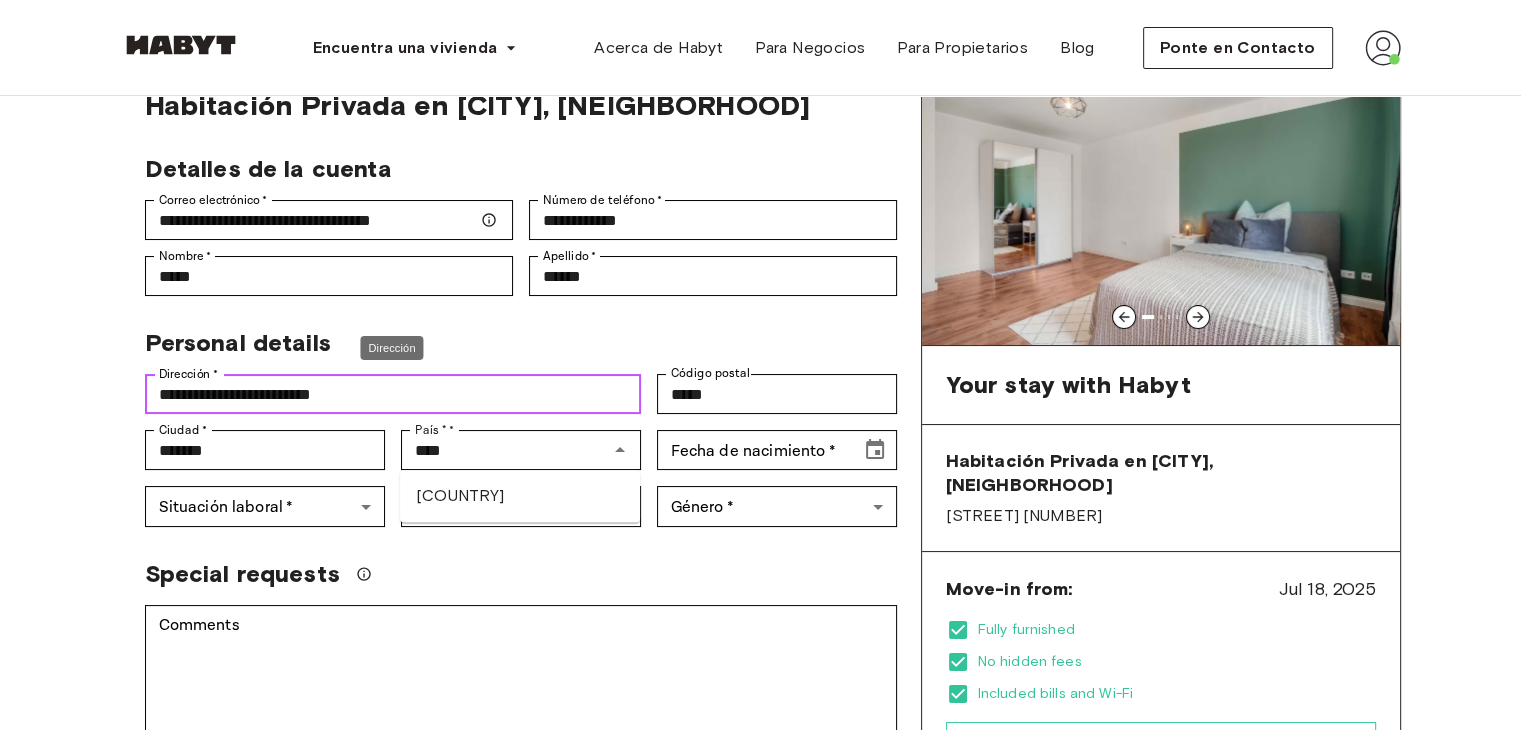 type 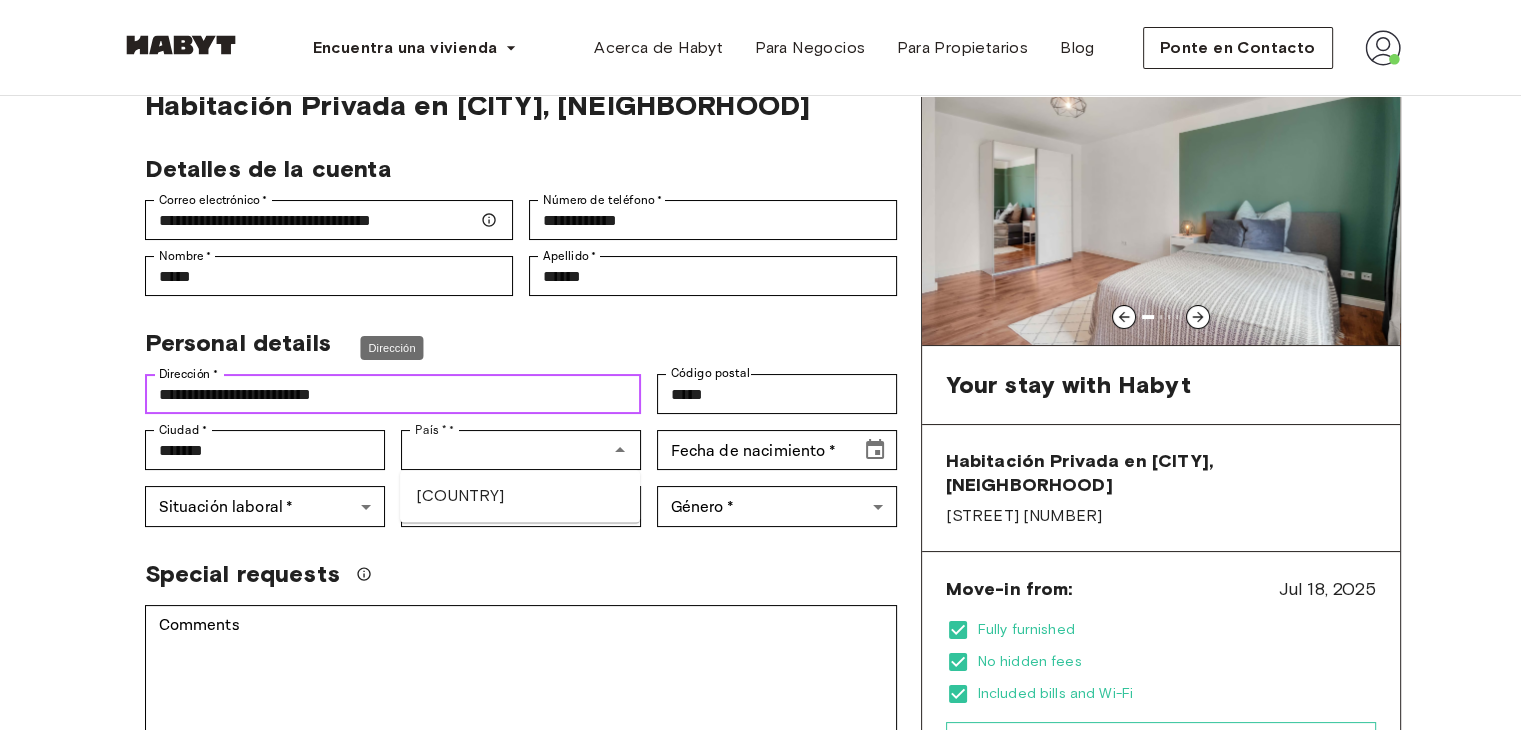 click on "**********" at bounding box center [393, 394] 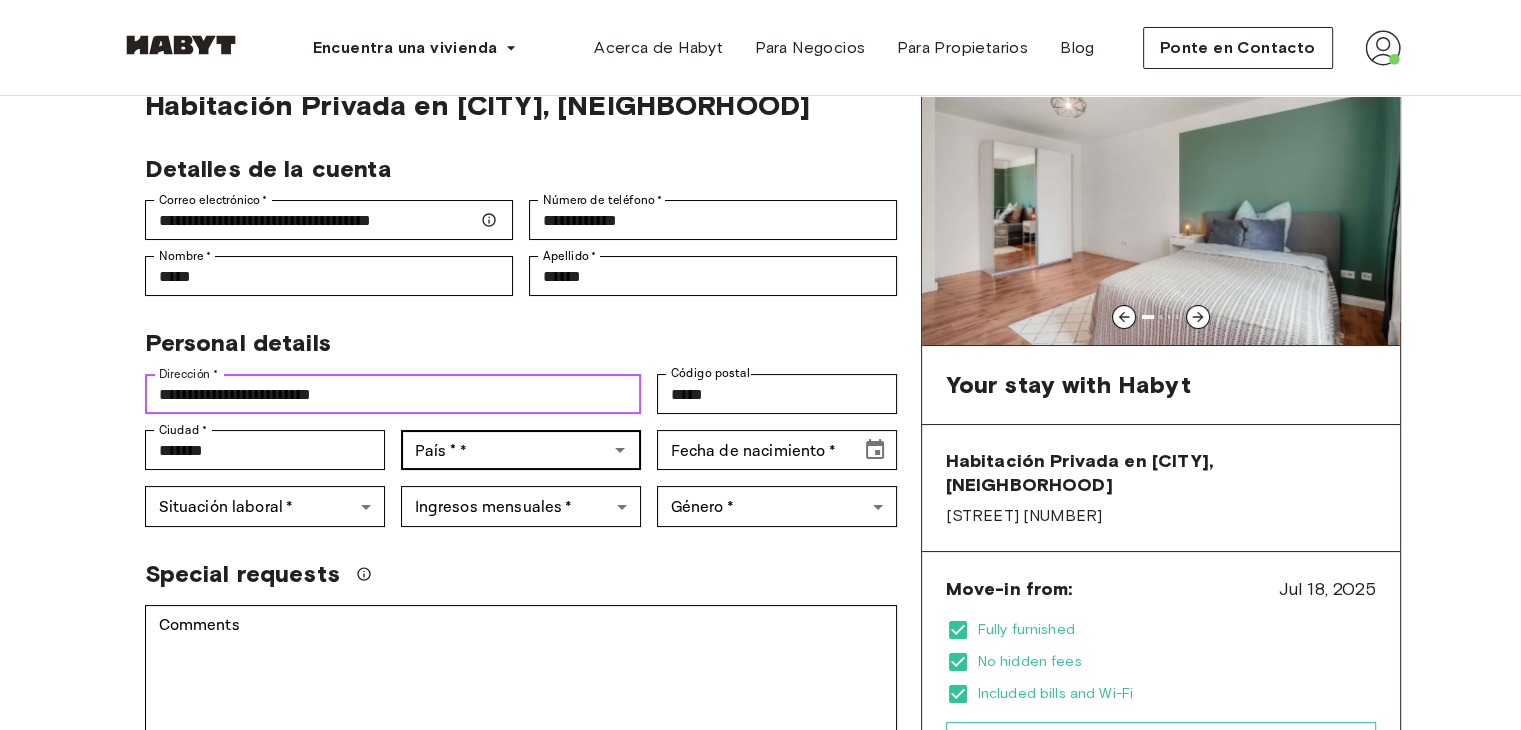 type on "**********" 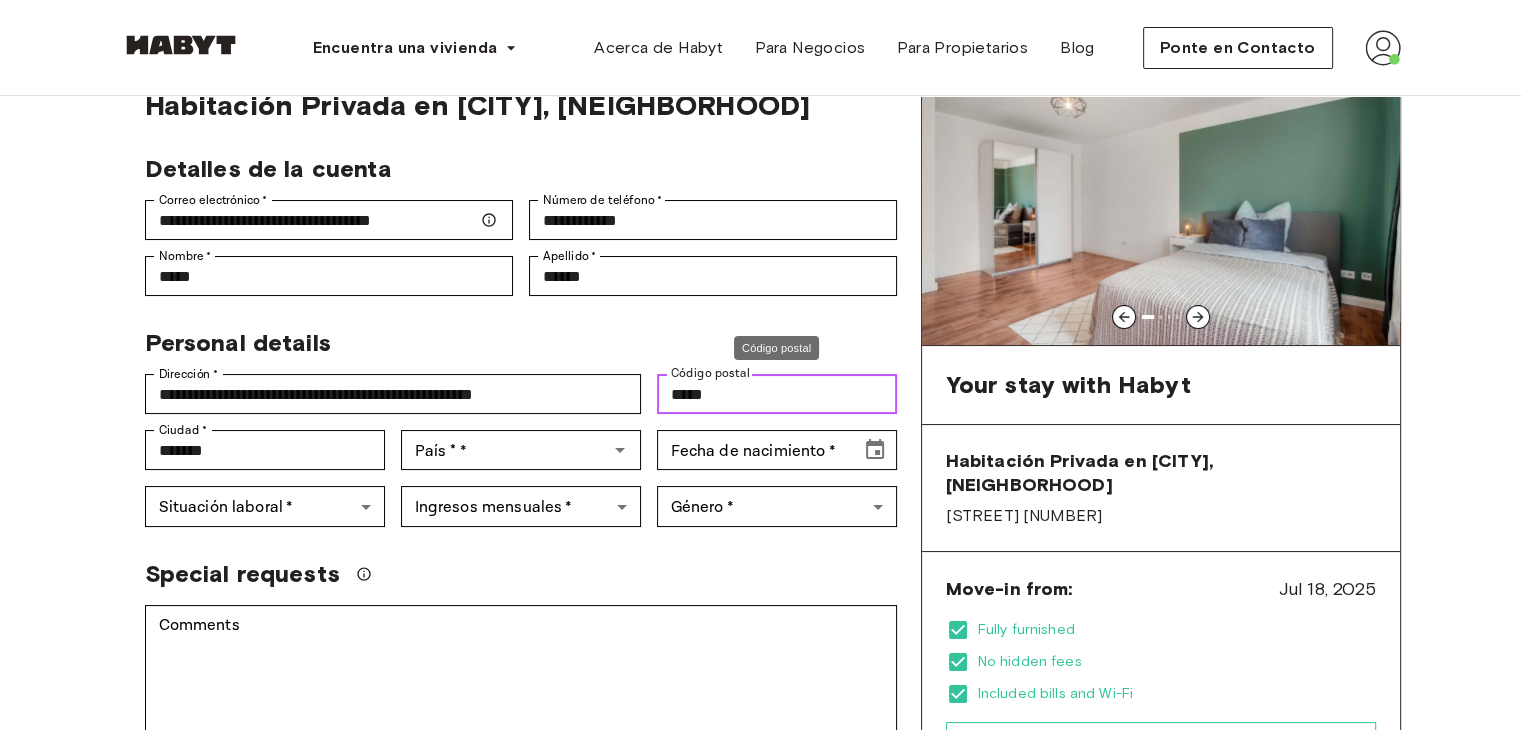 click on "*****" at bounding box center [777, 394] 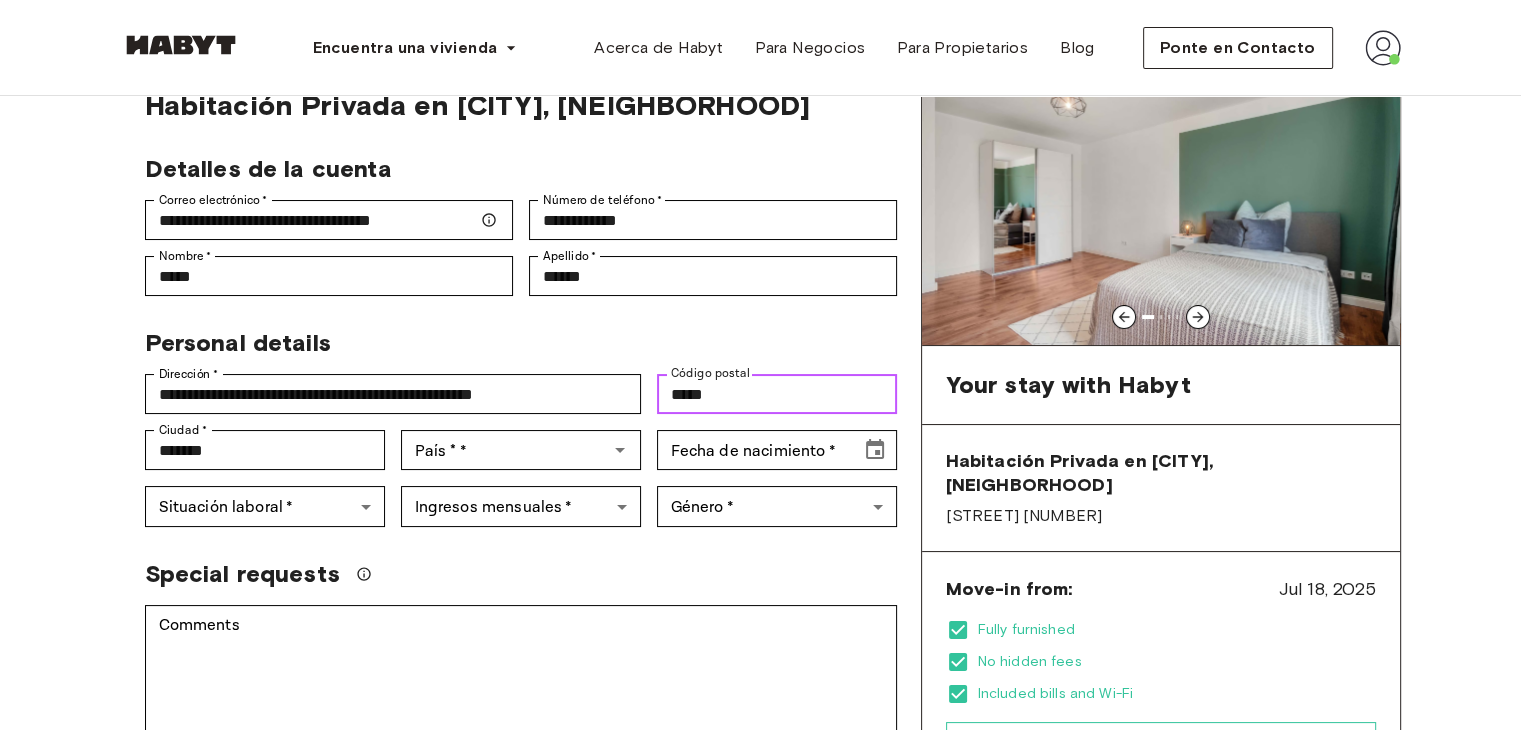 type on "*****" 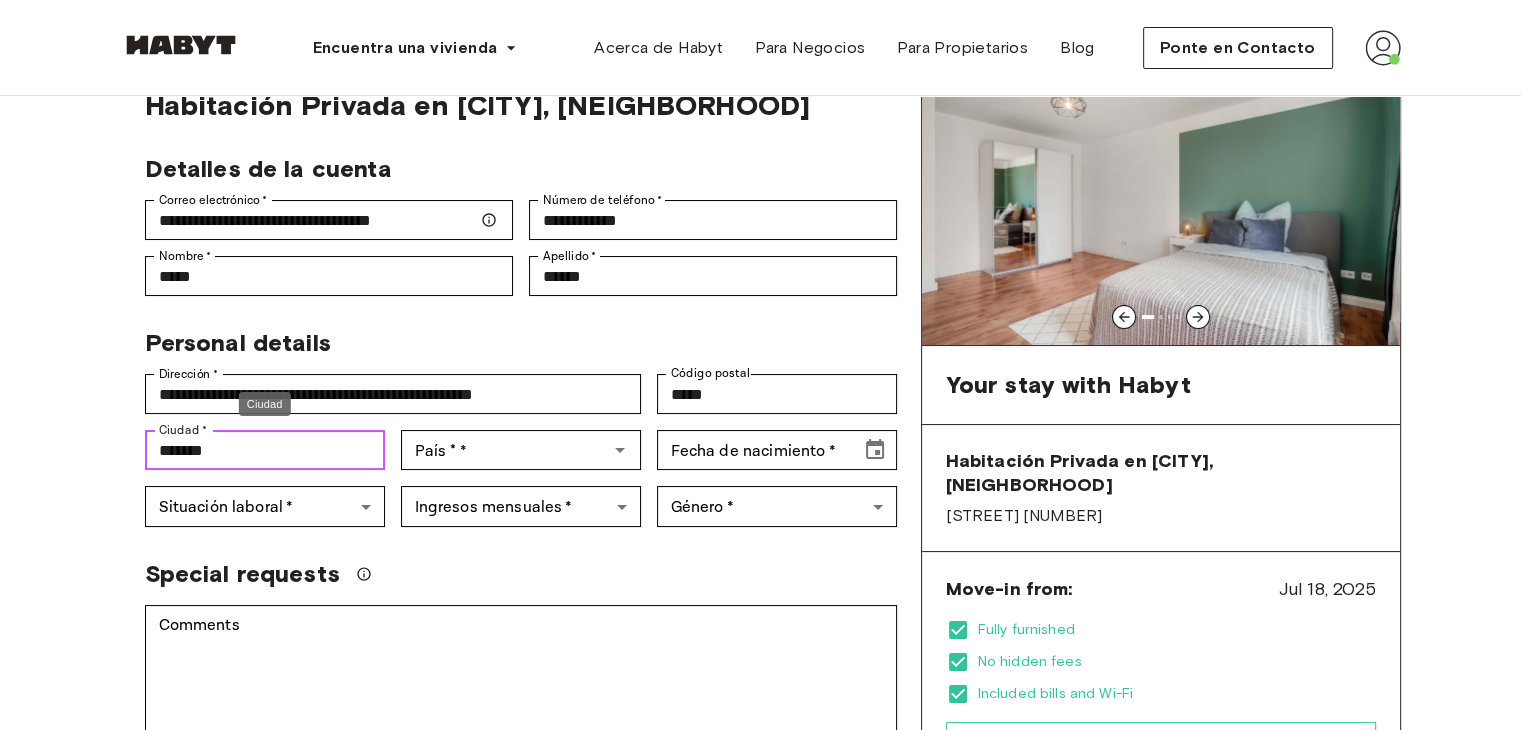 click on "*******" at bounding box center [265, 450] 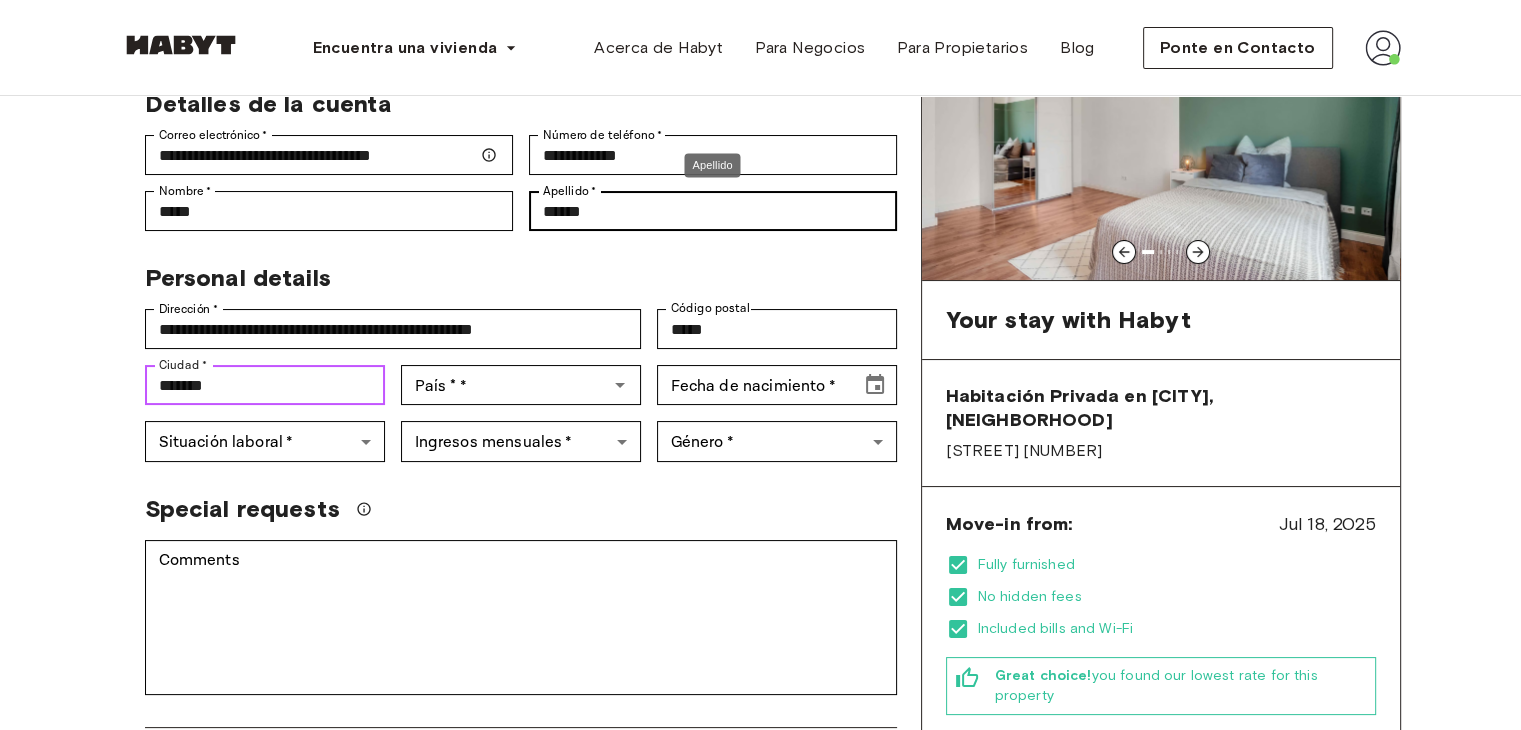scroll, scrollTop: 200, scrollLeft: 0, axis: vertical 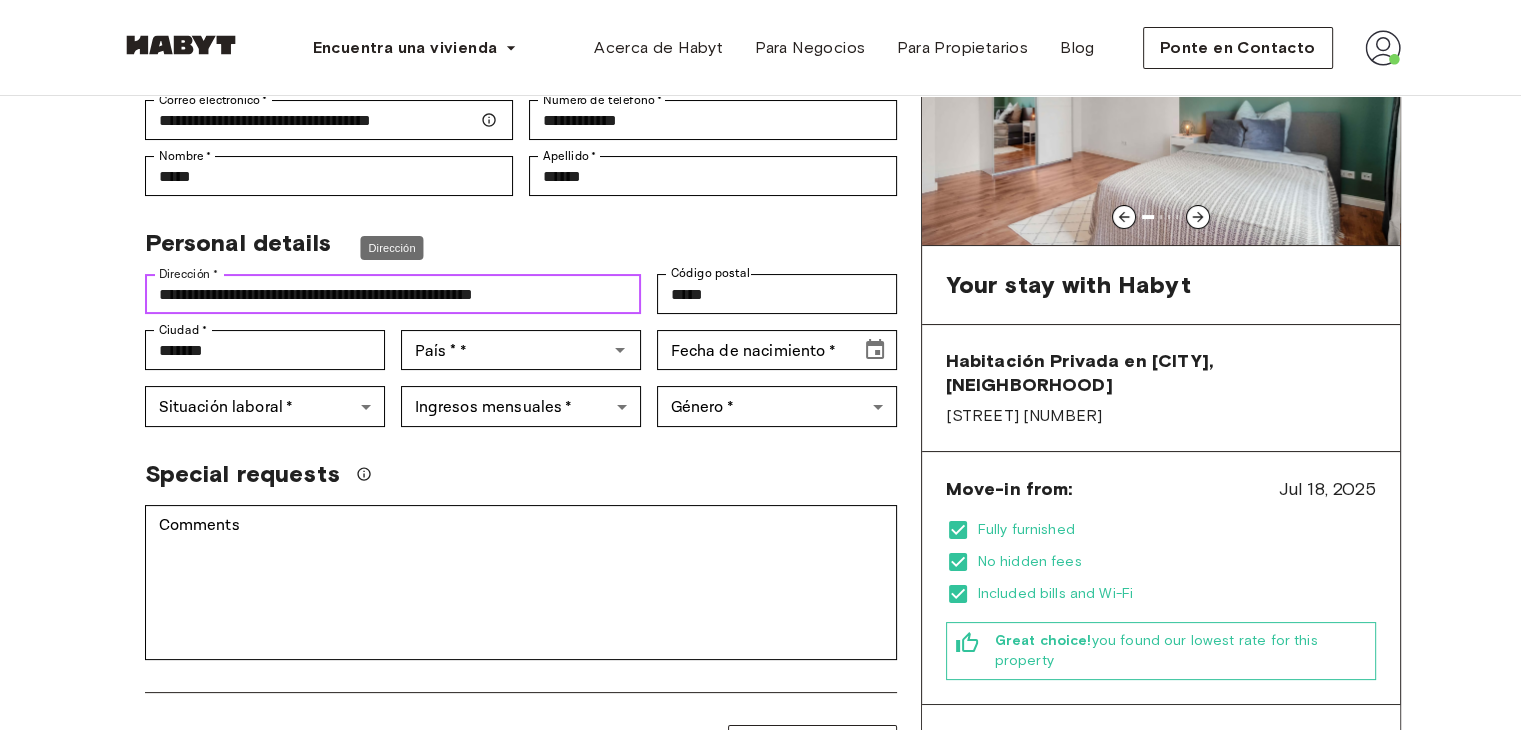 click on "**********" at bounding box center [393, 294] 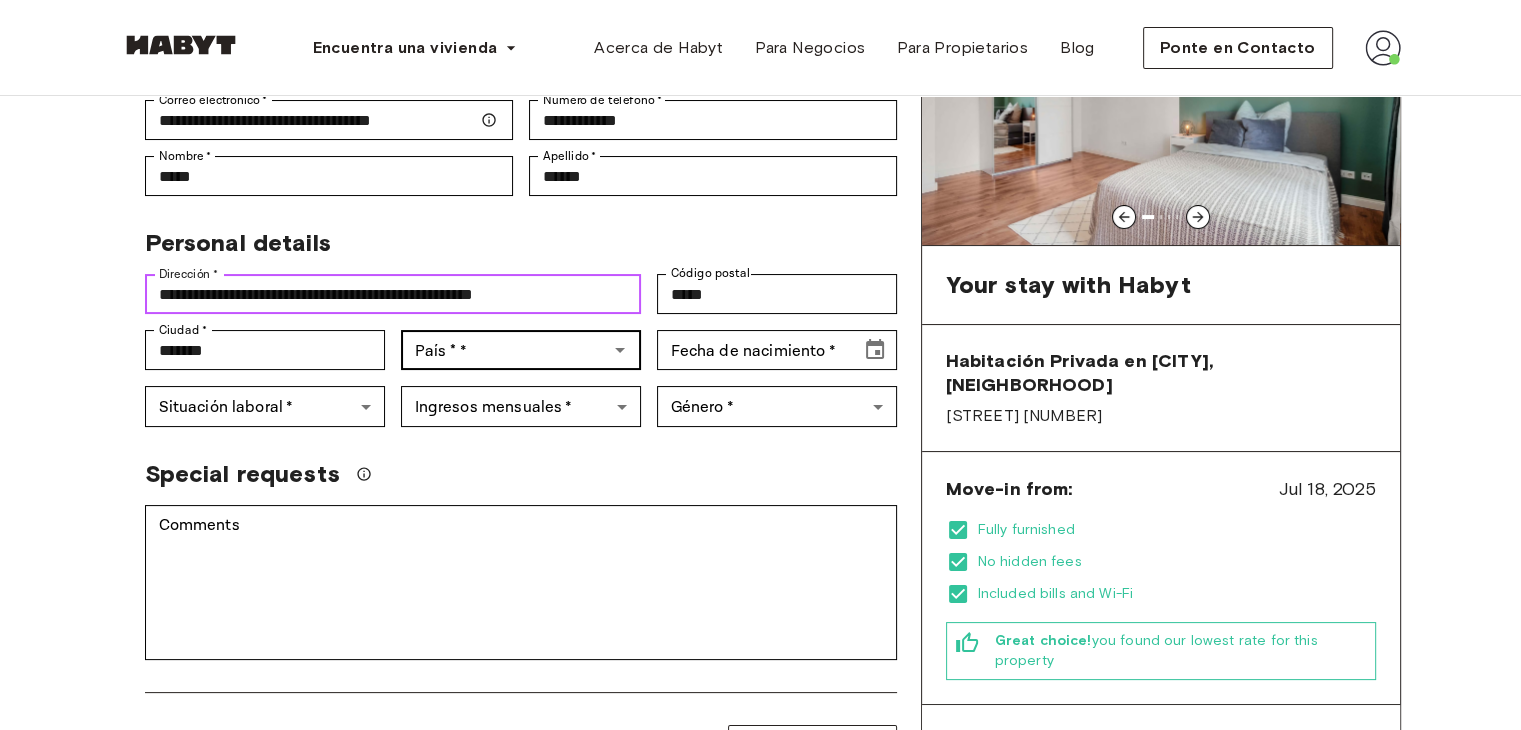 type on "**********" 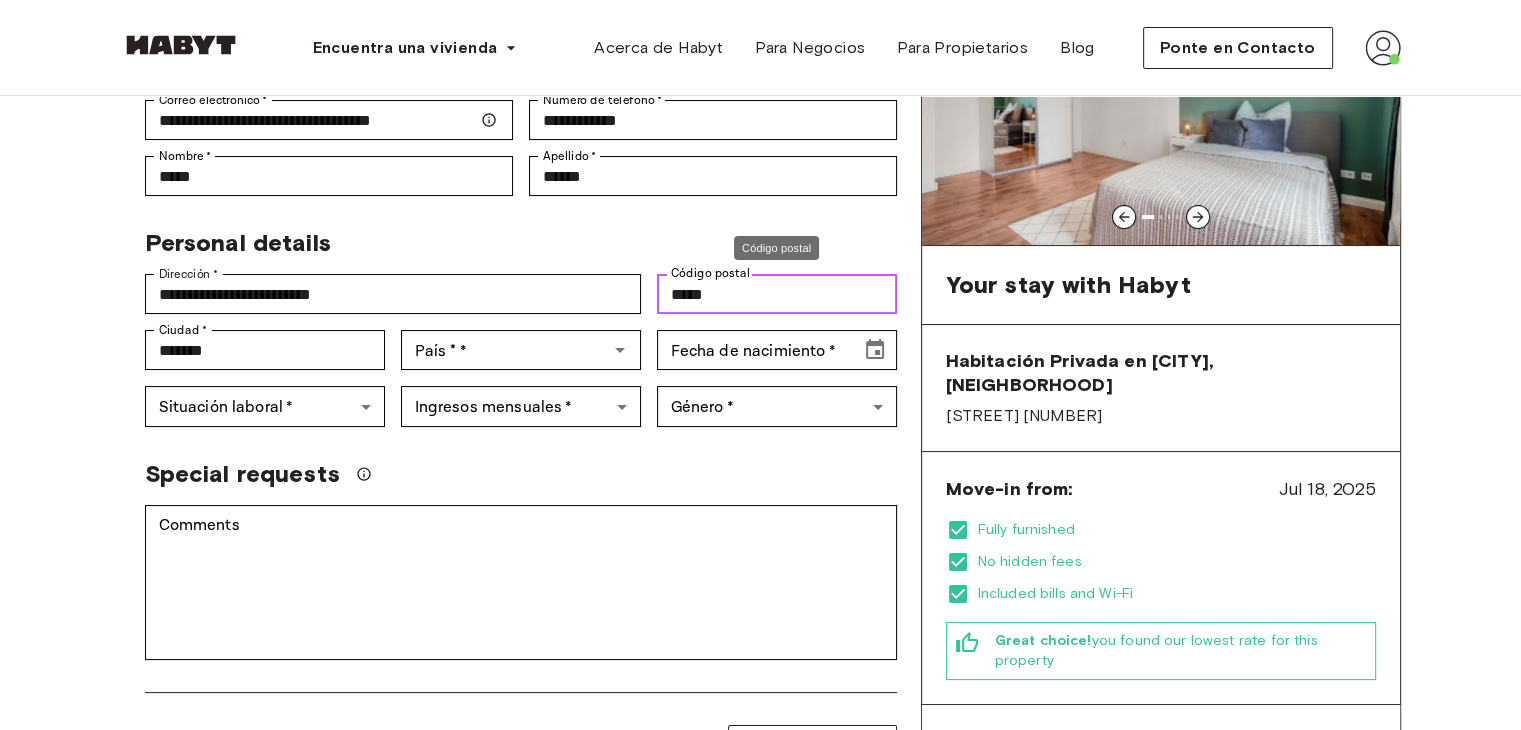 click on "*****" at bounding box center (777, 294) 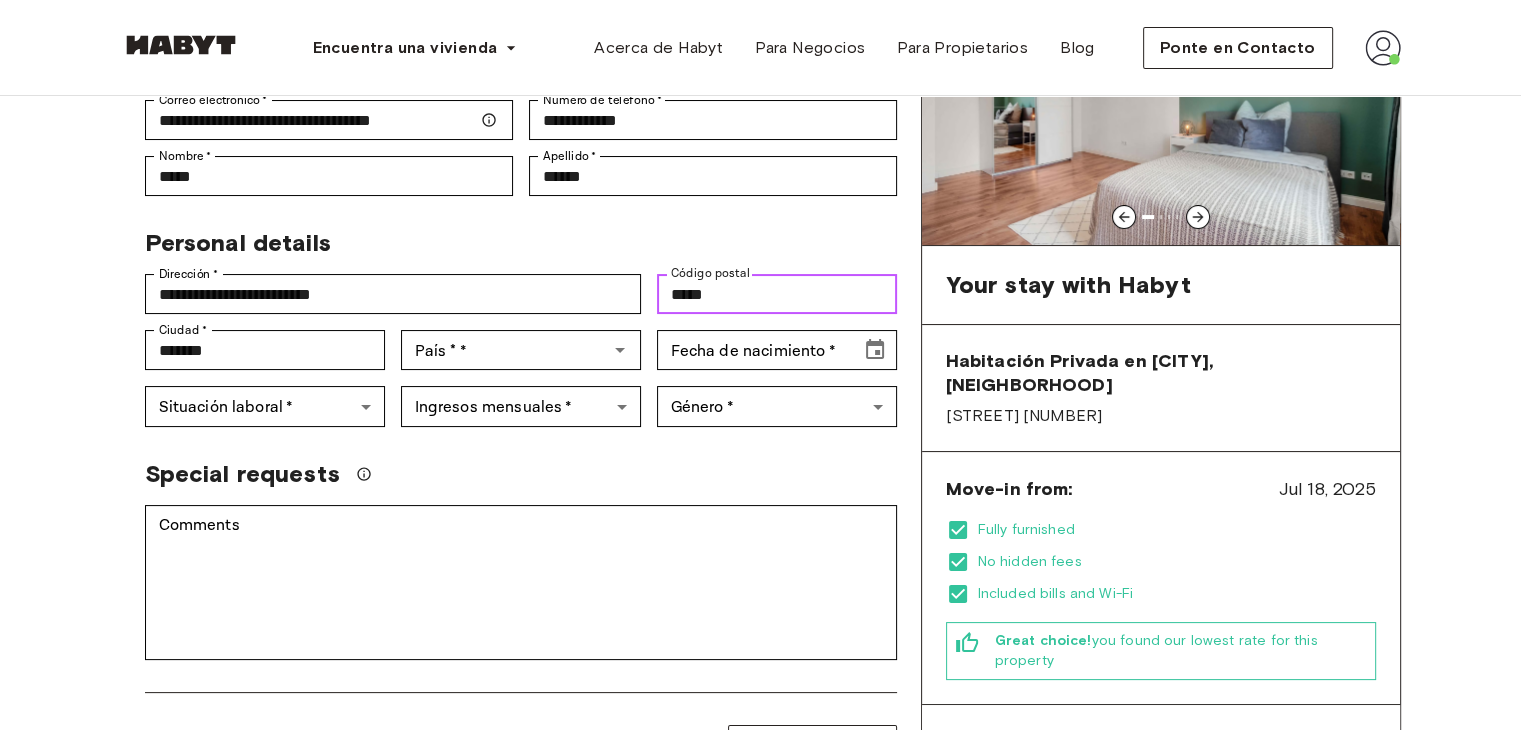 type on "*****" 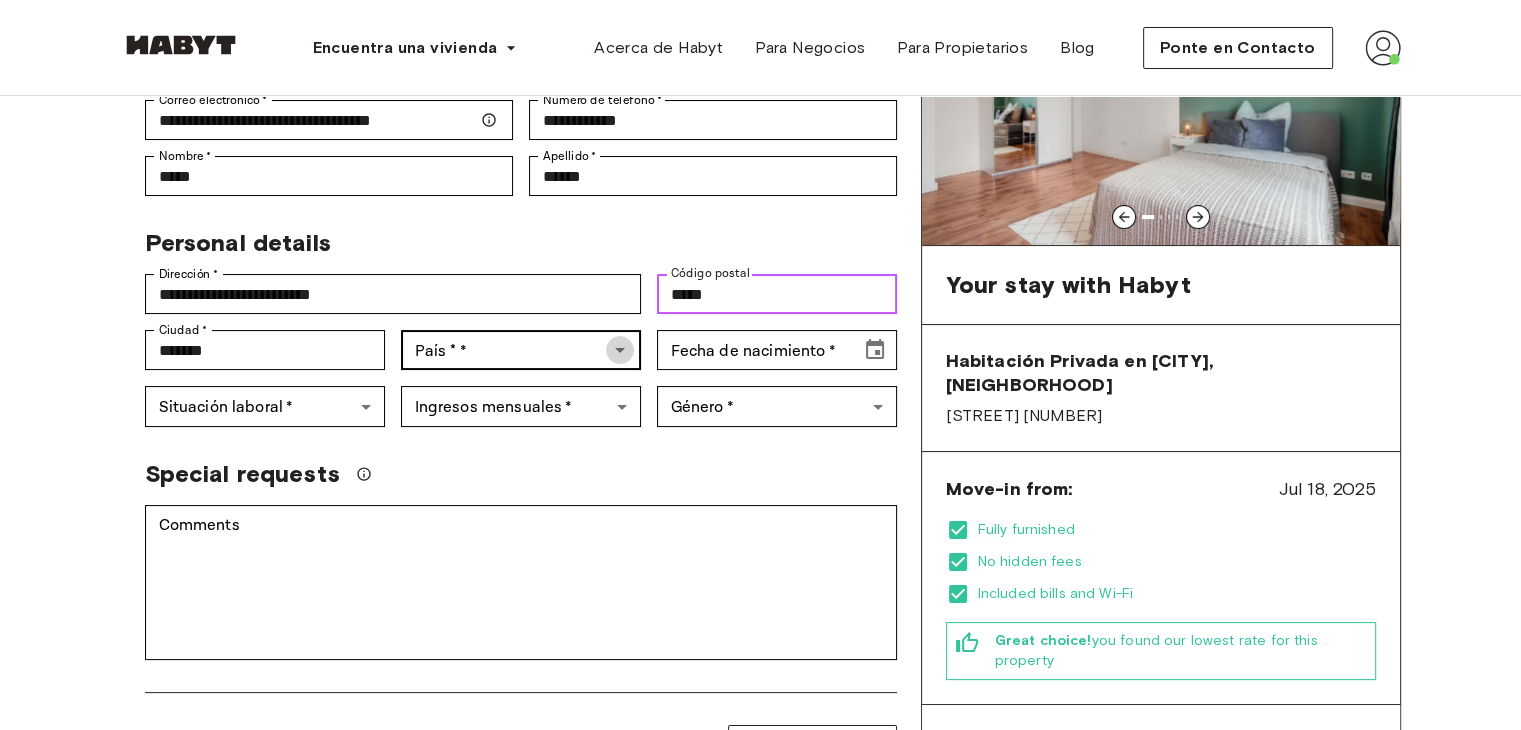 click 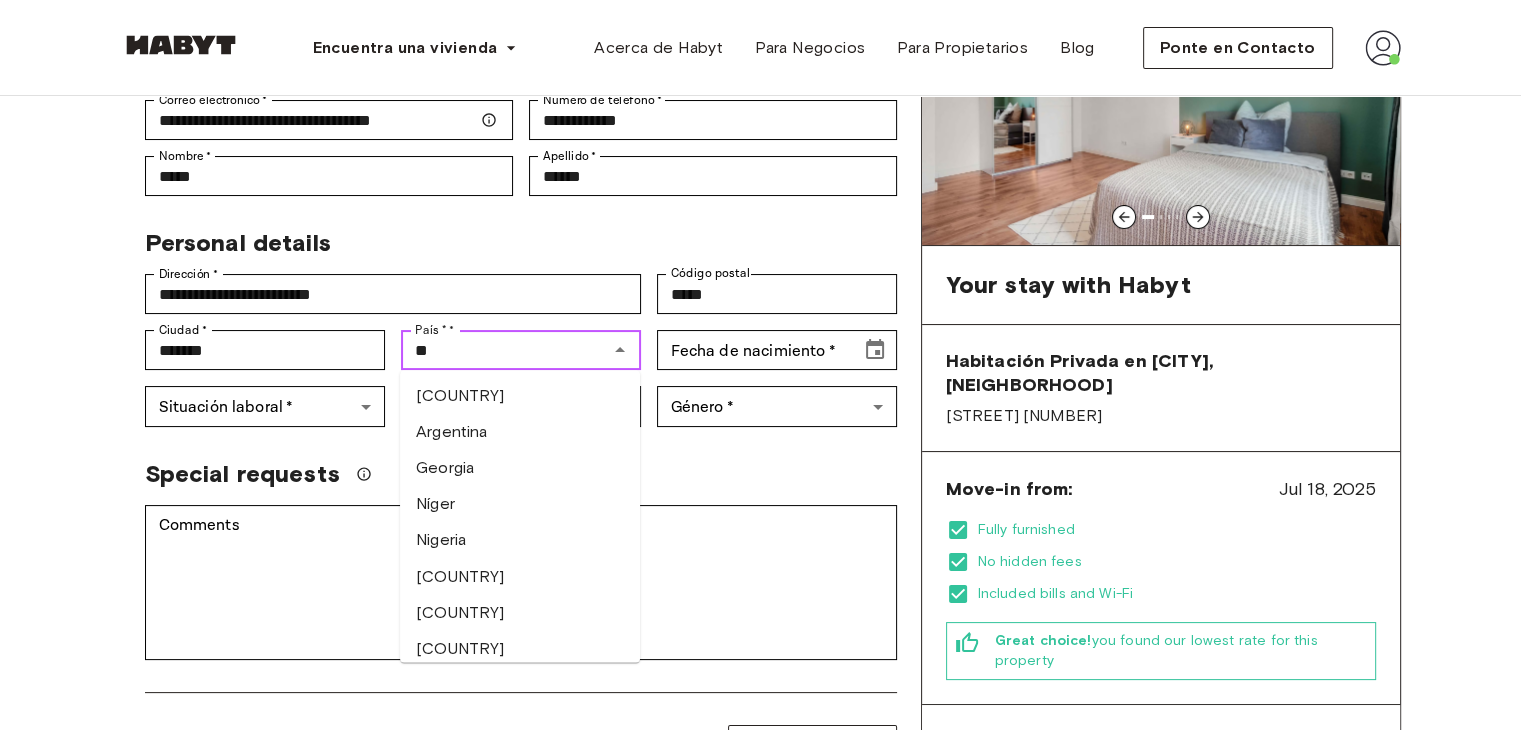 type on "*" 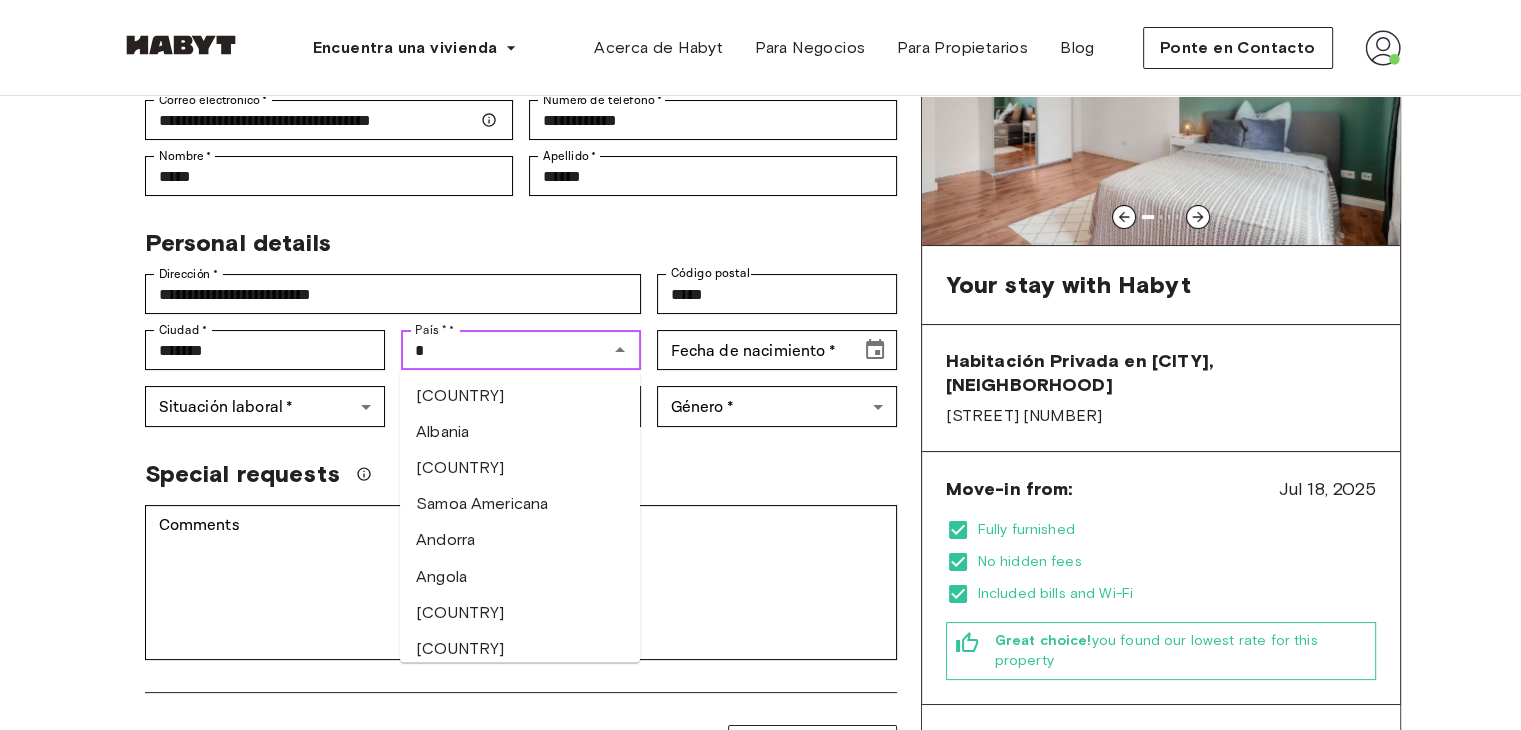 type on "********" 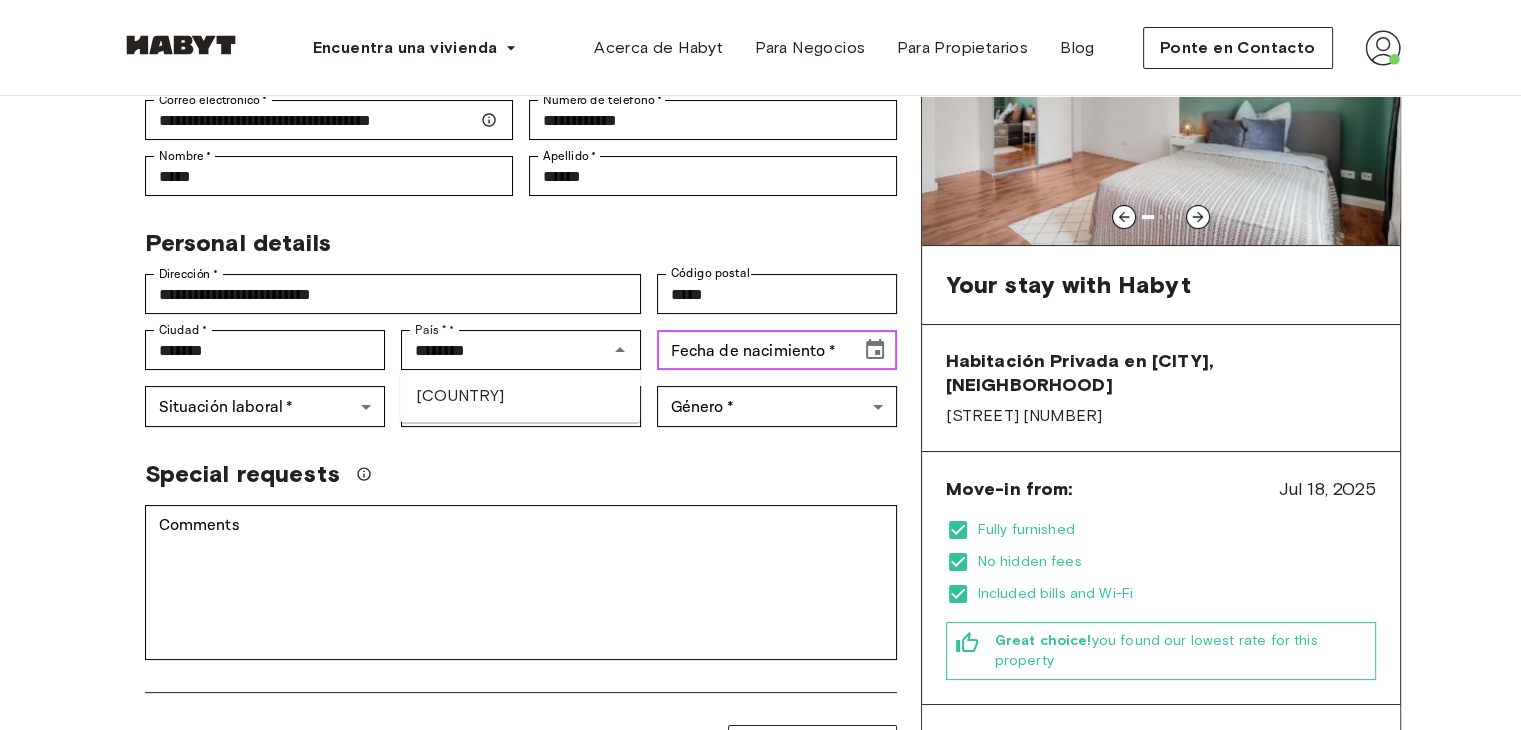type 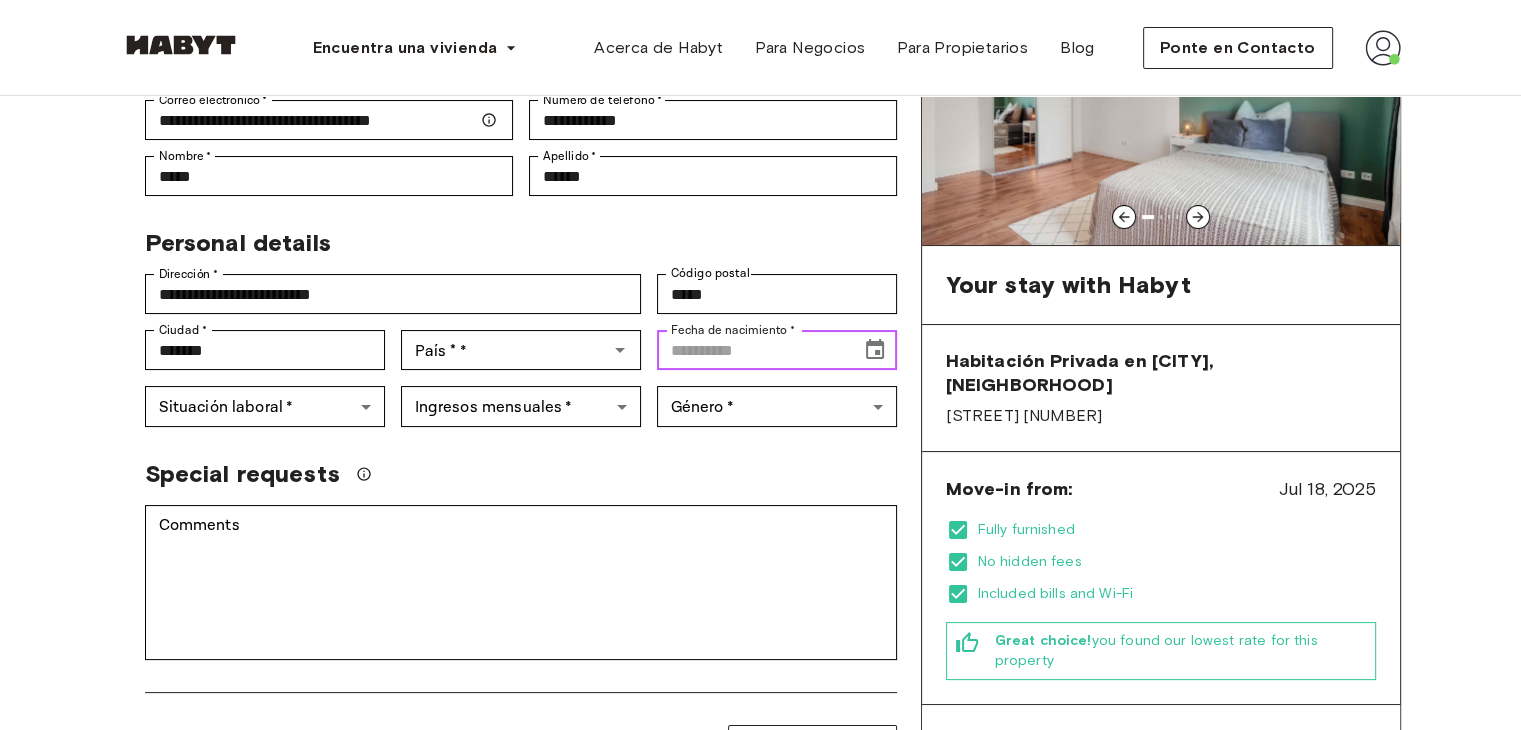 click on "Fecha de nacimiento   *" at bounding box center (752, 350) 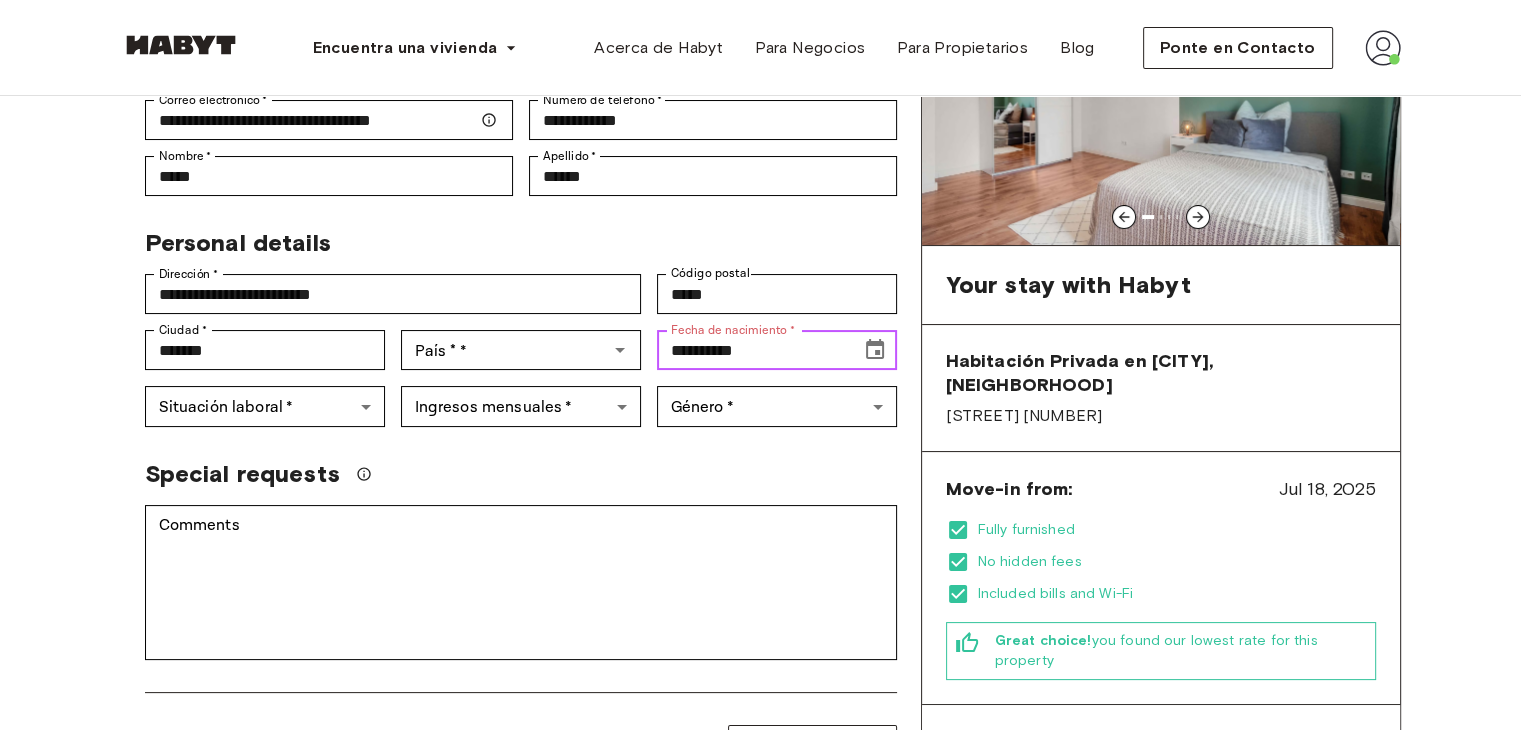 click on "**********" at bounding box center [752, 350] 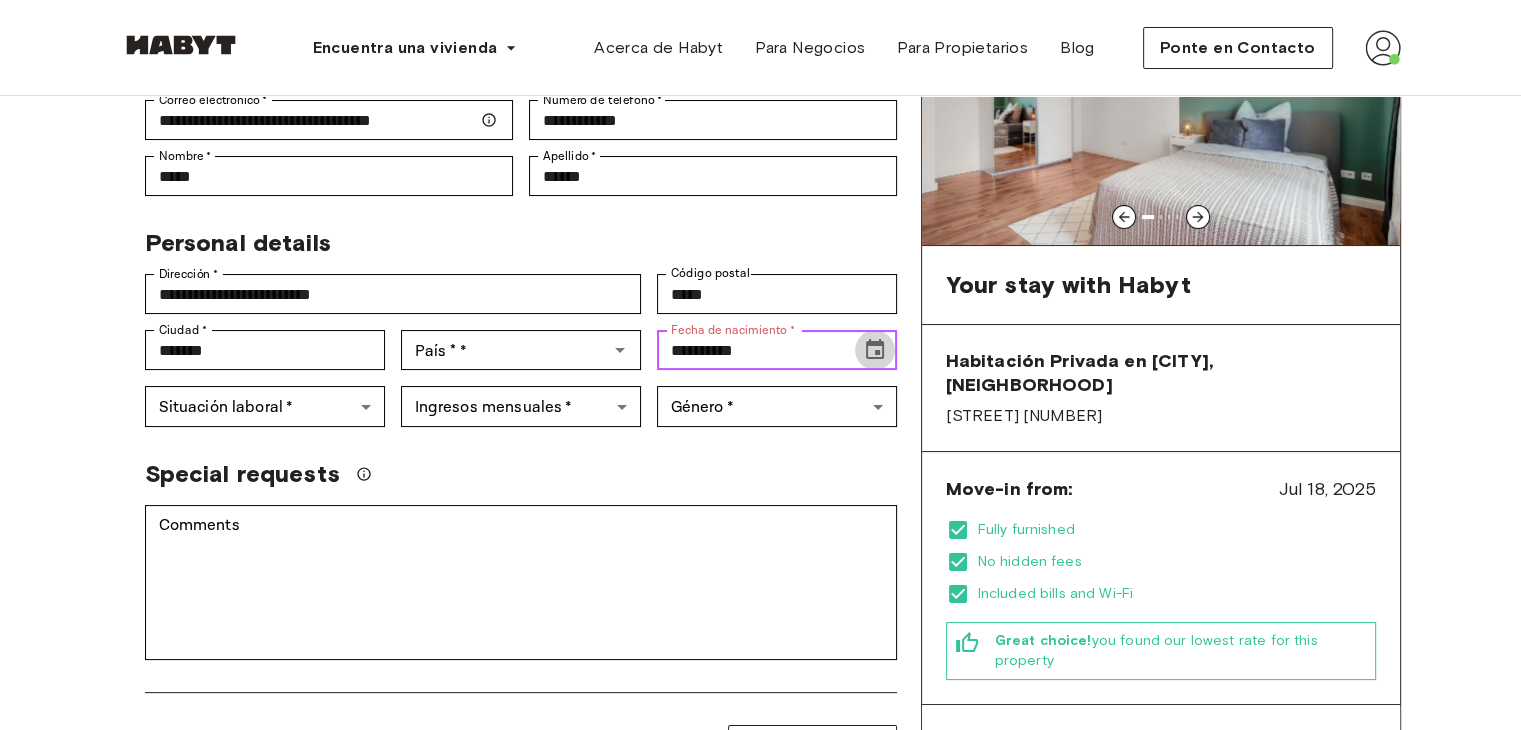 click 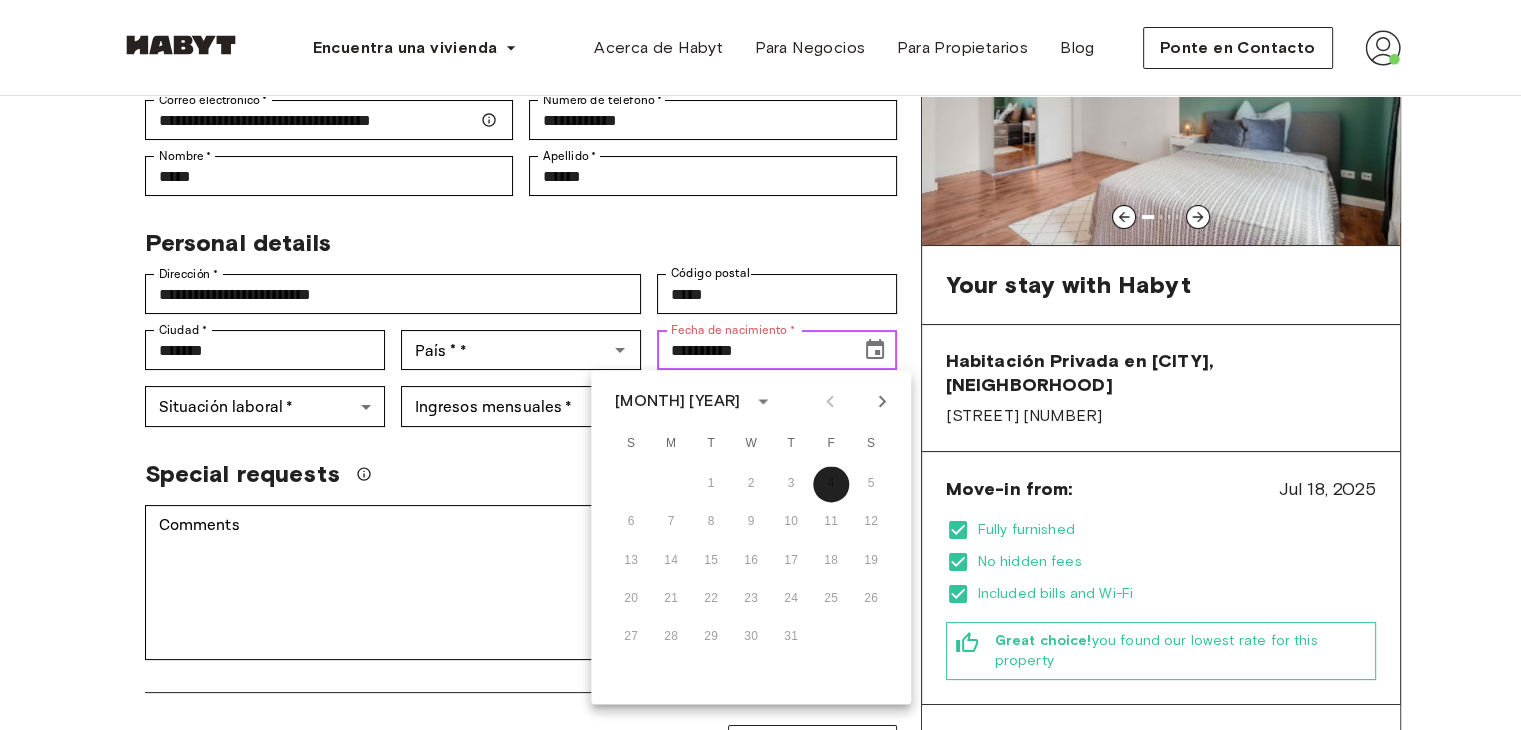 click on "**********" at bounding box center (752, 350) 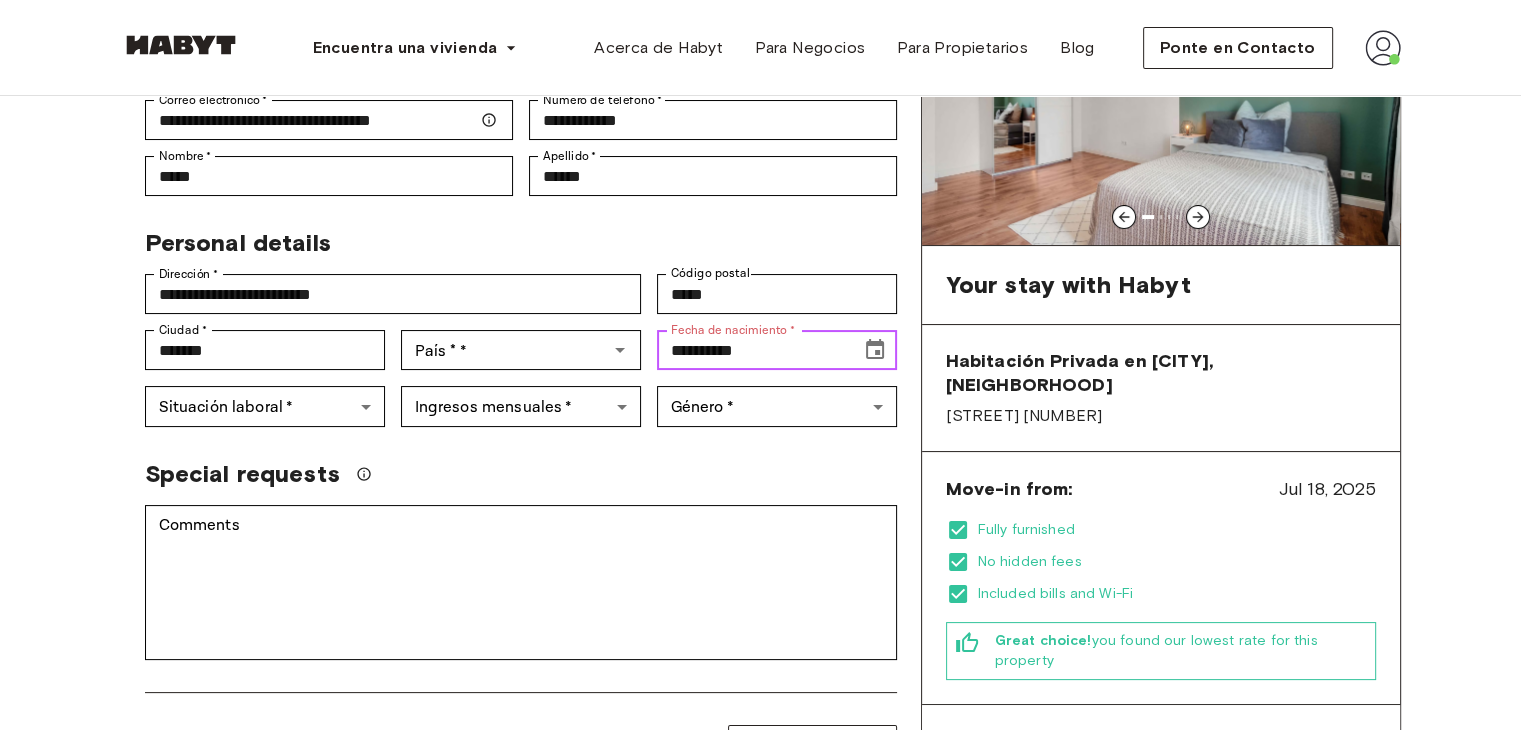 click on "**********" at bounding box center [752, 350] 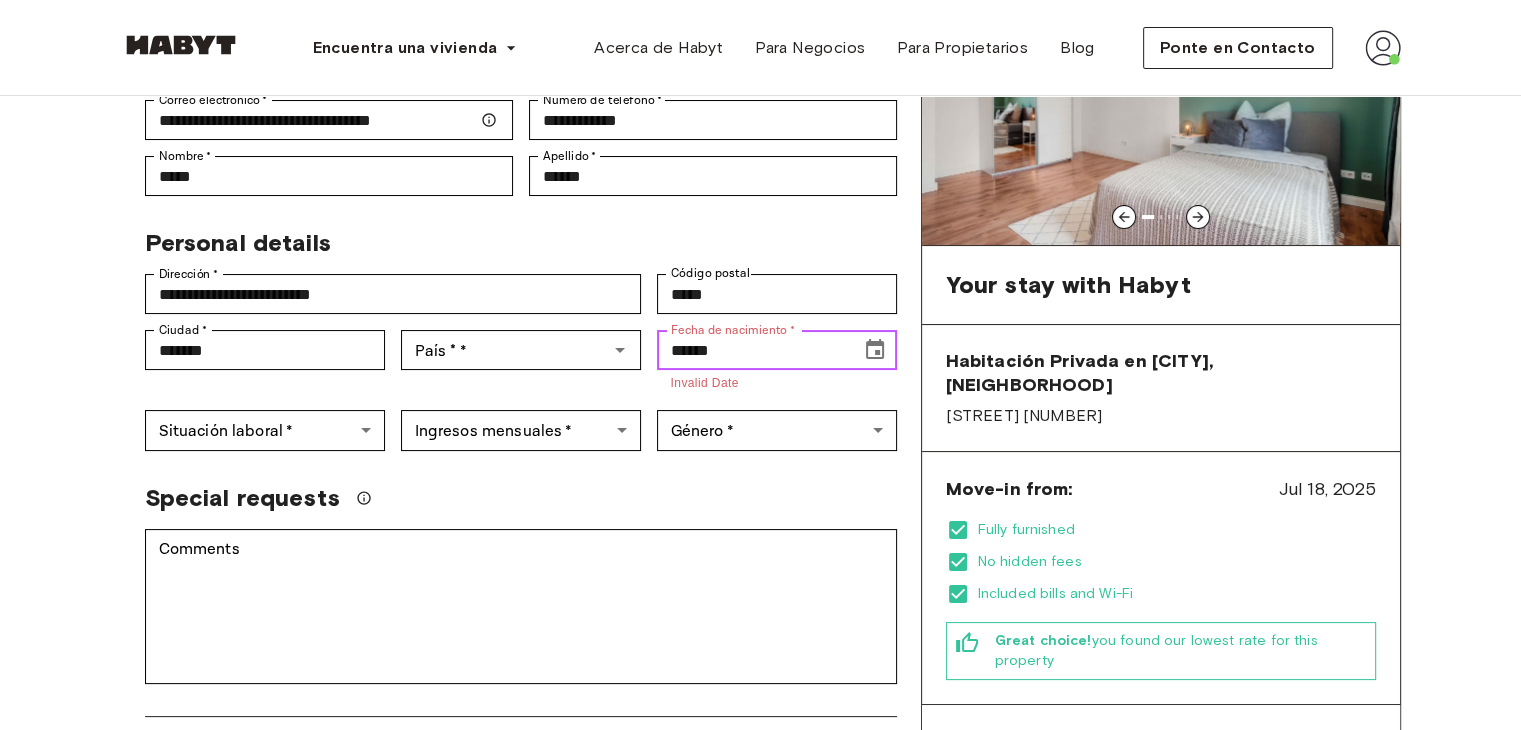 click on "******" at bounding box center [752, 350] 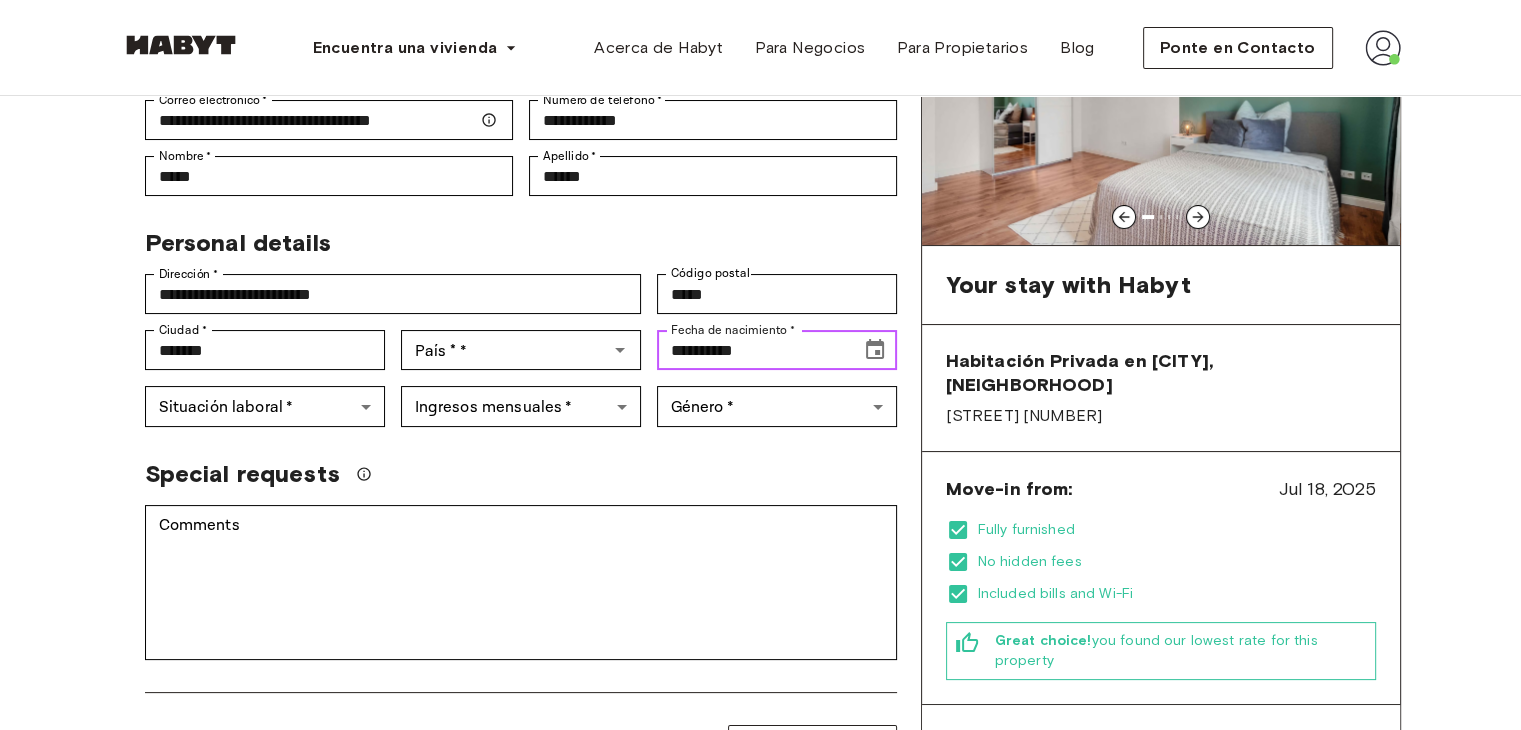 click on "**********" at bounding box center [752, 350] 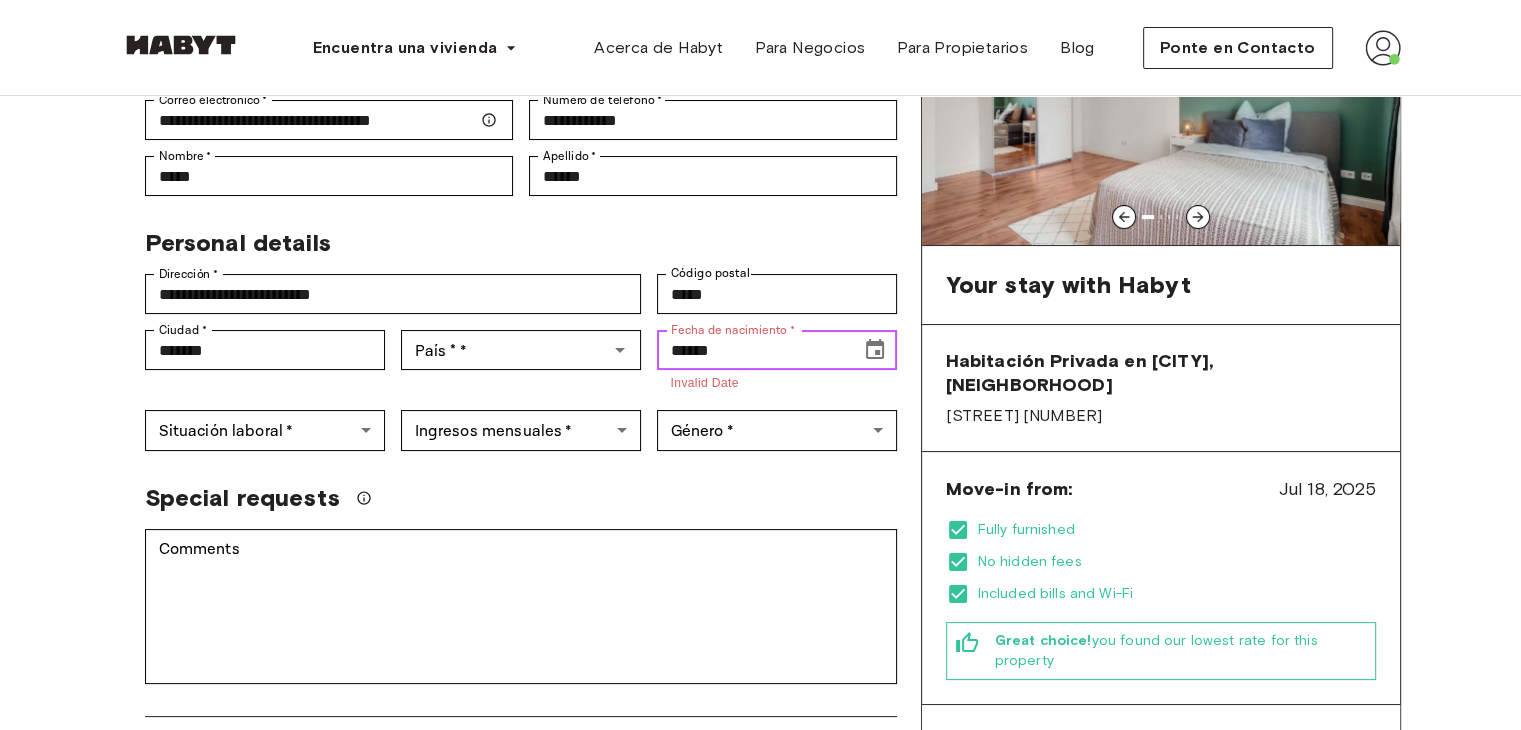 click on "******" at bounding box center [752, 350] 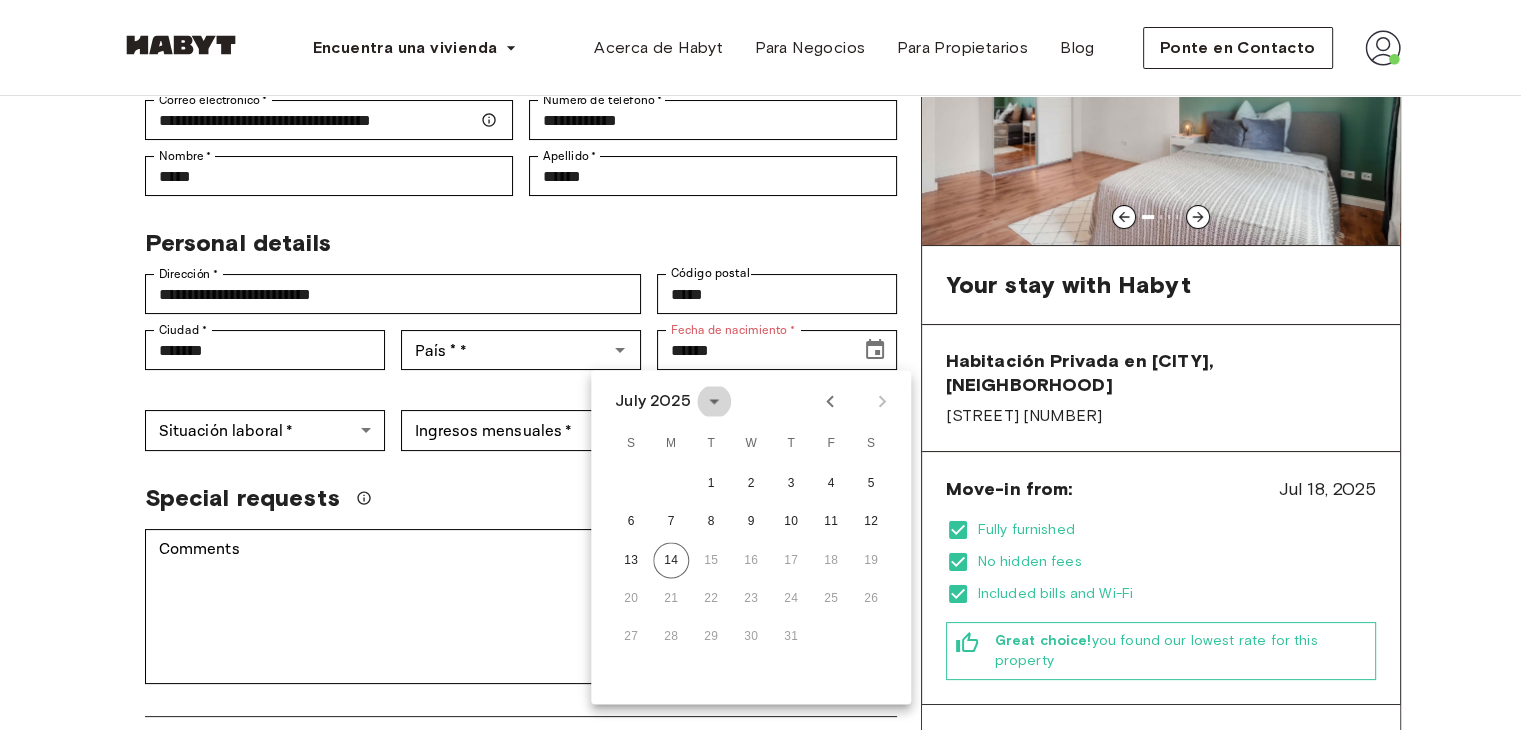 click 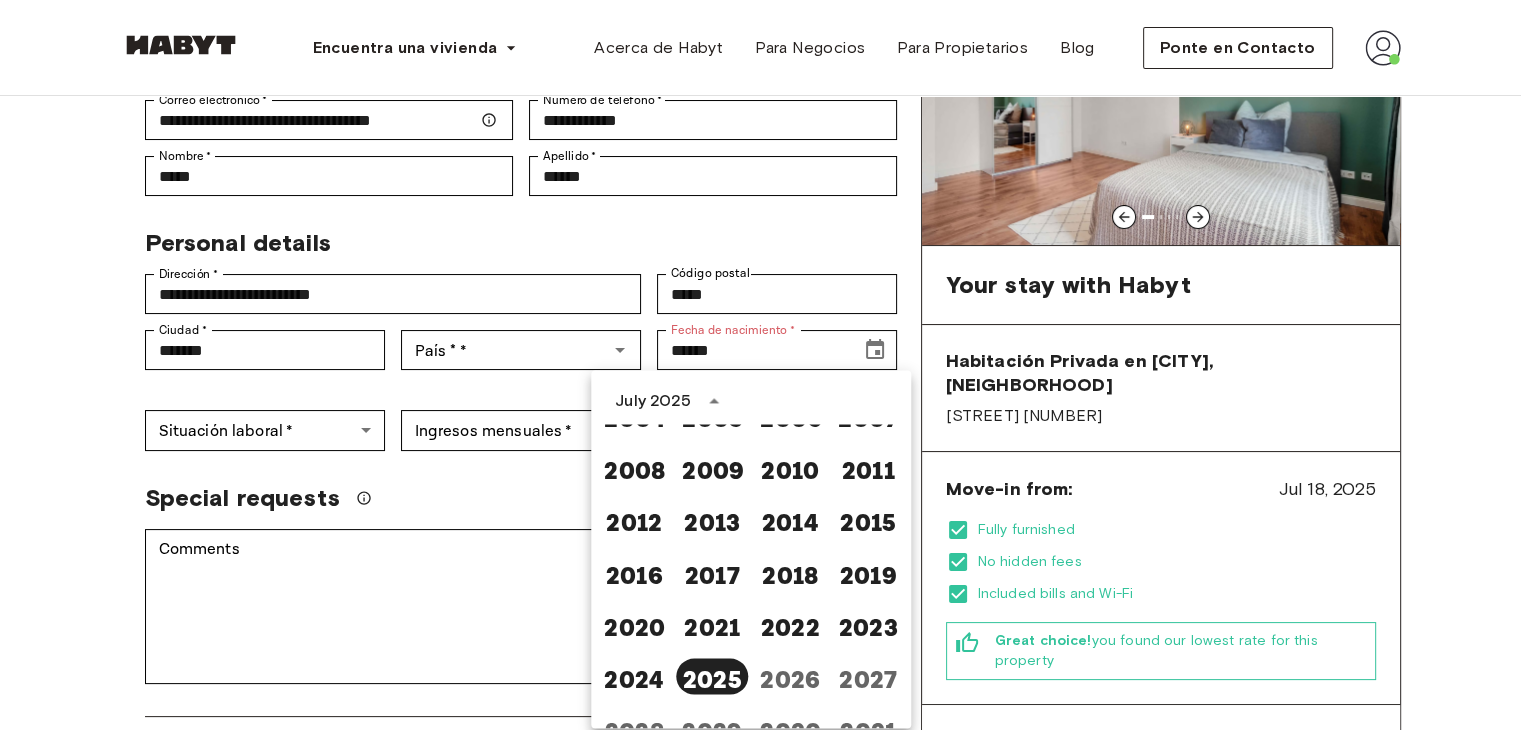 scroll, scrollTop: 1286, scrollLeft: 0, axis: vertical 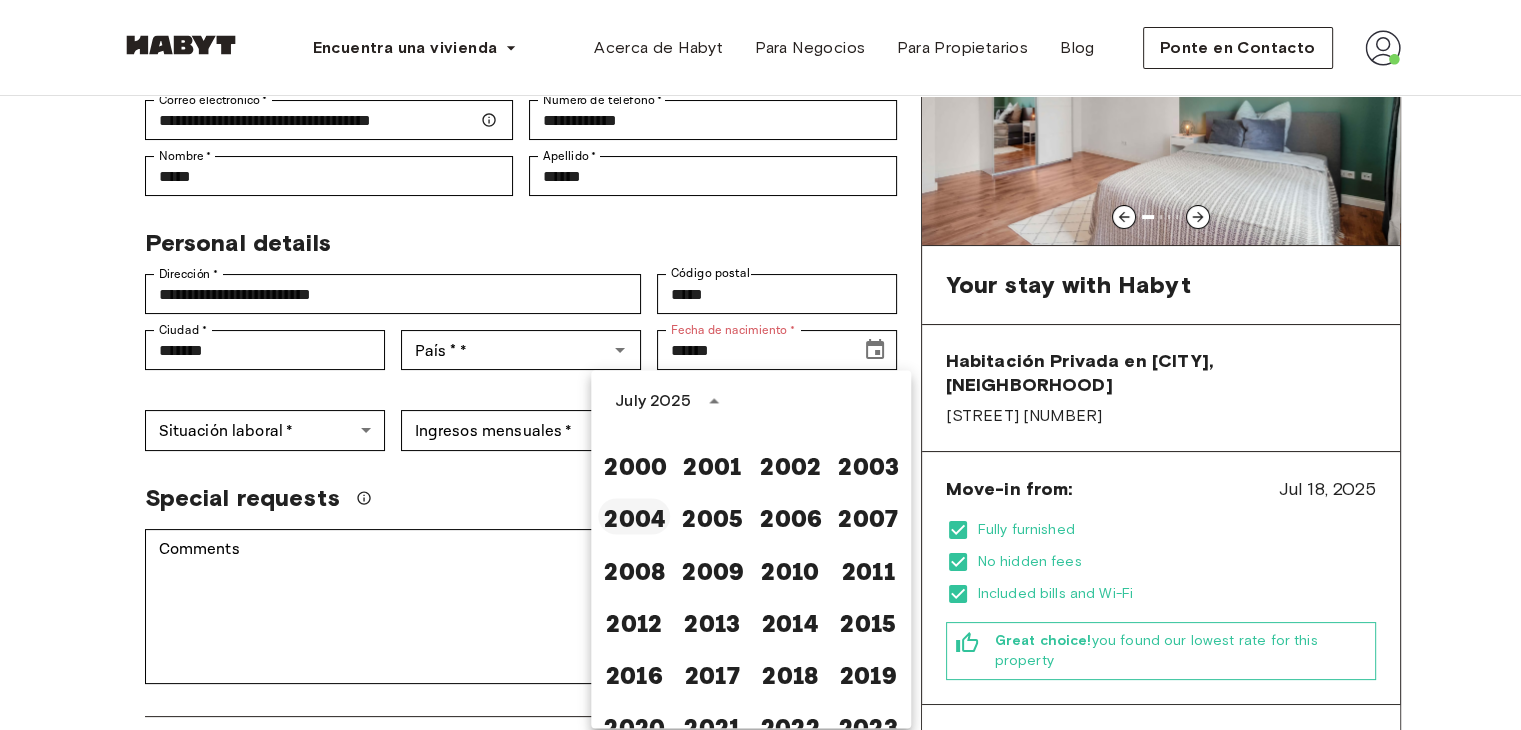 click on "2004" at bounding box center (634, 516) 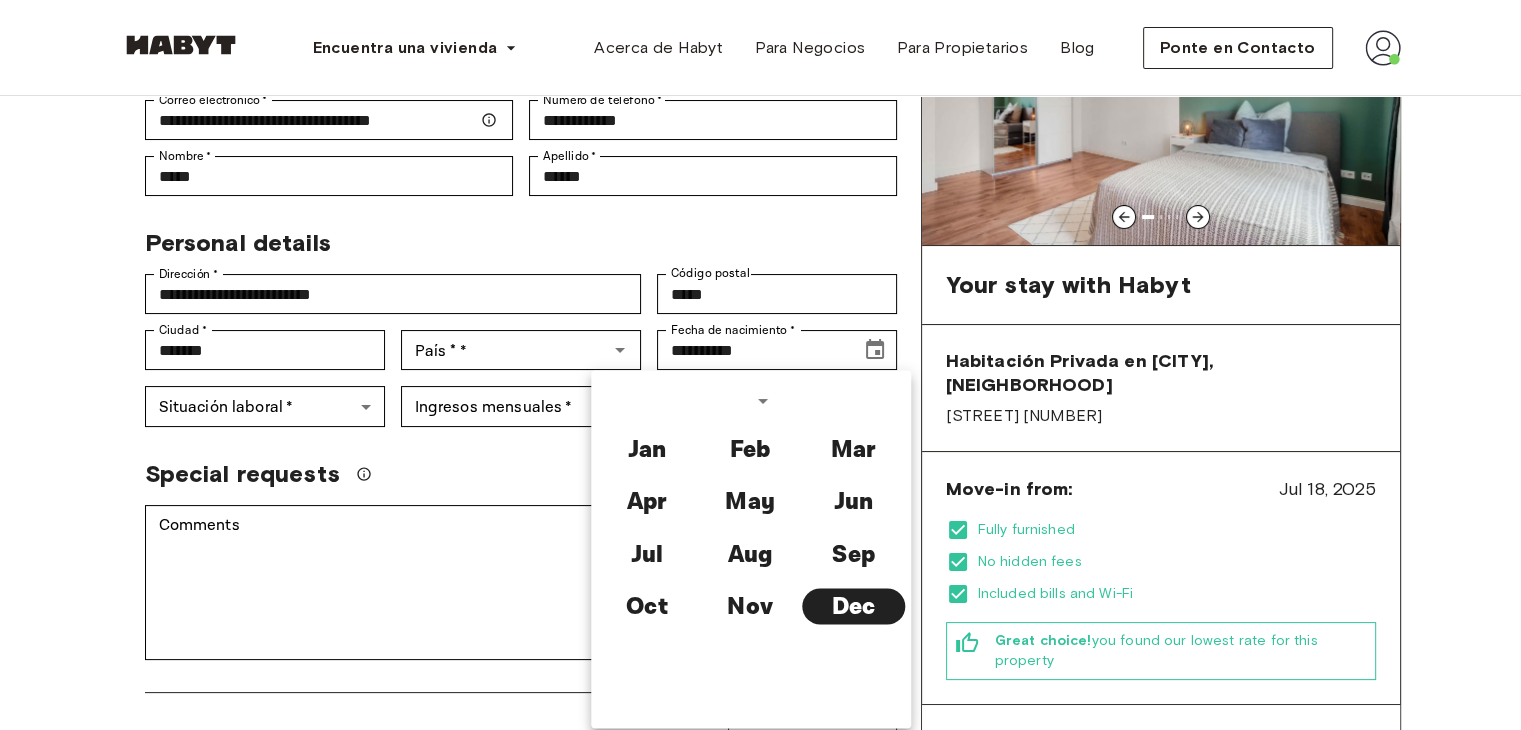 scroll, scrollTop: 0, scrollLeft: 0, axis: both 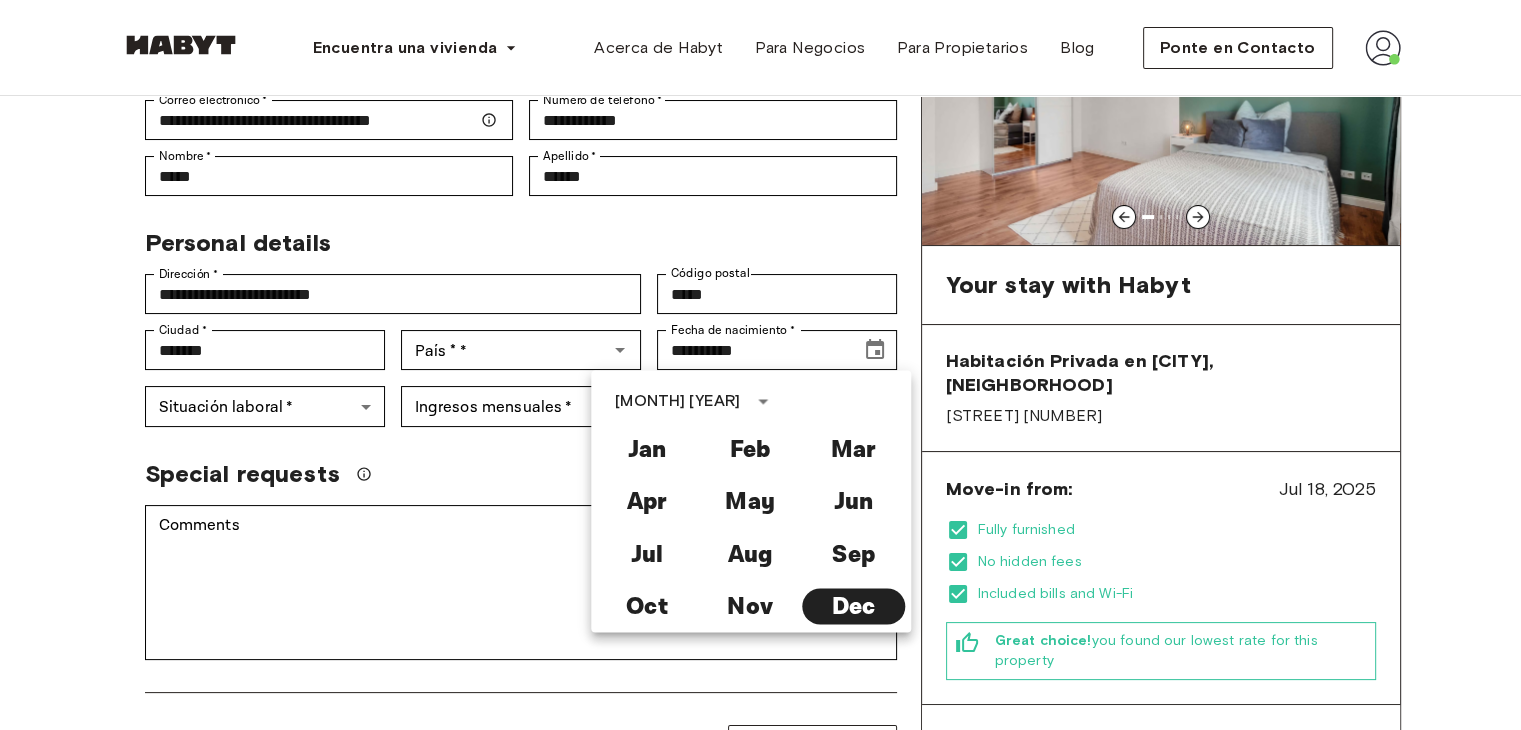 click 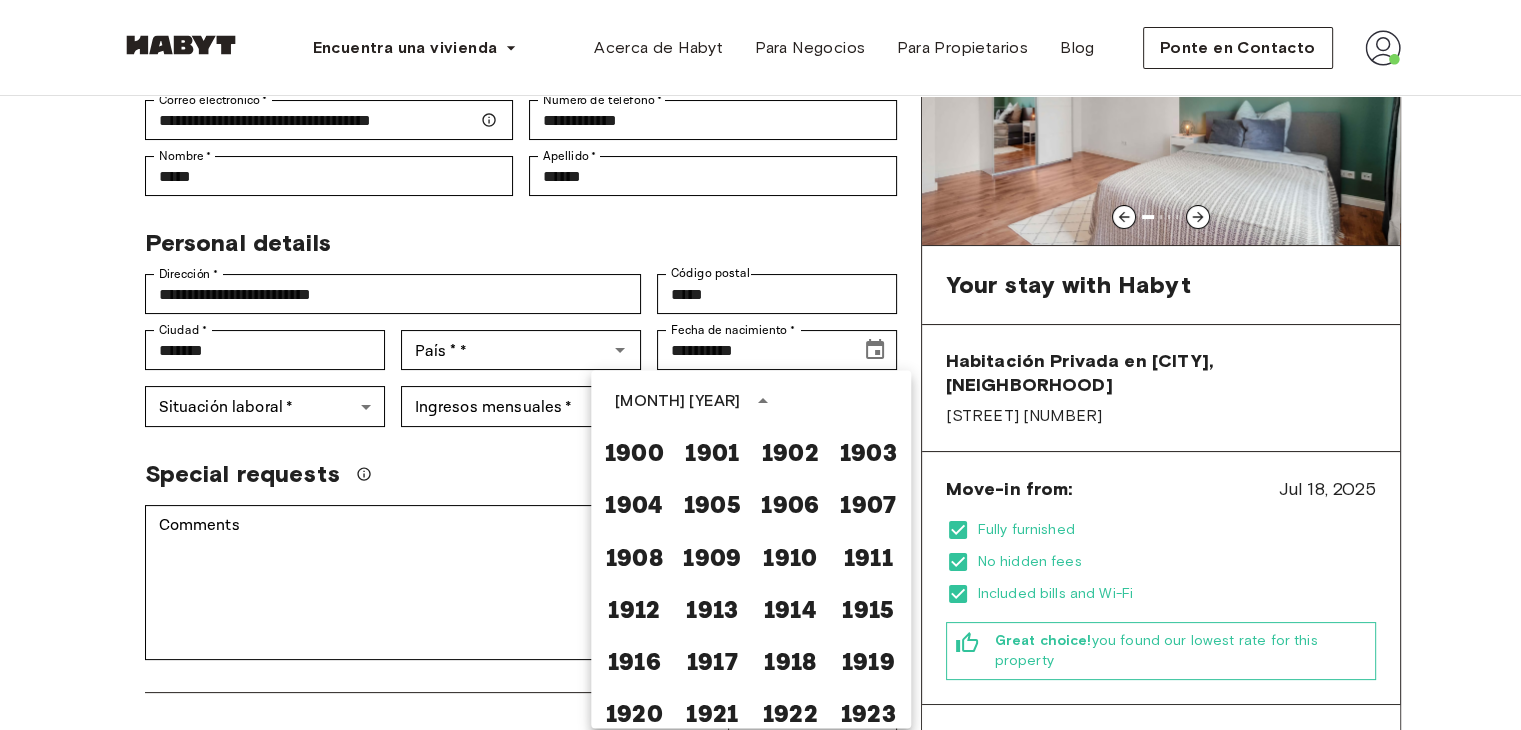 scroll, scrollTop: 1226, scrollLeft: 0, axis: vertical 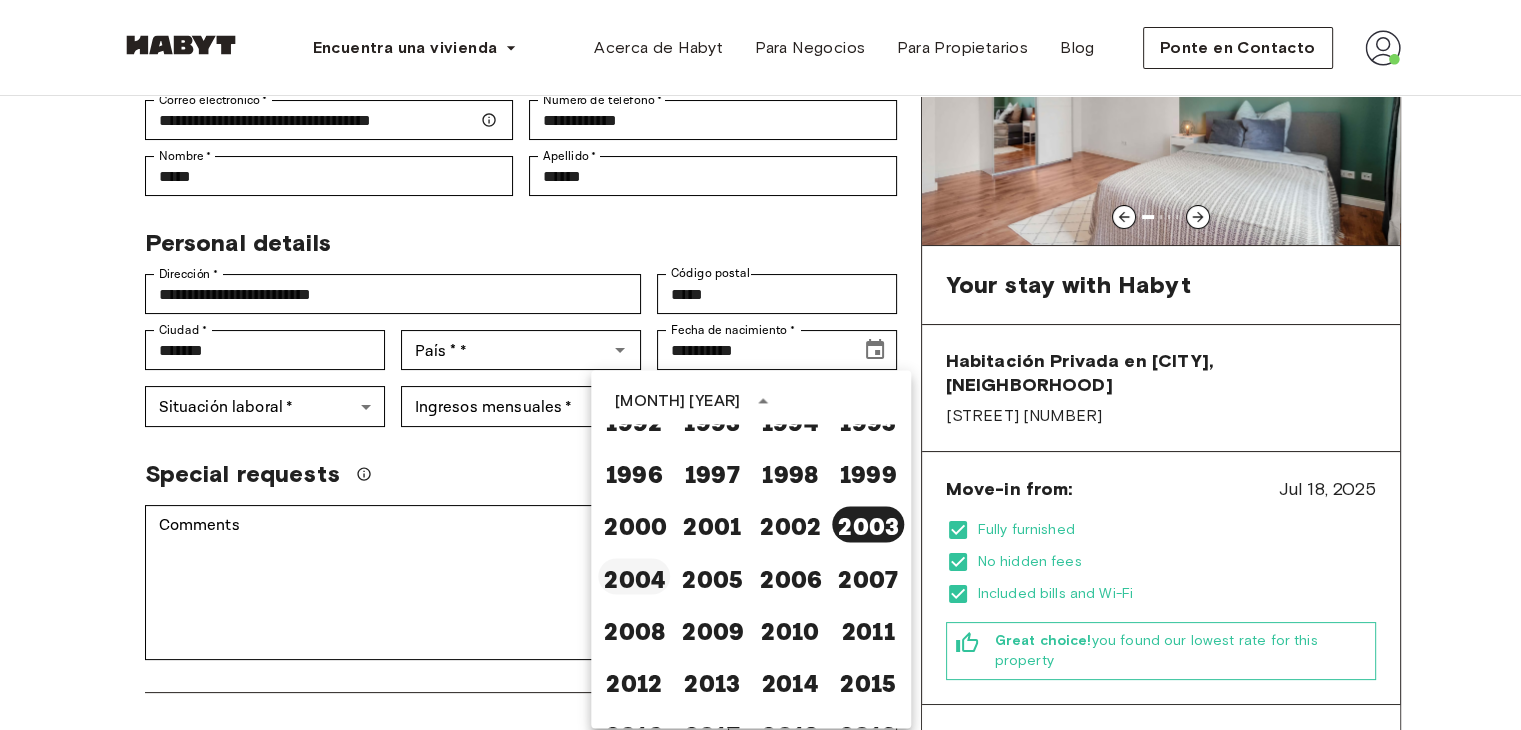 click on "2004" at bounding box center [634, 576] 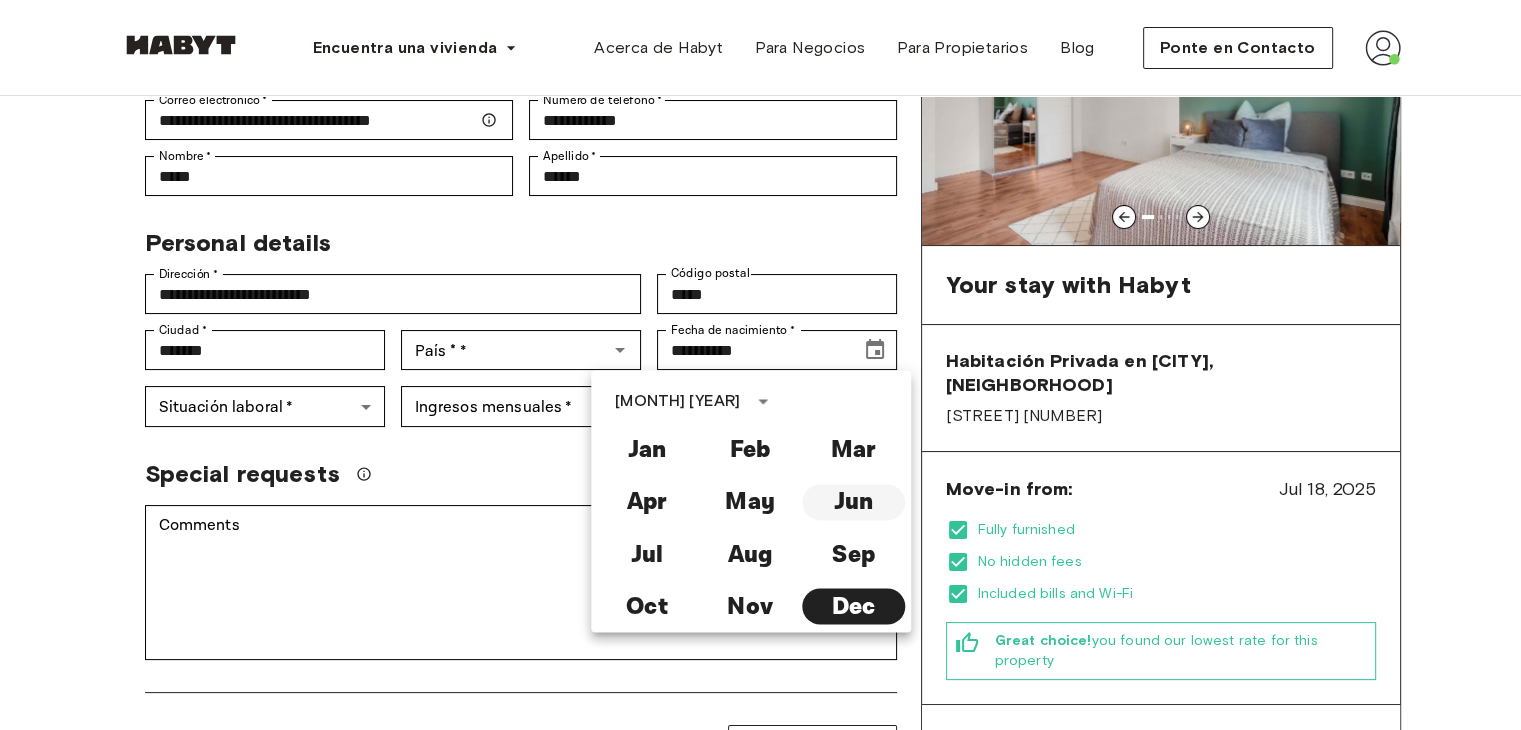 click on "Jun" at bounding box center (853, 502) 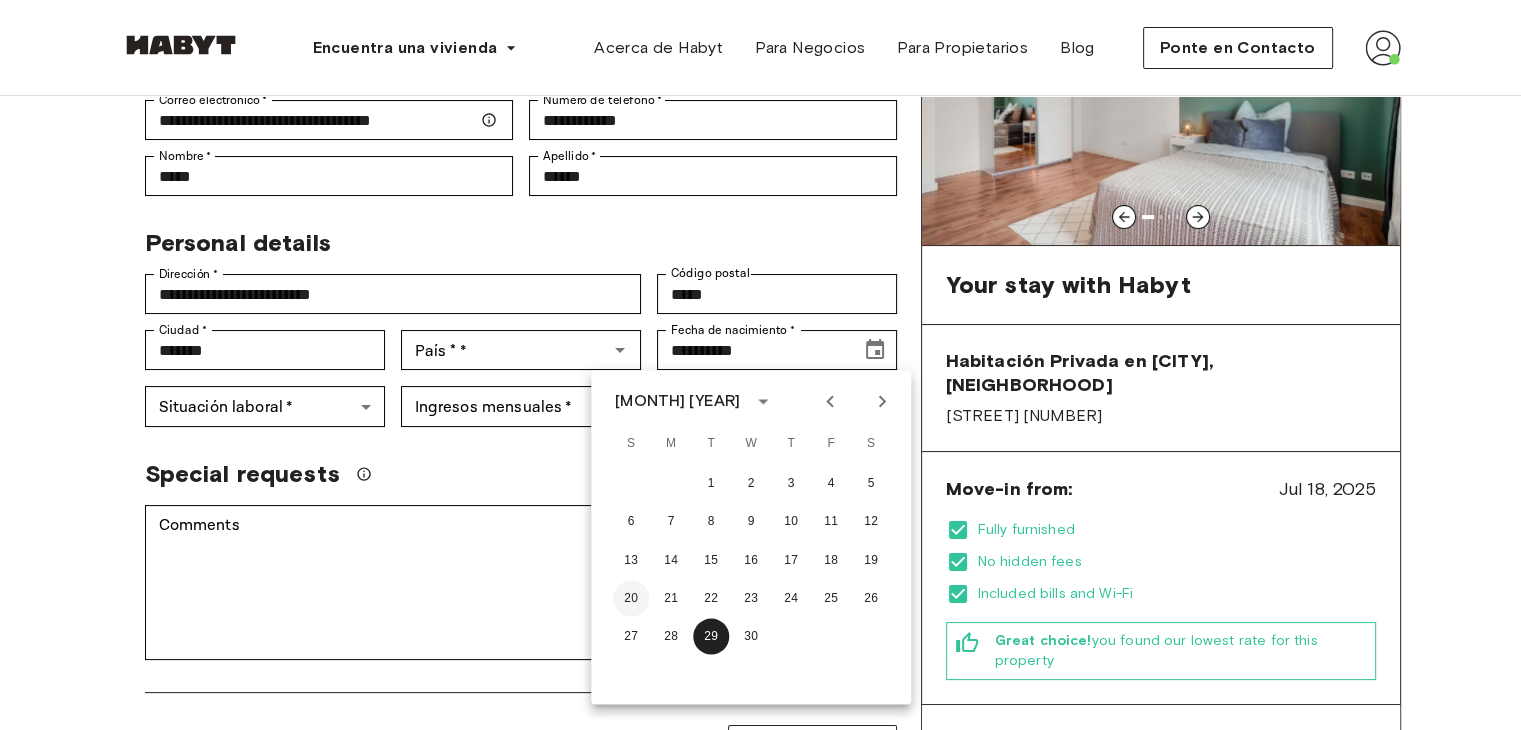 click on "20" at bounding box center (631, 598) 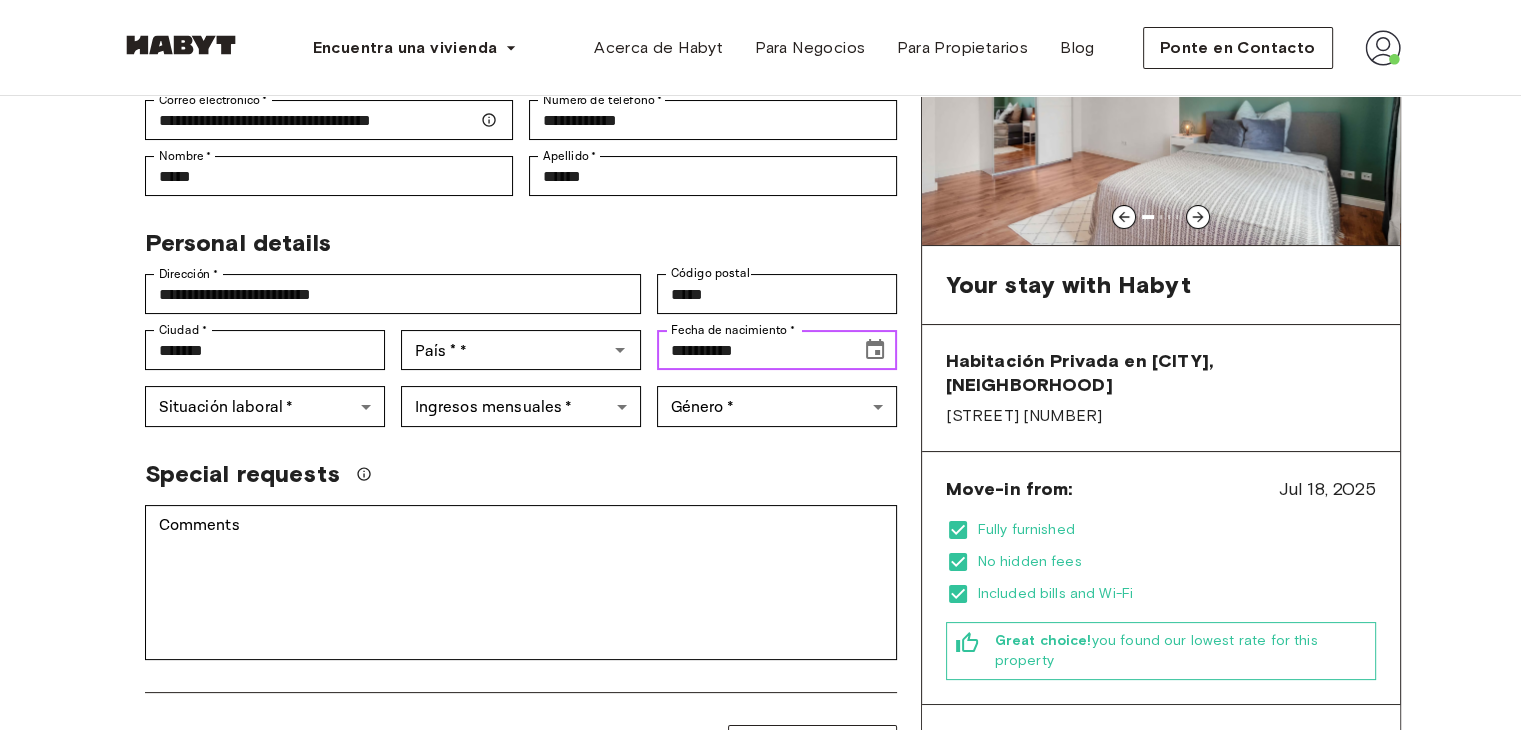 type on "**********" 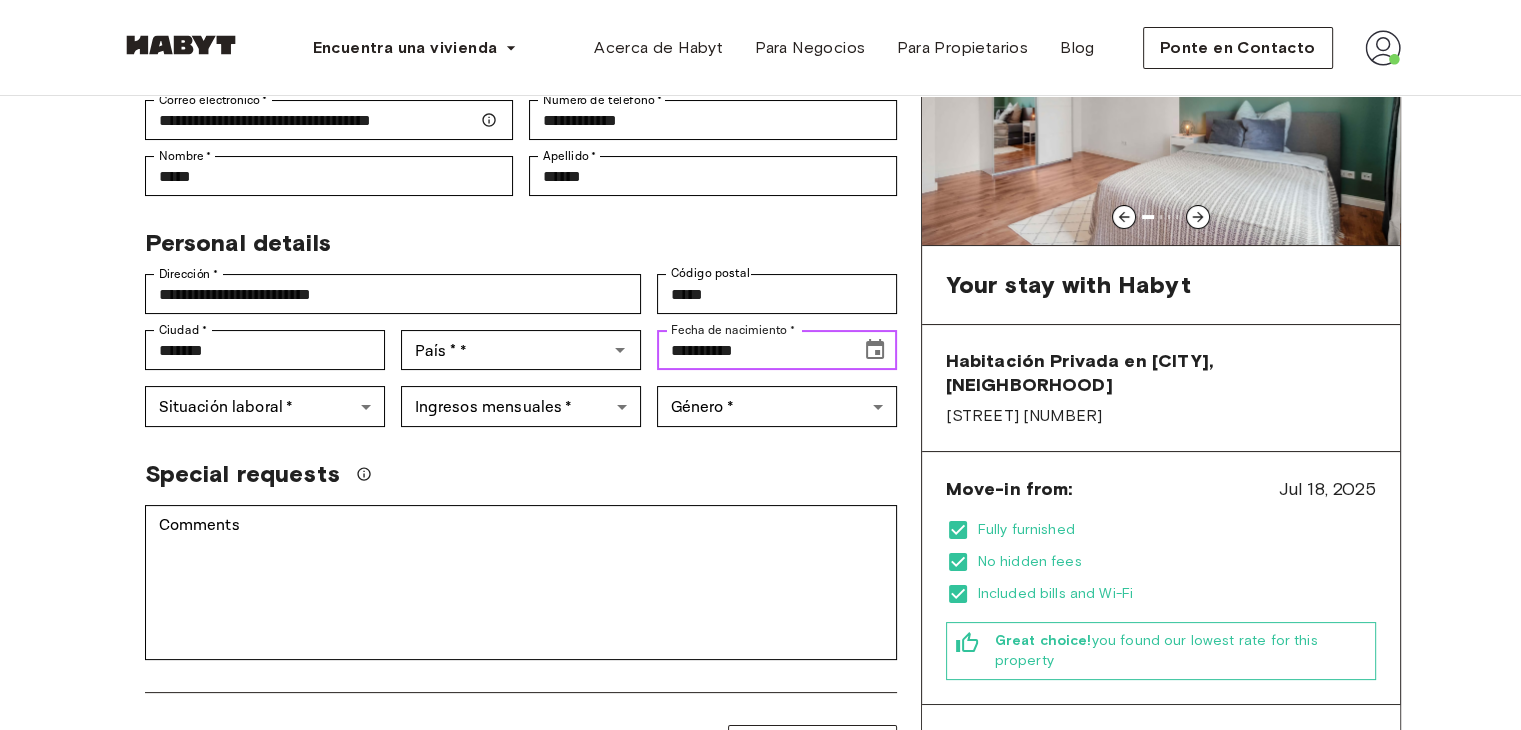 click on "**********" at bounding box center [752, 350] 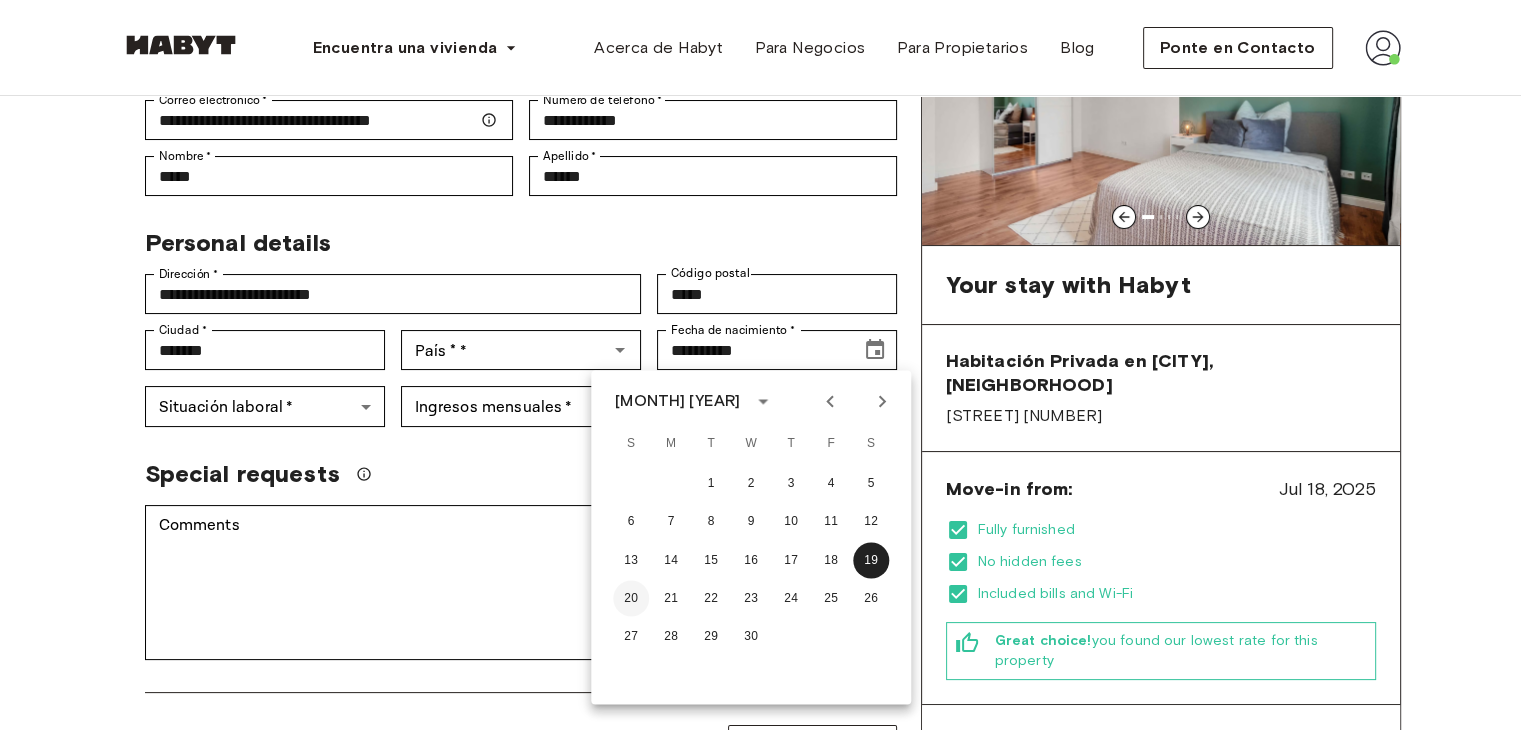 click on "20" at bounding box center [631, 598] 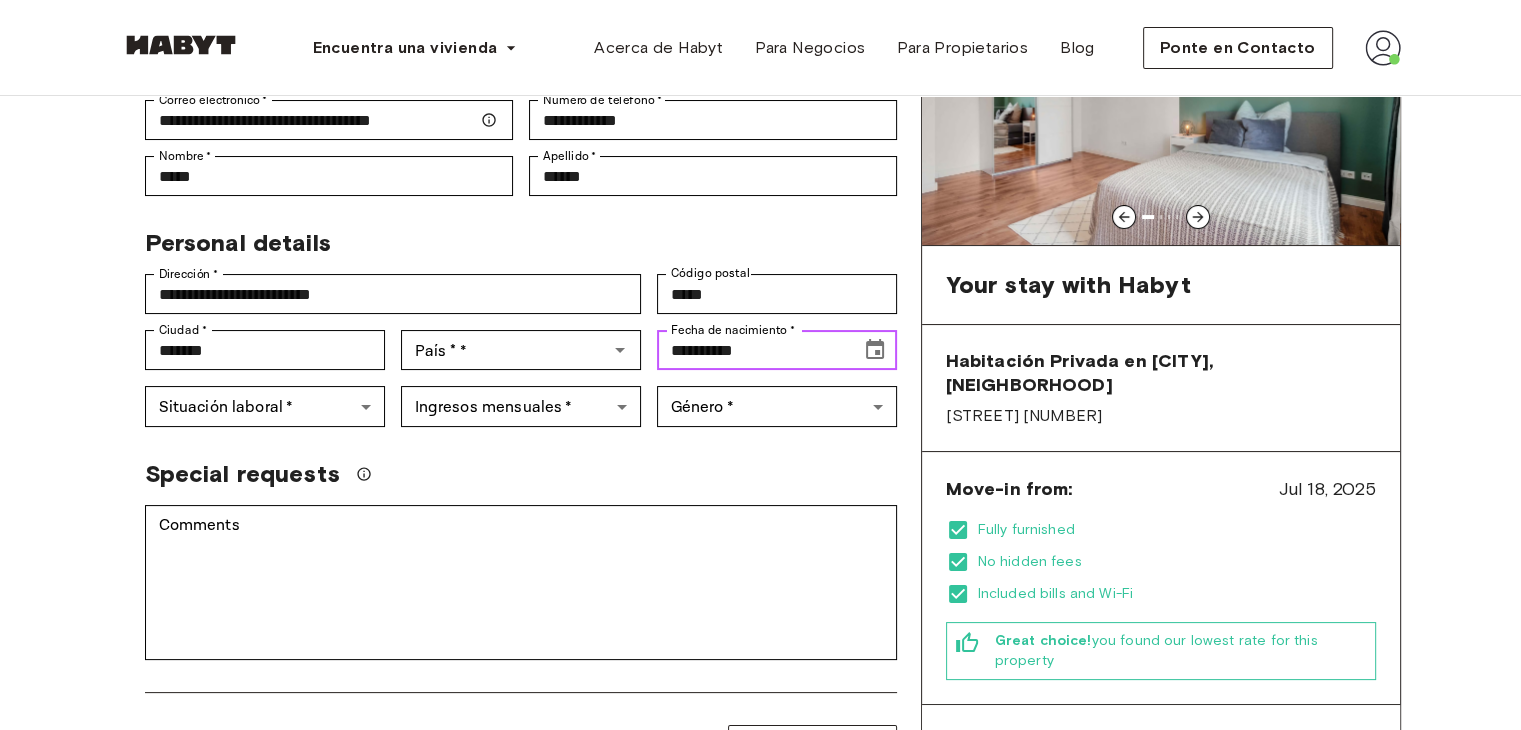 click 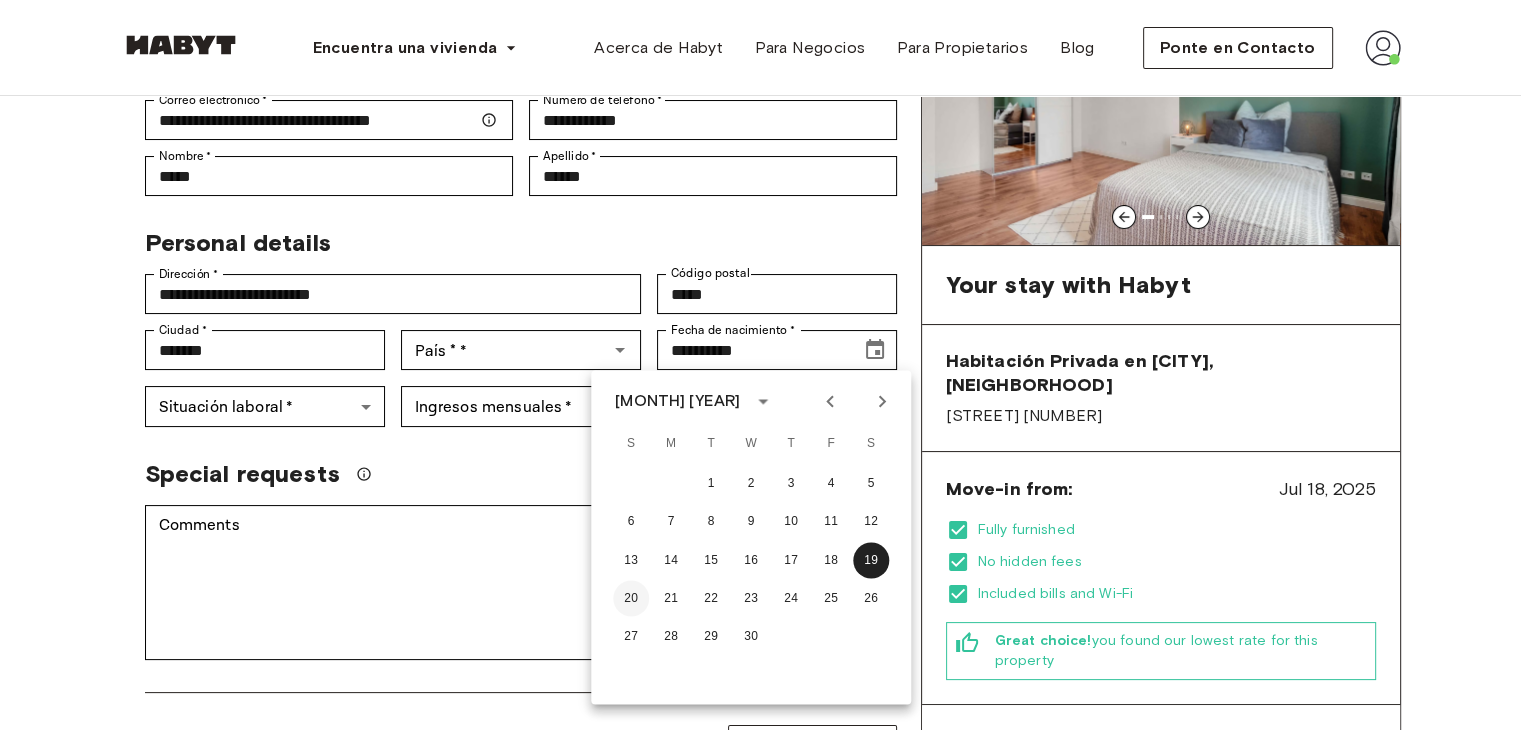 type 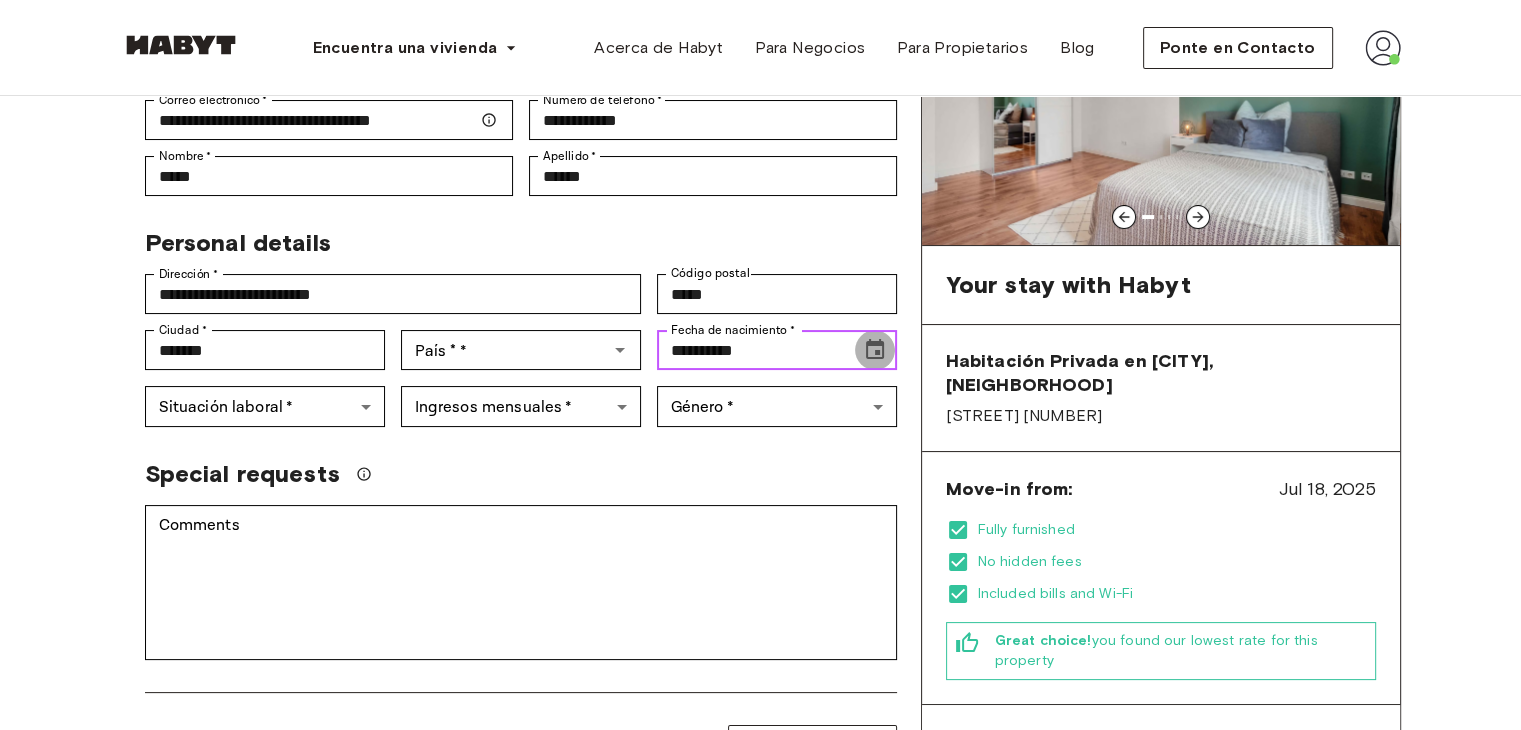 click 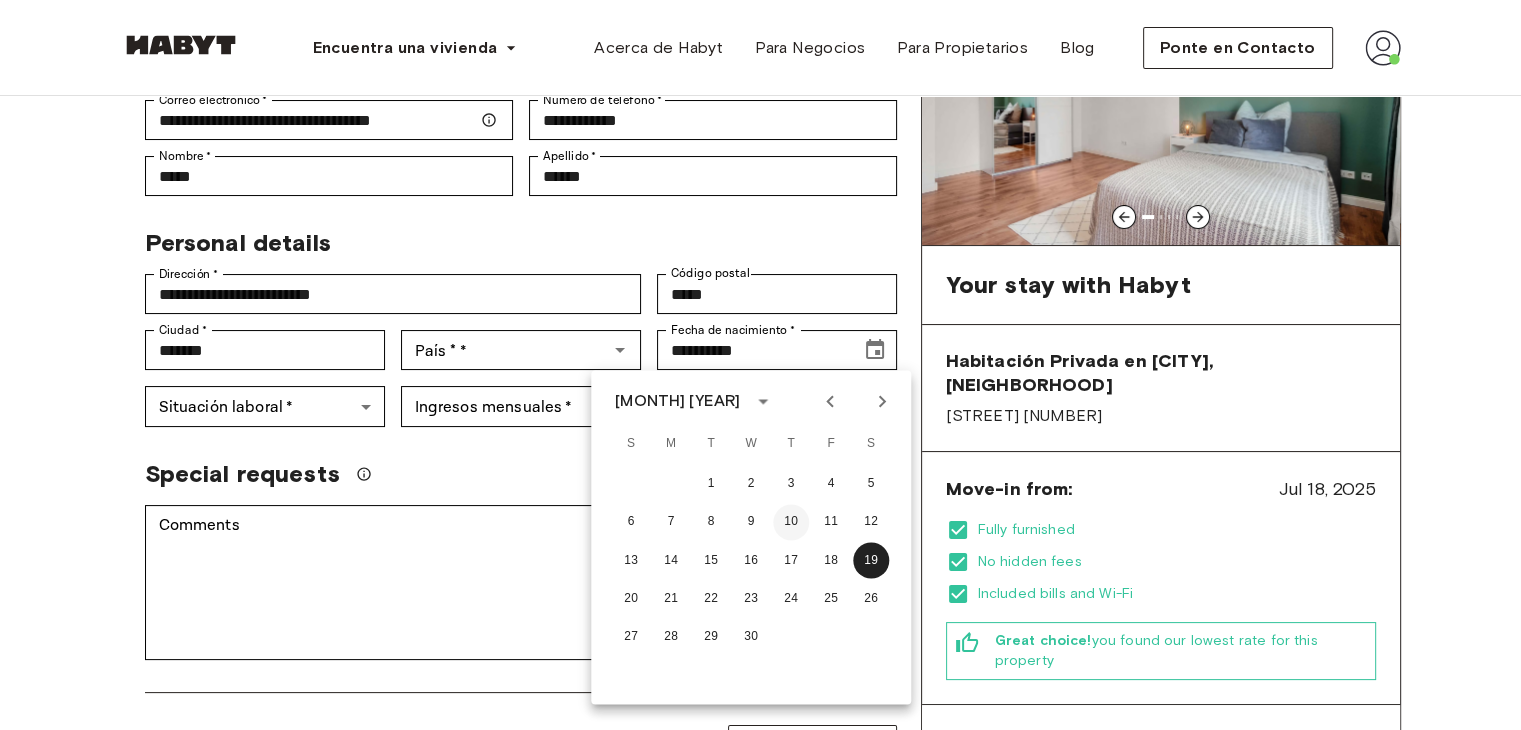 click on "10" at bounding box center (791, 522) 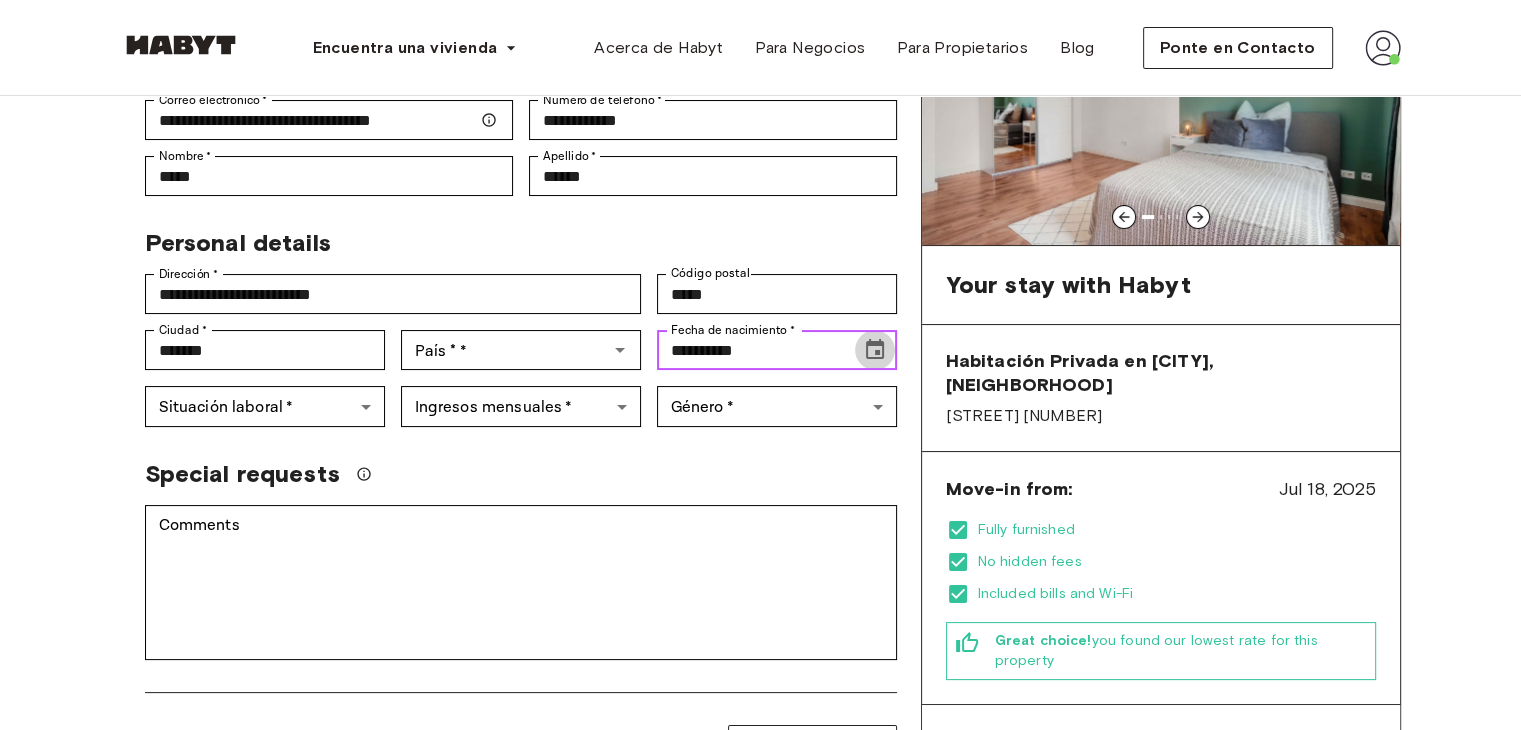 click 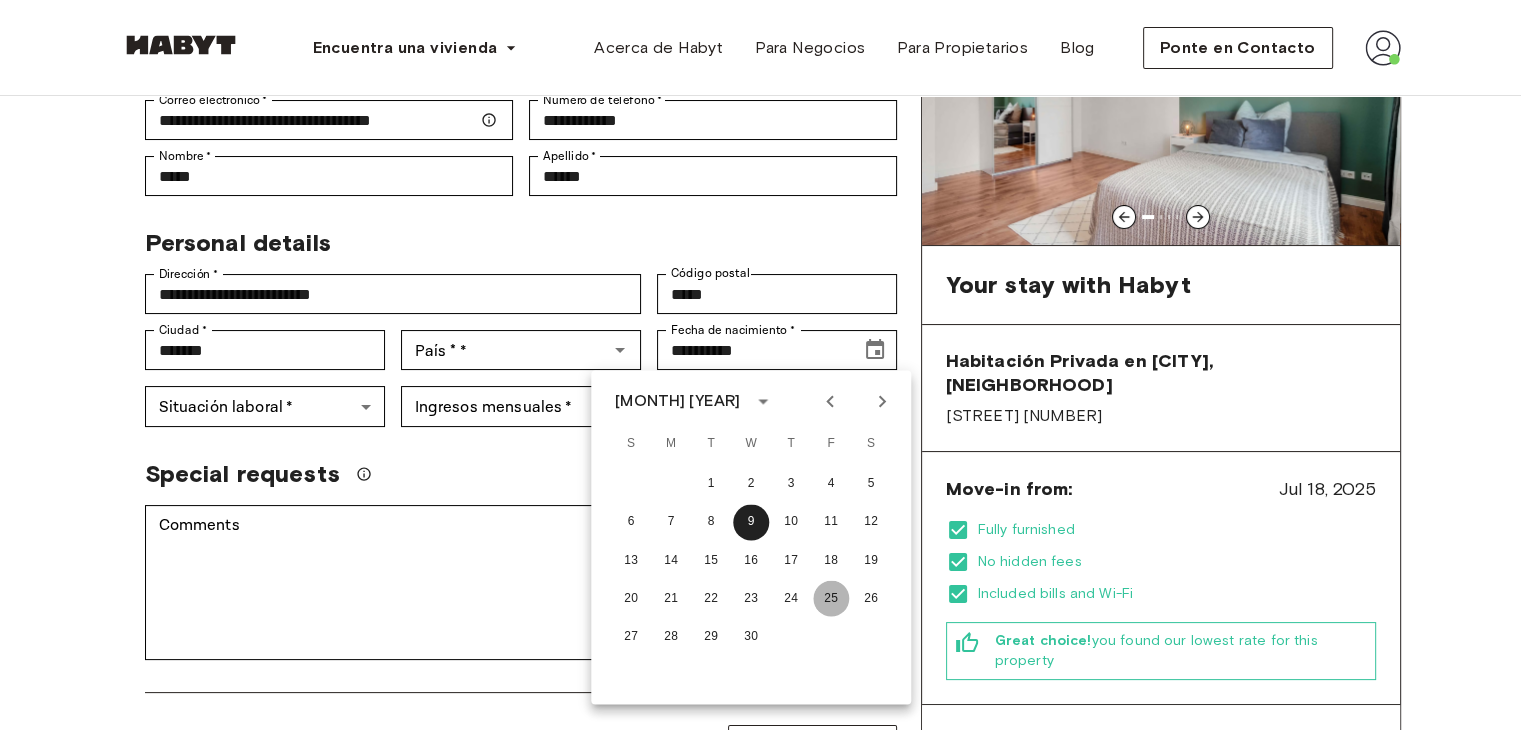 click on "25" at bounding box center (831, 598) 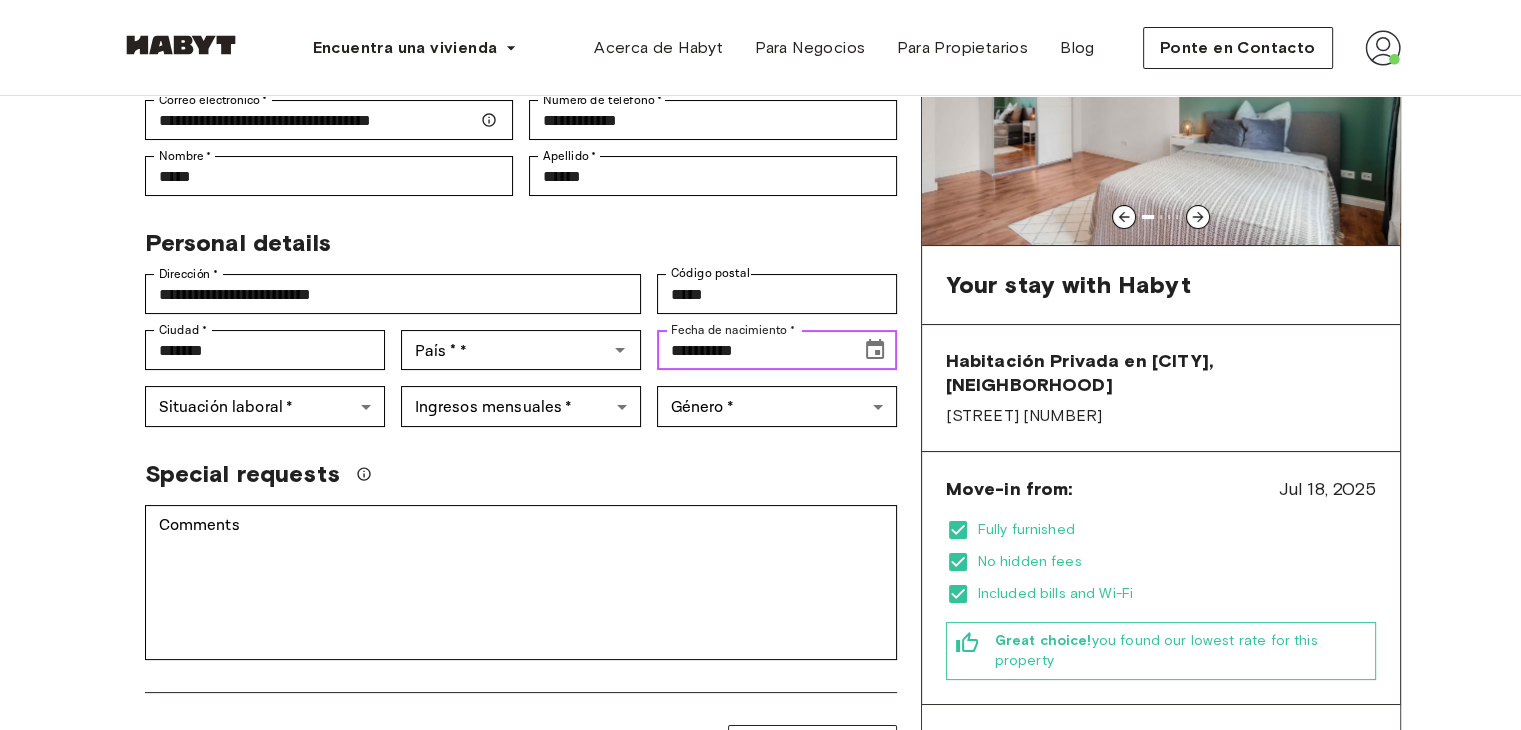 click on "**********" at bounding box center [752, 350] 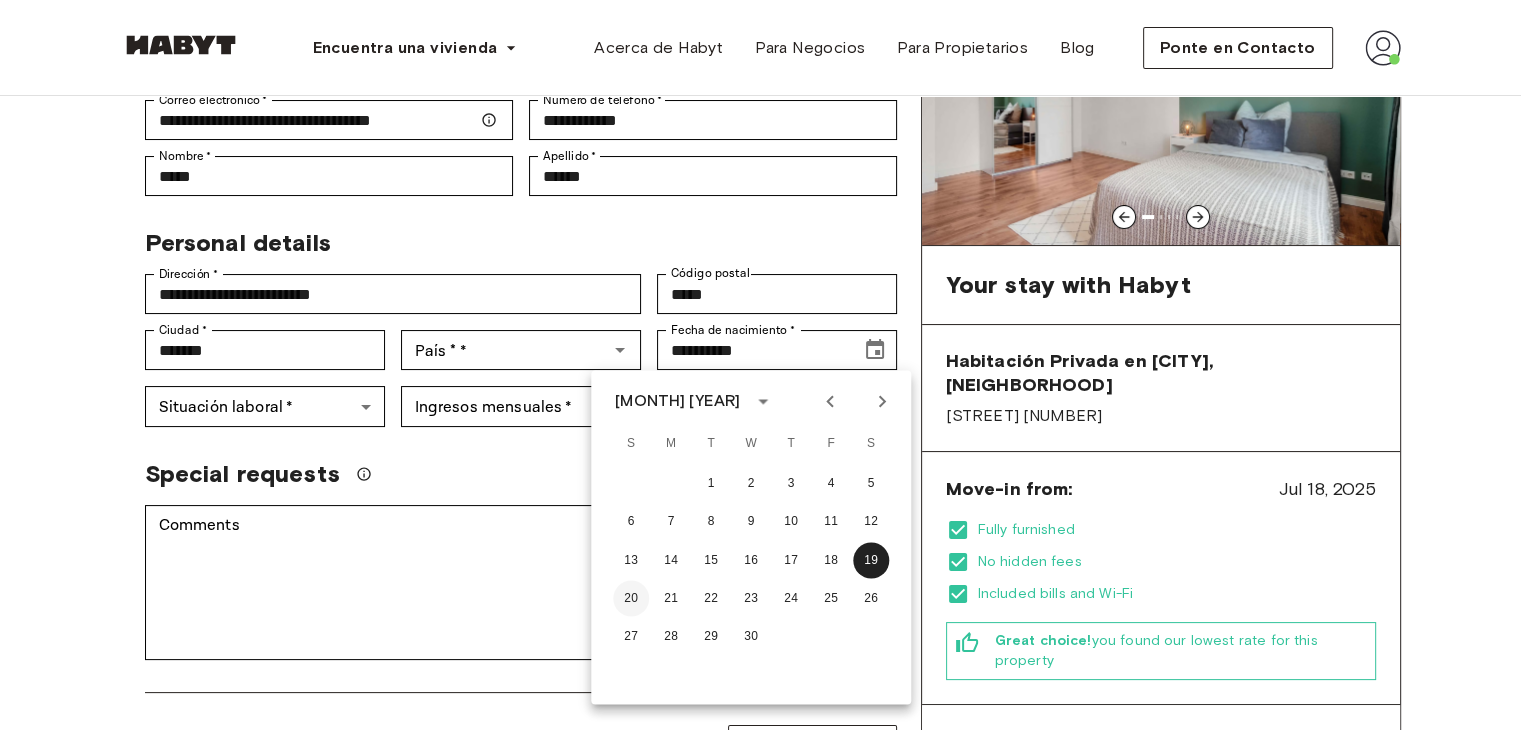click on "20" at bounding box center [631, 598] 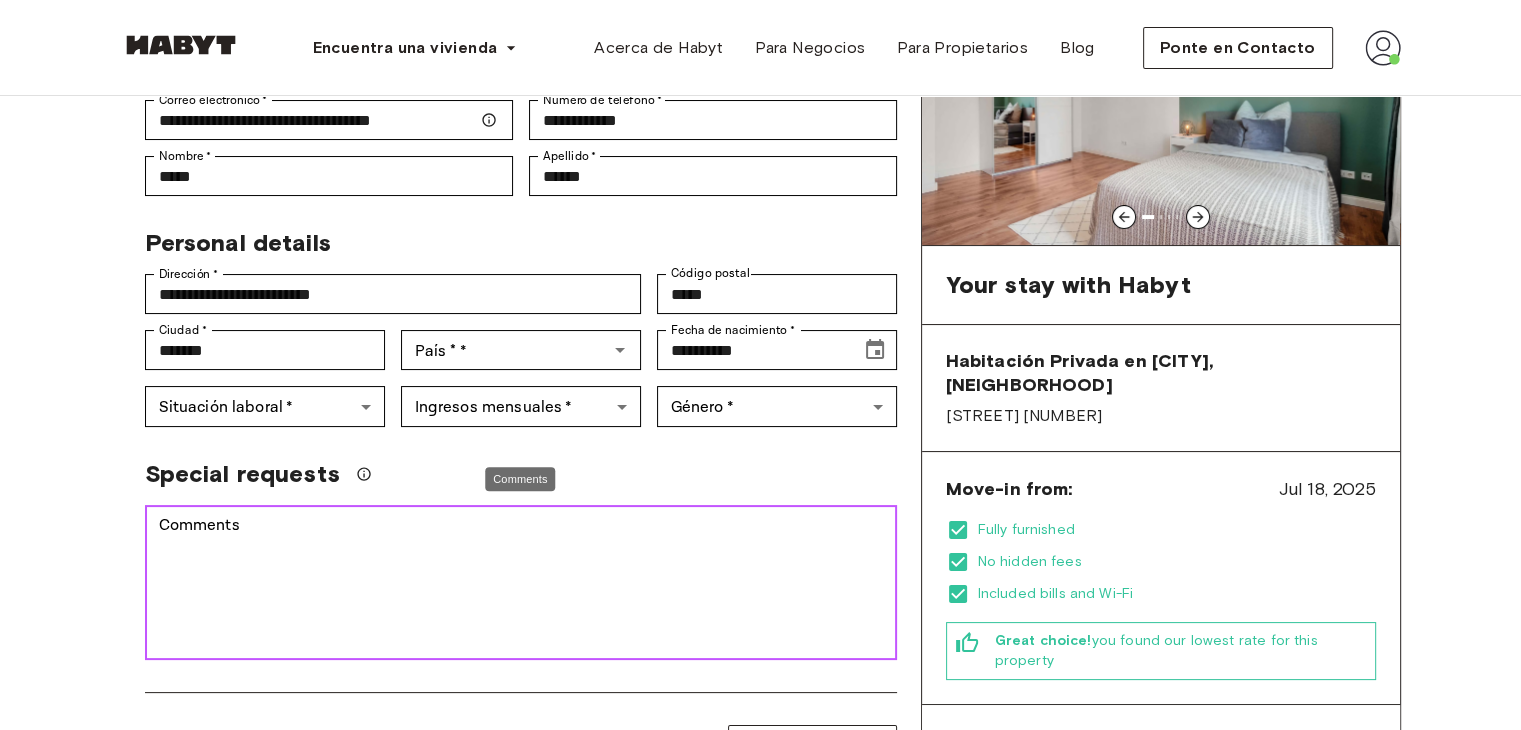 click on "Comments" at bounding box center (521, 583) 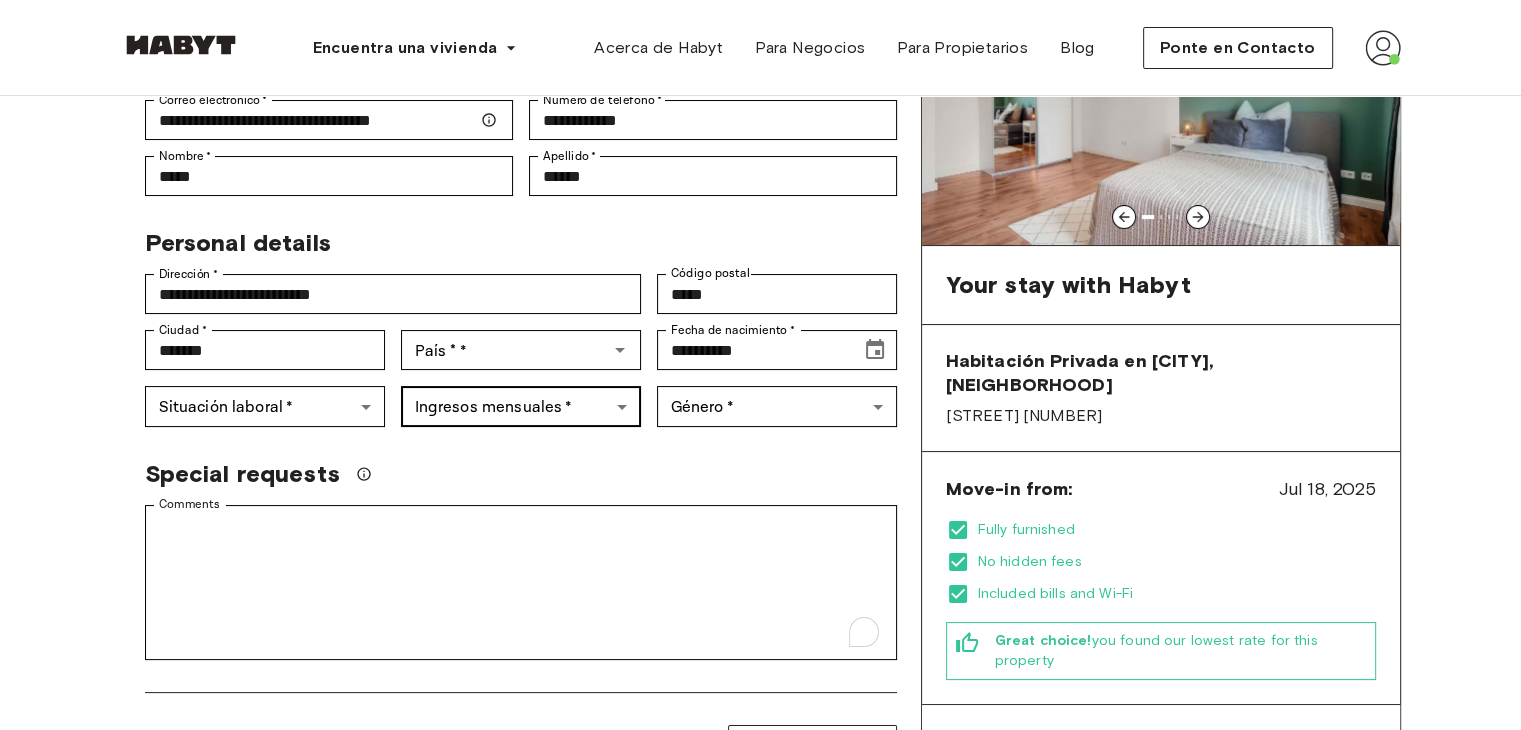 click on "**********" at bounding box center (760, 1003) 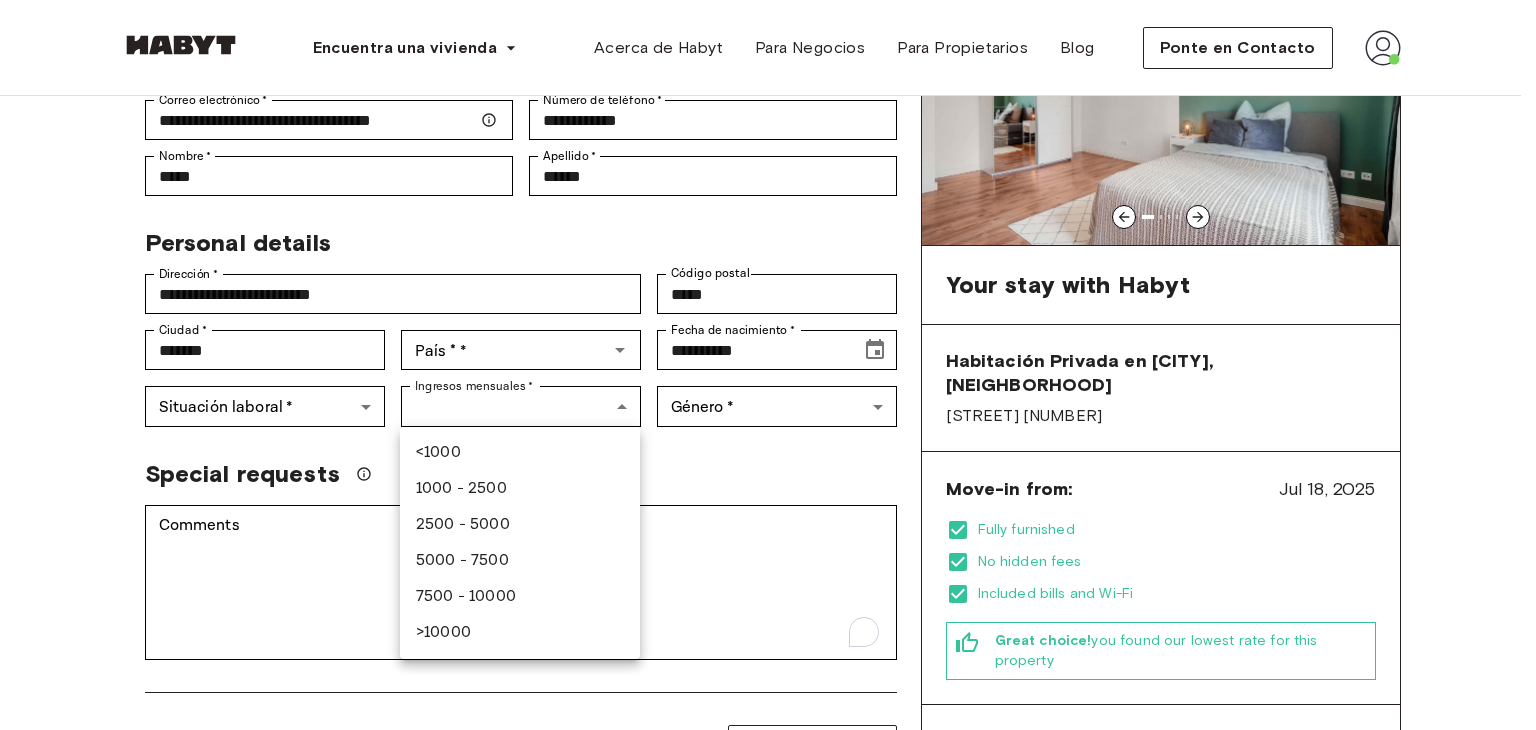 click on "1000 - 2500" at bounding box center [520, 489] 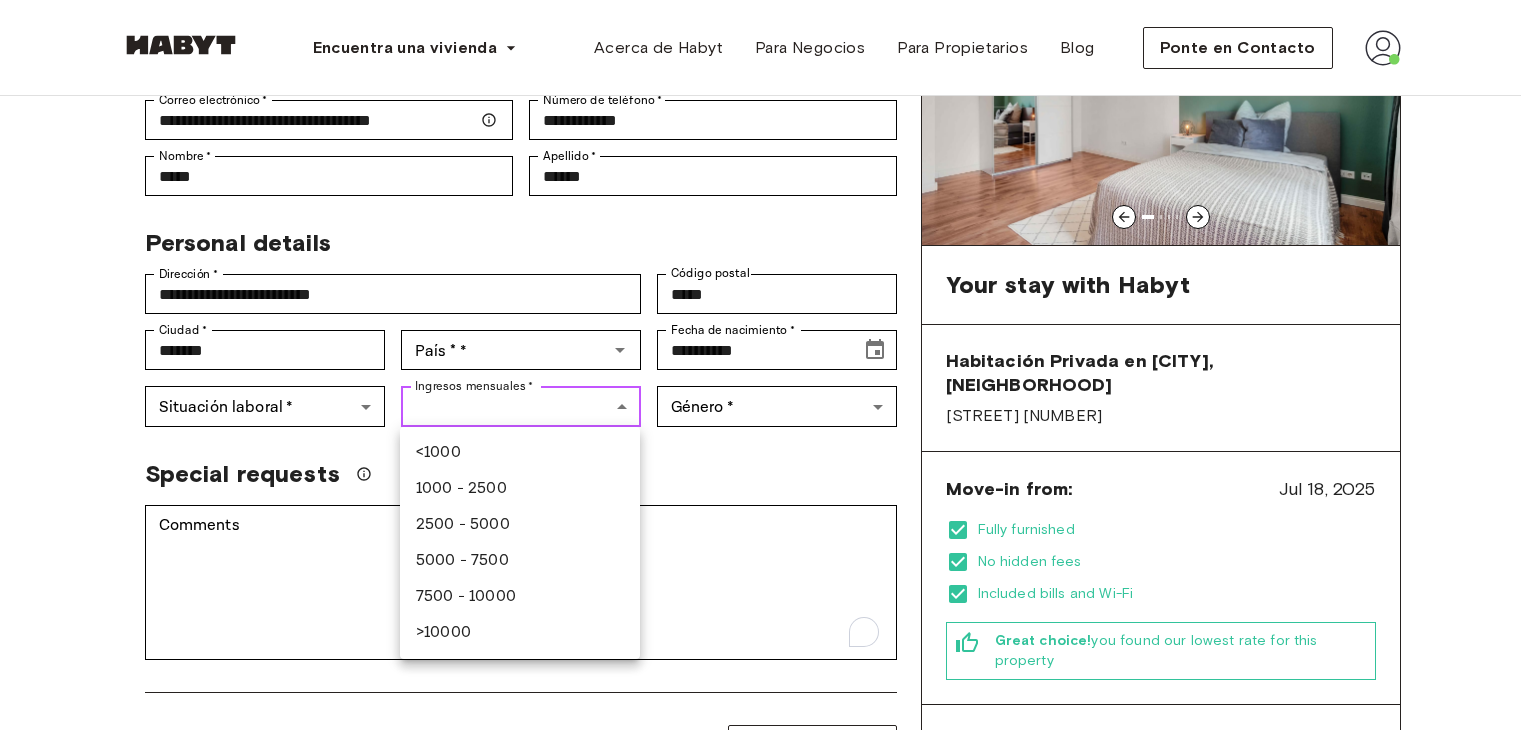 type on "***" 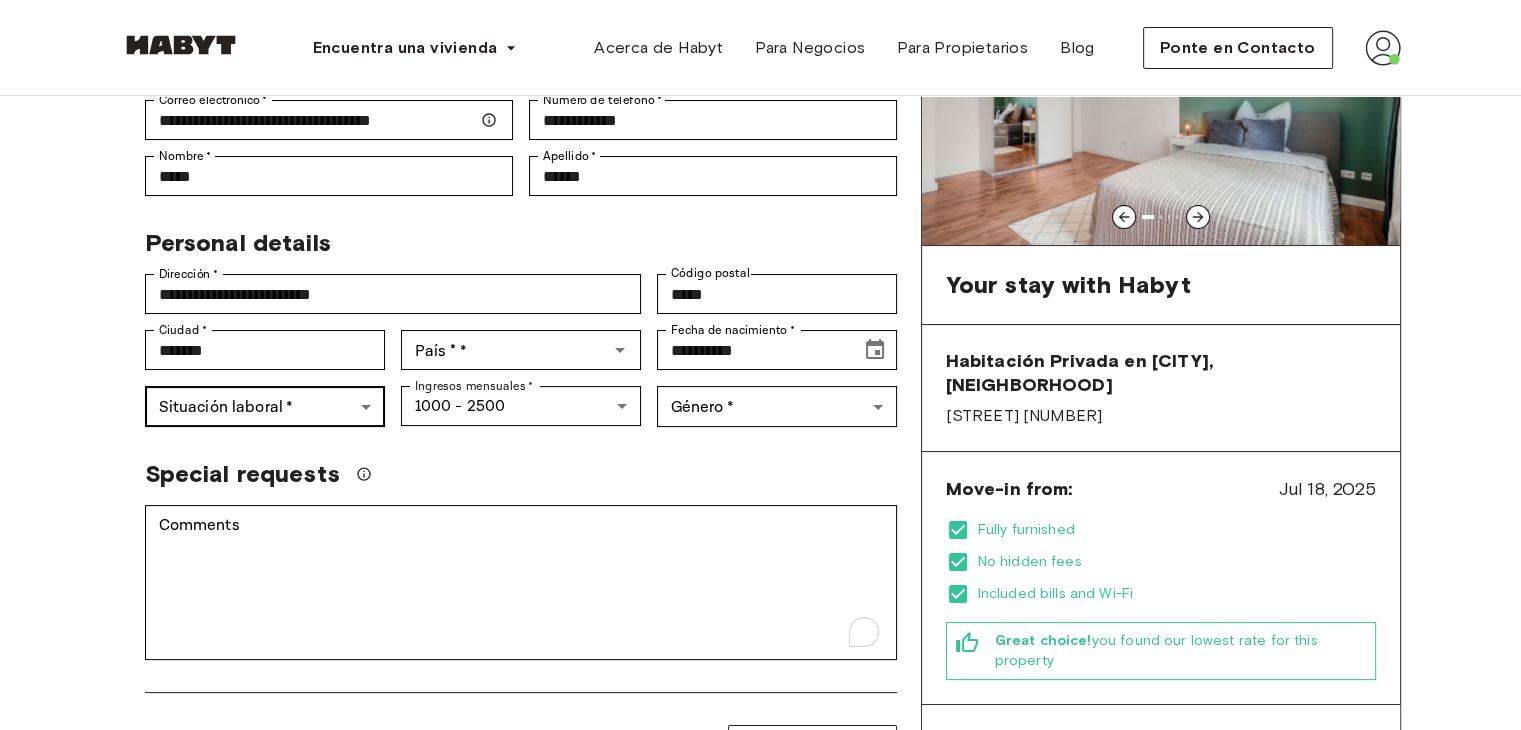 click on "**********" at bounding box center [760, 1003] 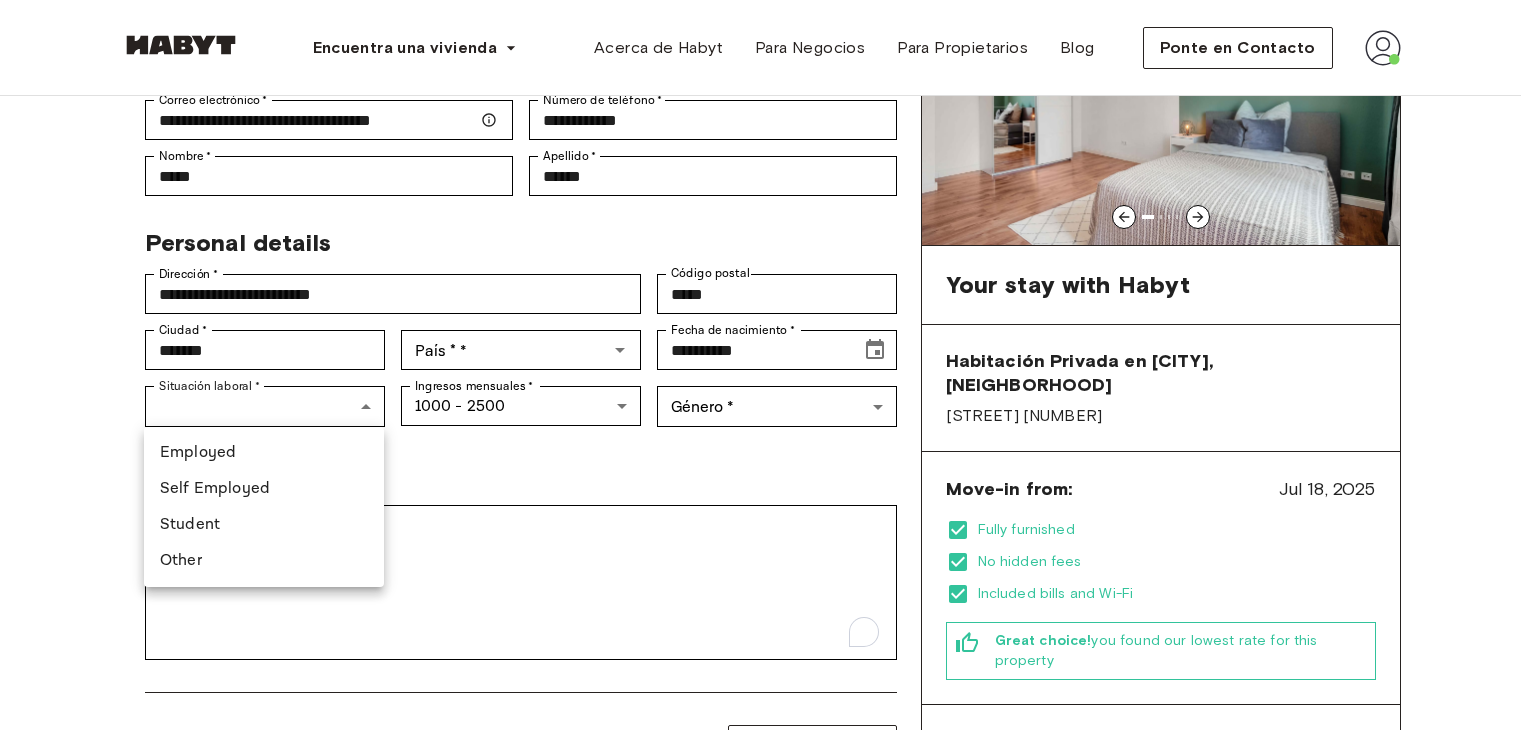click on "Student" at bounding box center (264, 525) 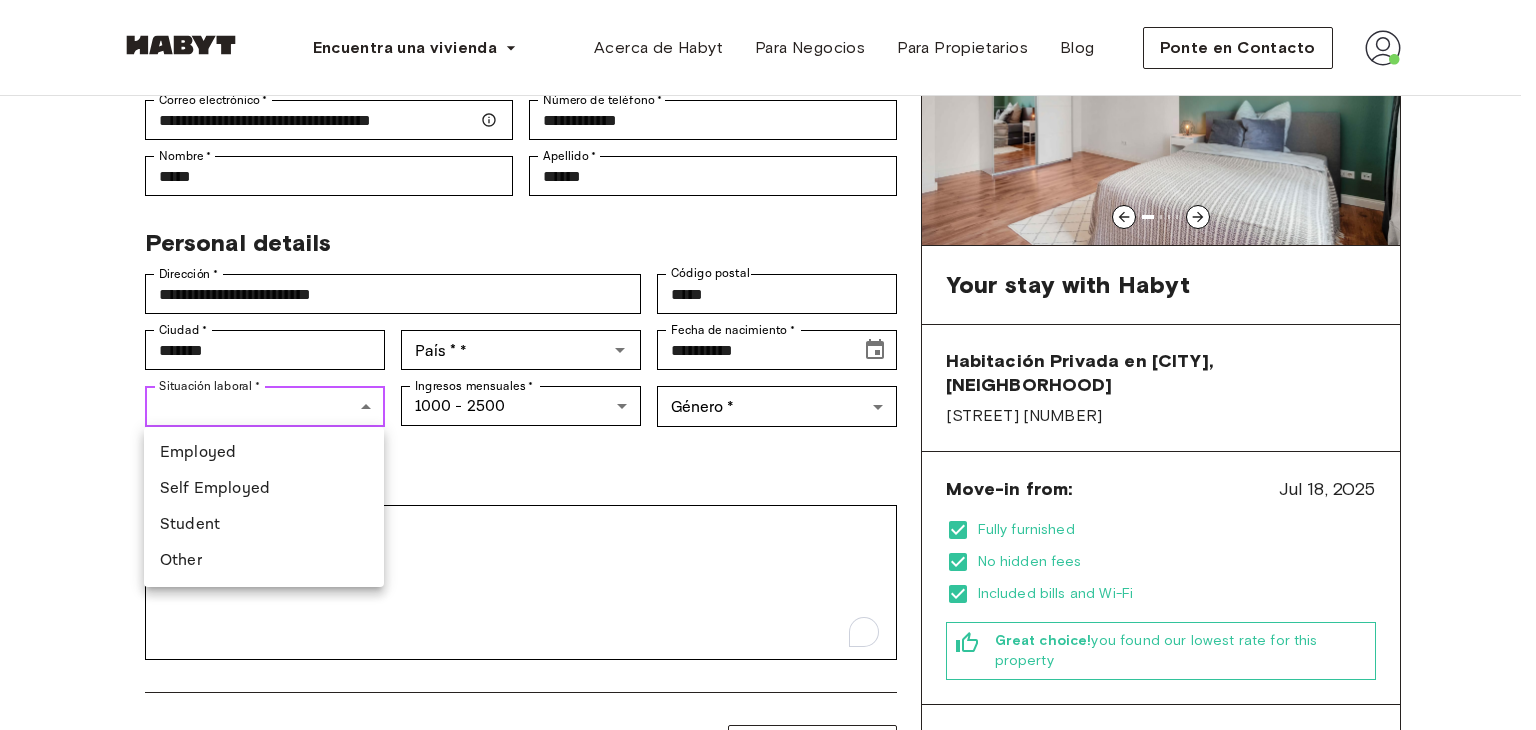 type on "*******" 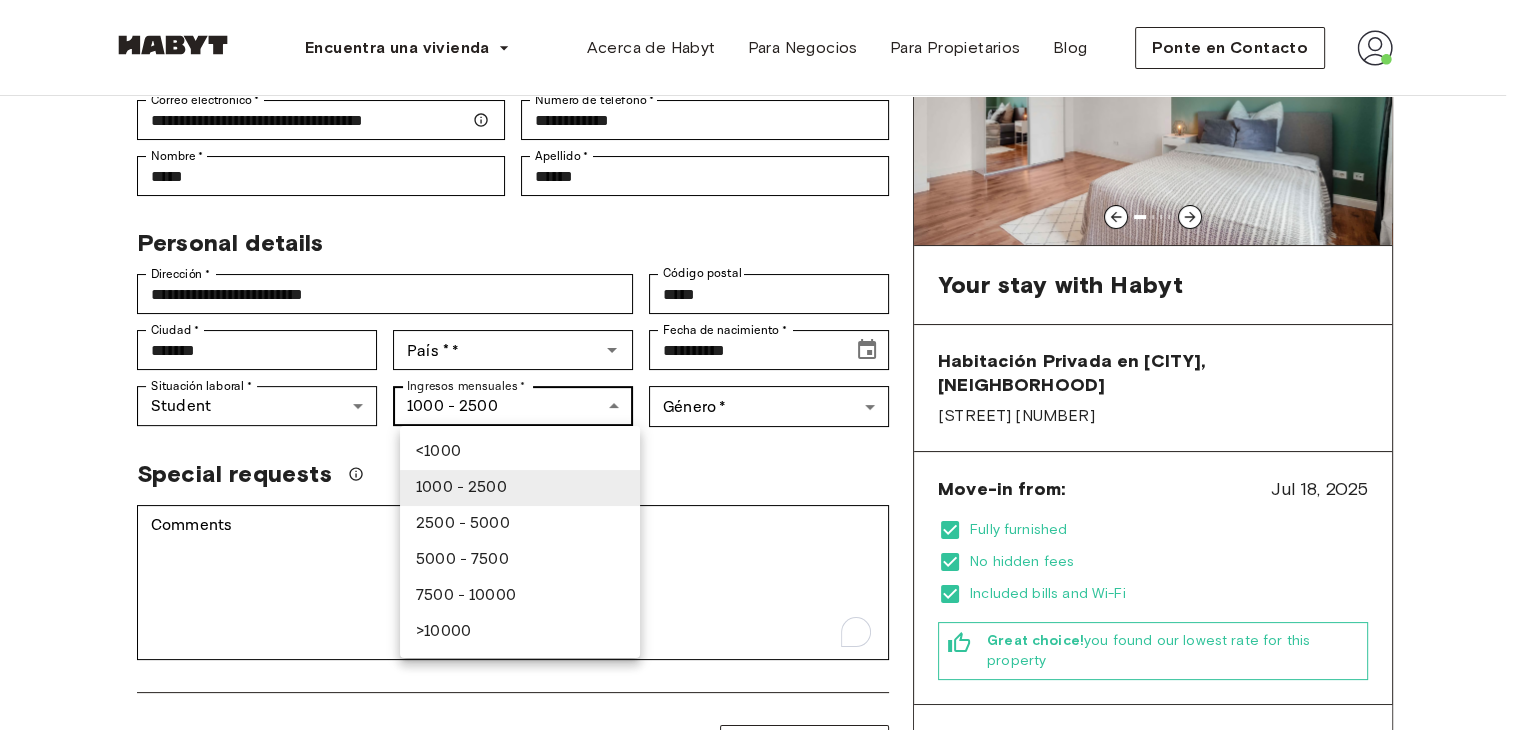 click on "**********" at bounding box center [760, 1003] 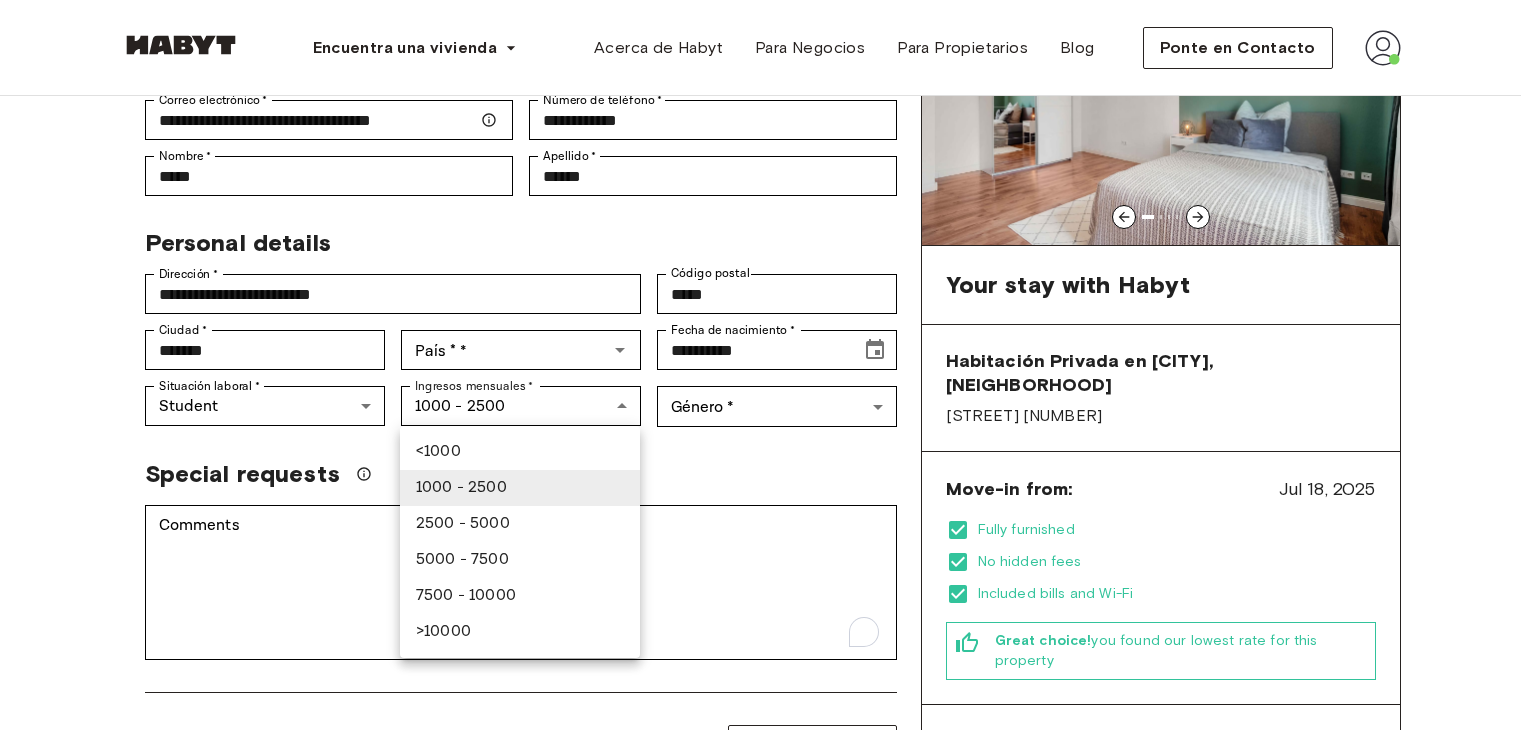 click on "<1000" at bounding box center (520, 452) 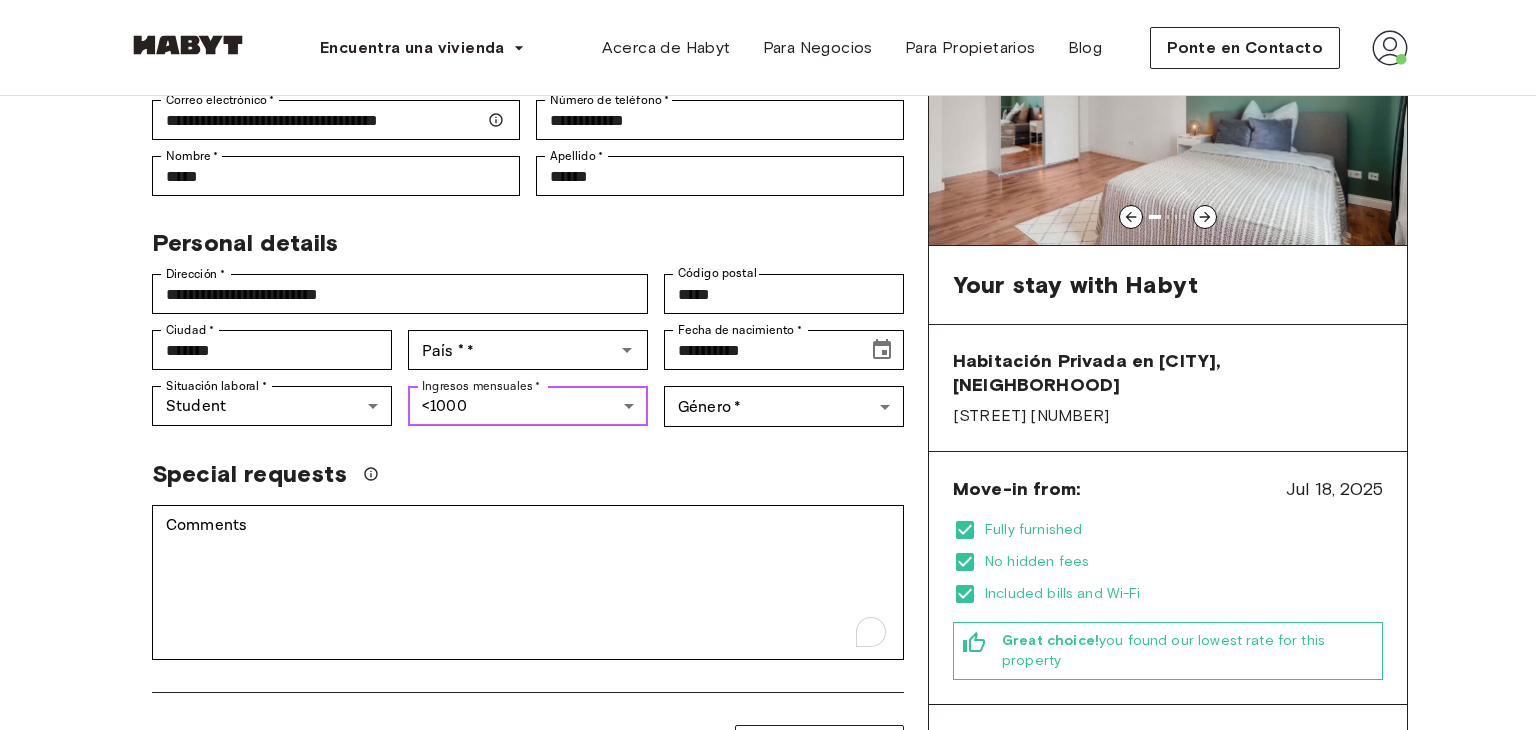 type on "******" 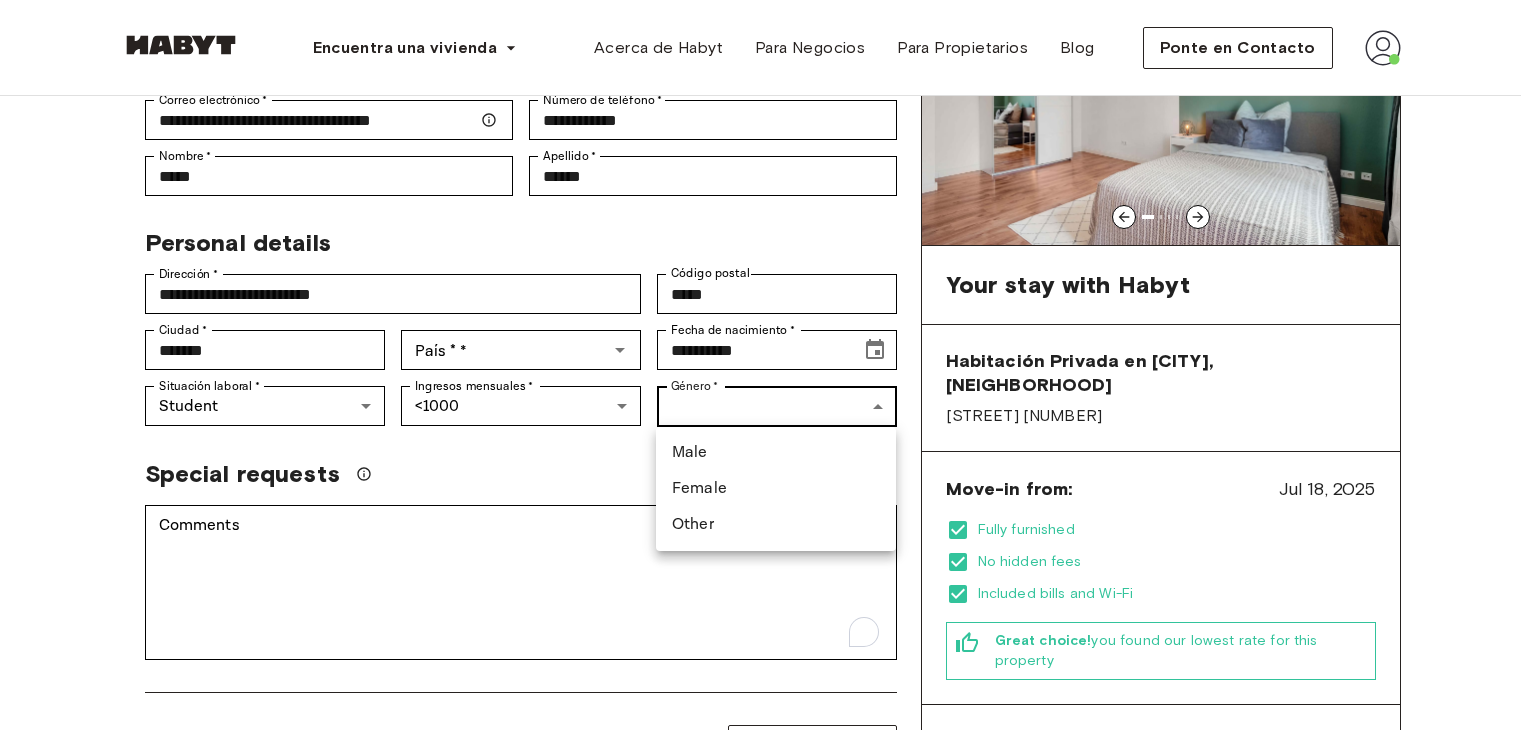 click on "**********" at bounding box center [768, 1003] 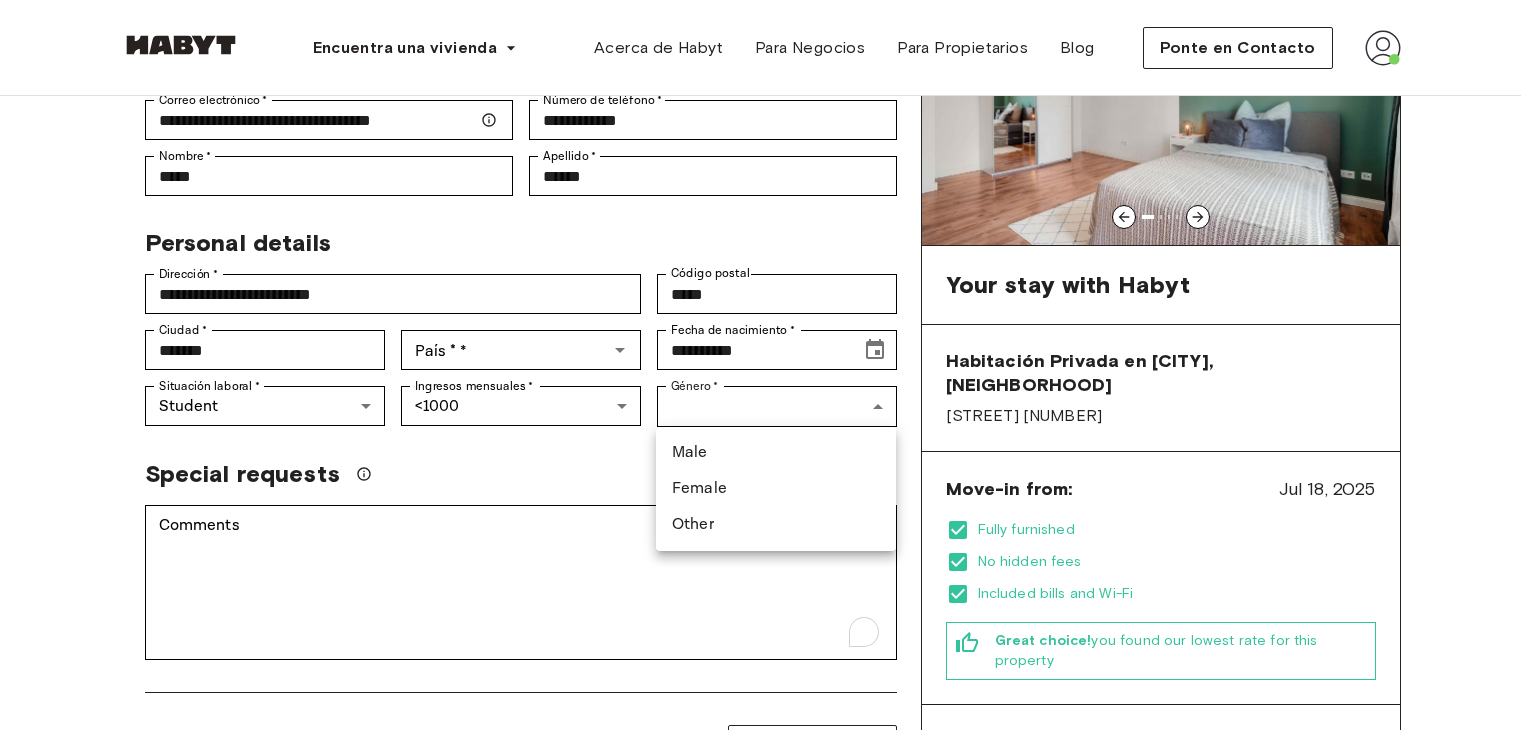 click on "Male" at bounding box center (776, 453) 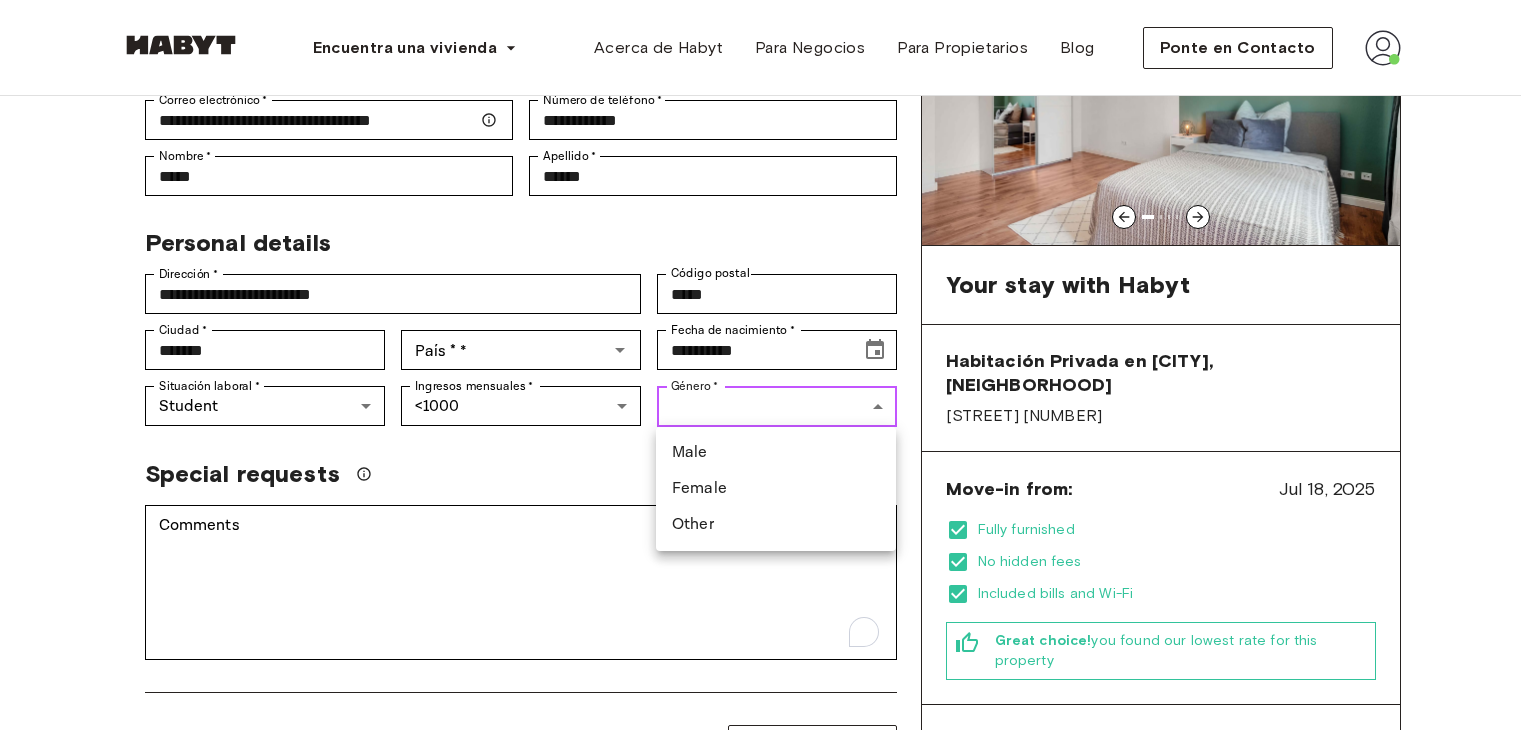 type on "****" 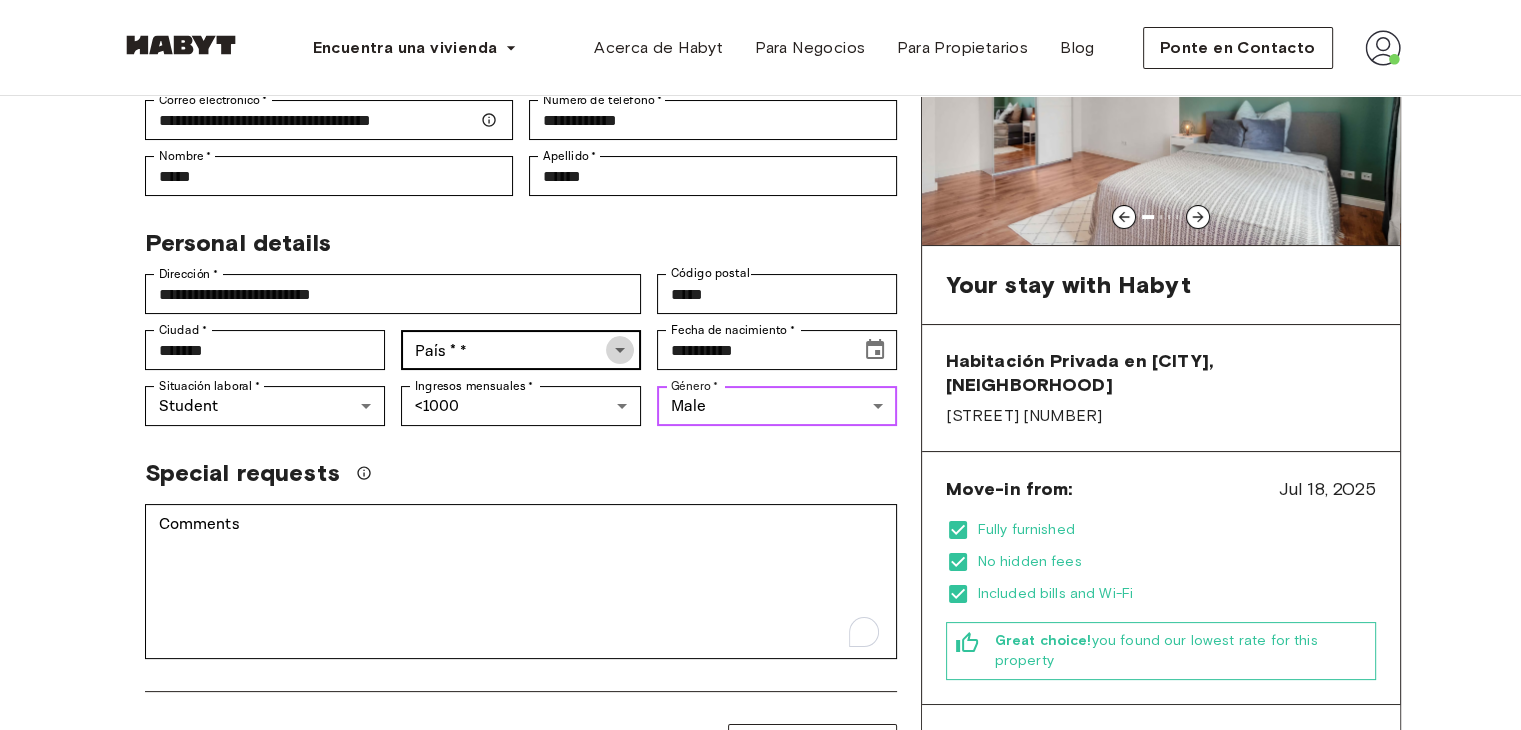 click 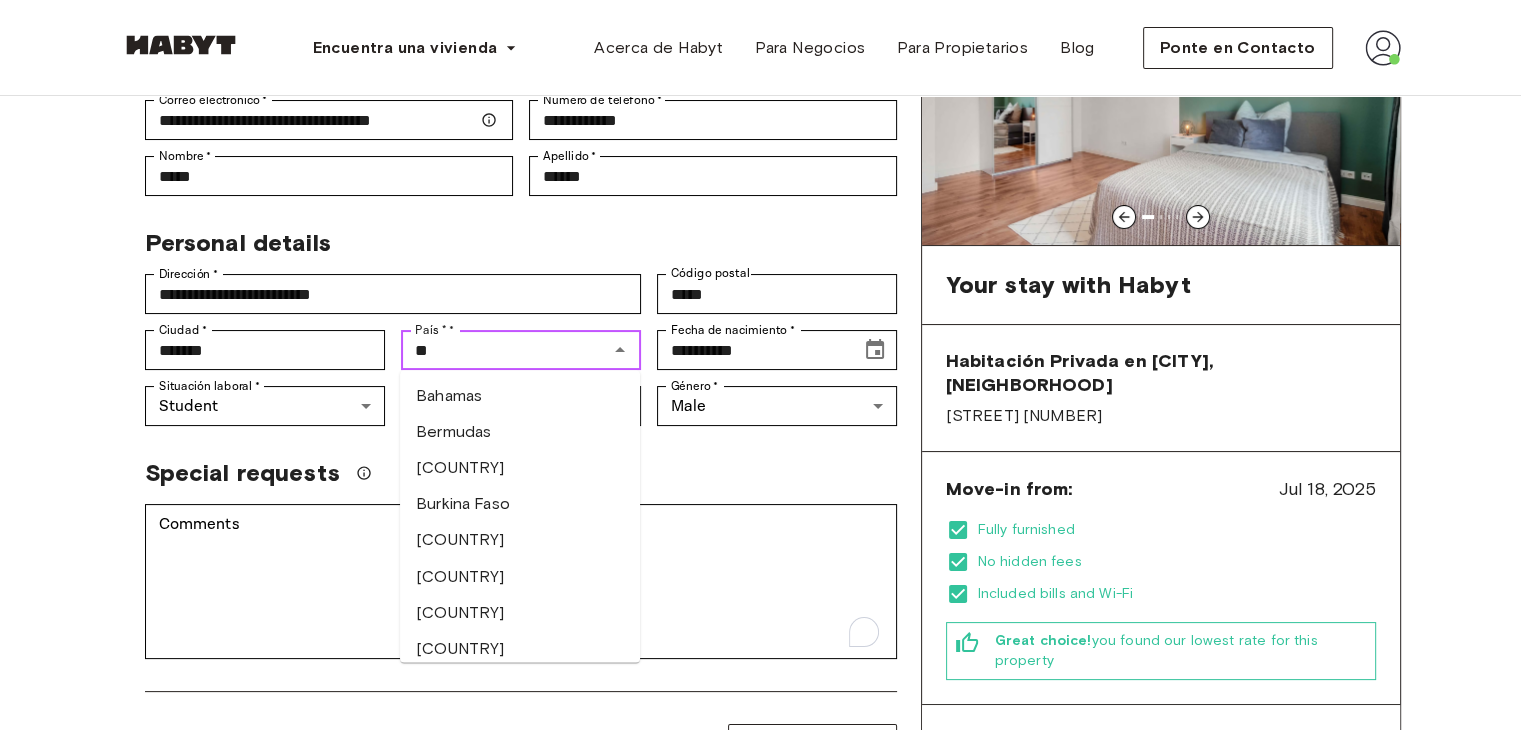 type on "********" 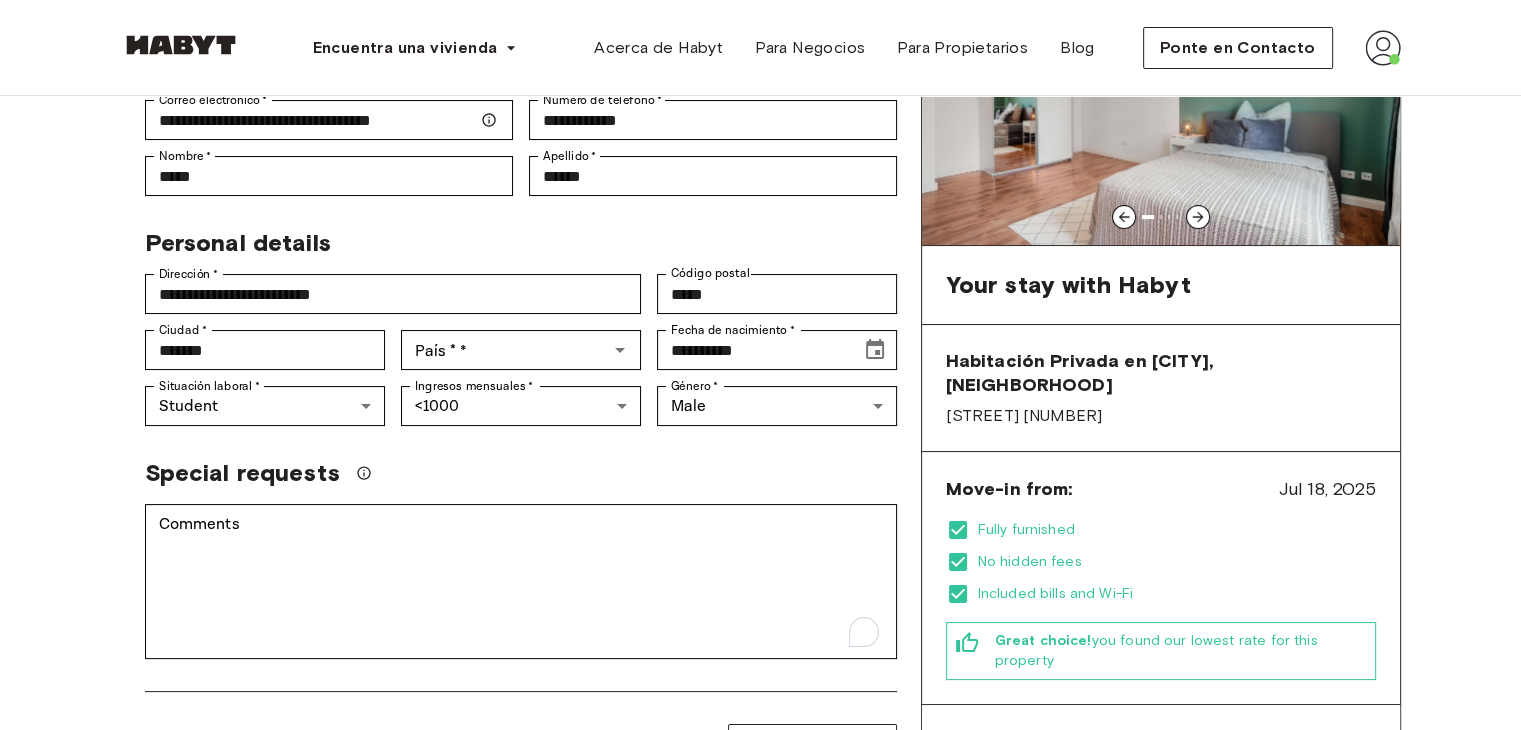 click on "Special requests" at bounding box center (521, 473) 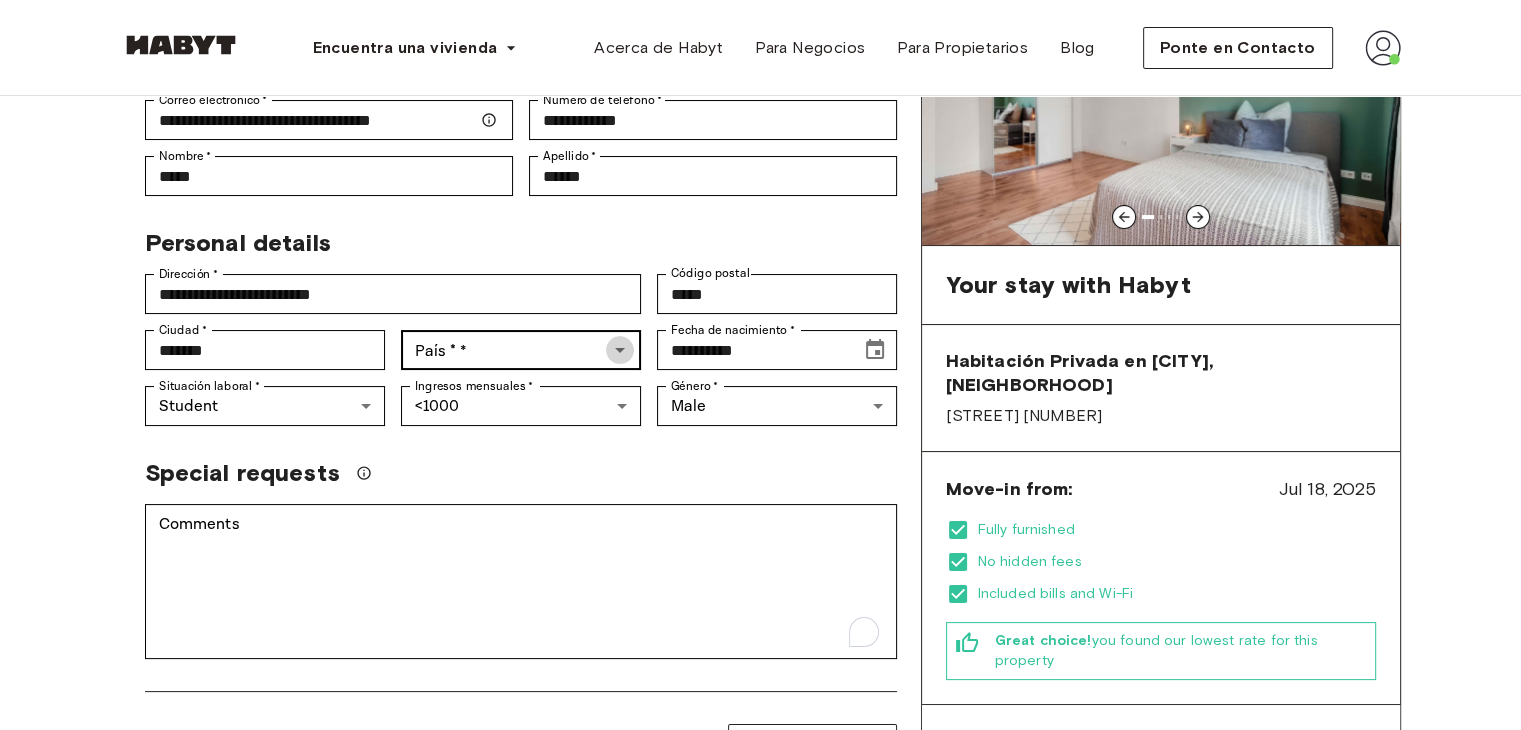 click 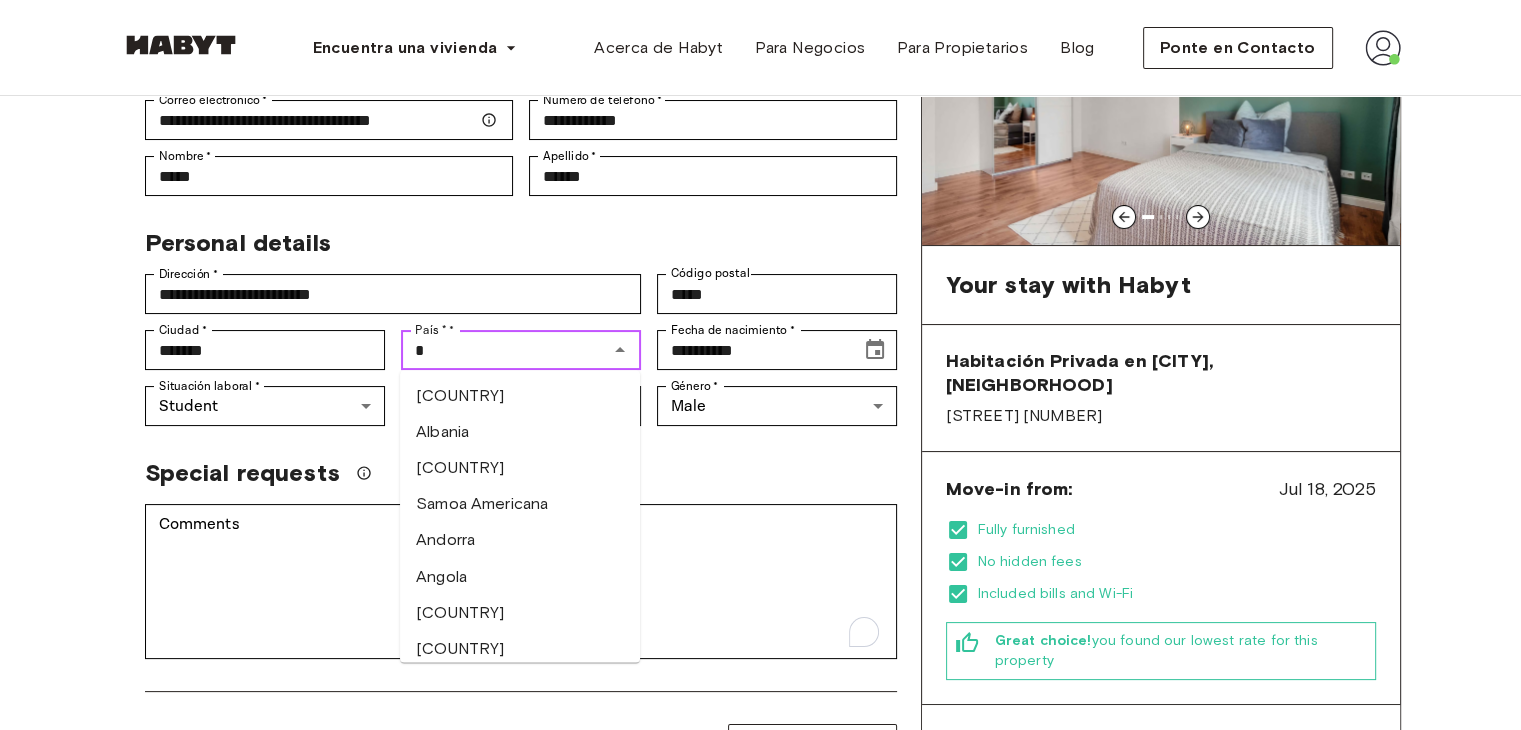 type on "********" 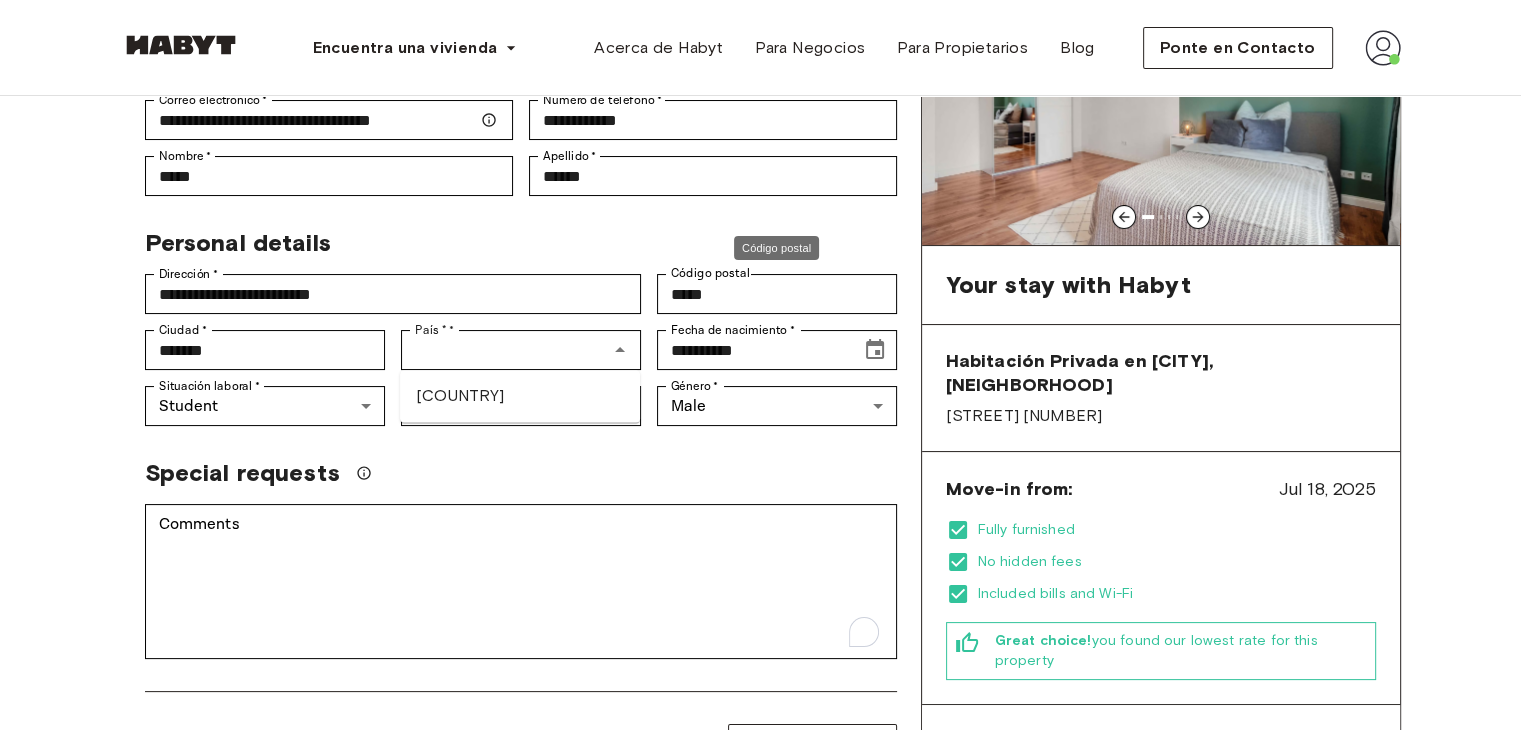 click on "Código postal" at bounding box center (776, 248) 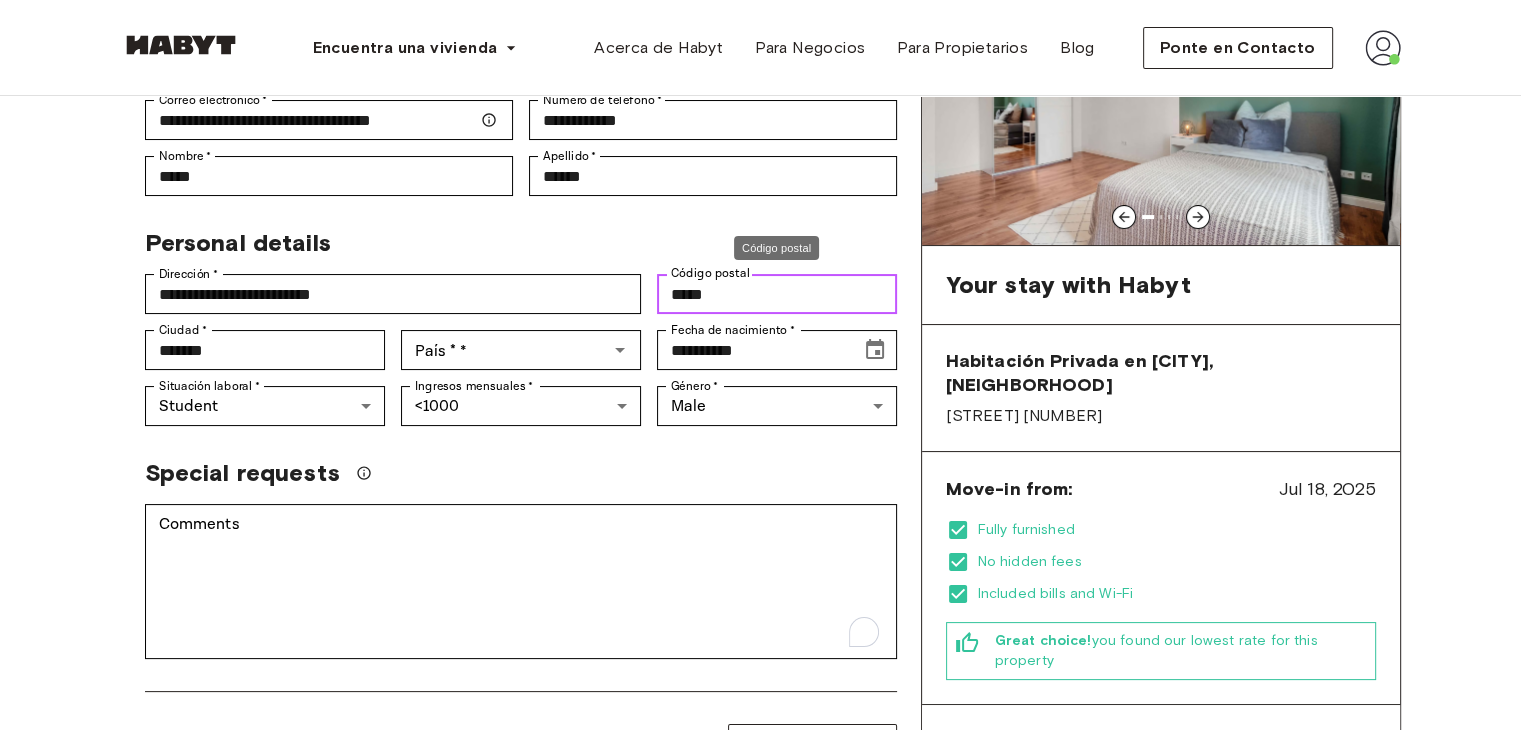 click on "*****" at bounding box center (777, 294) 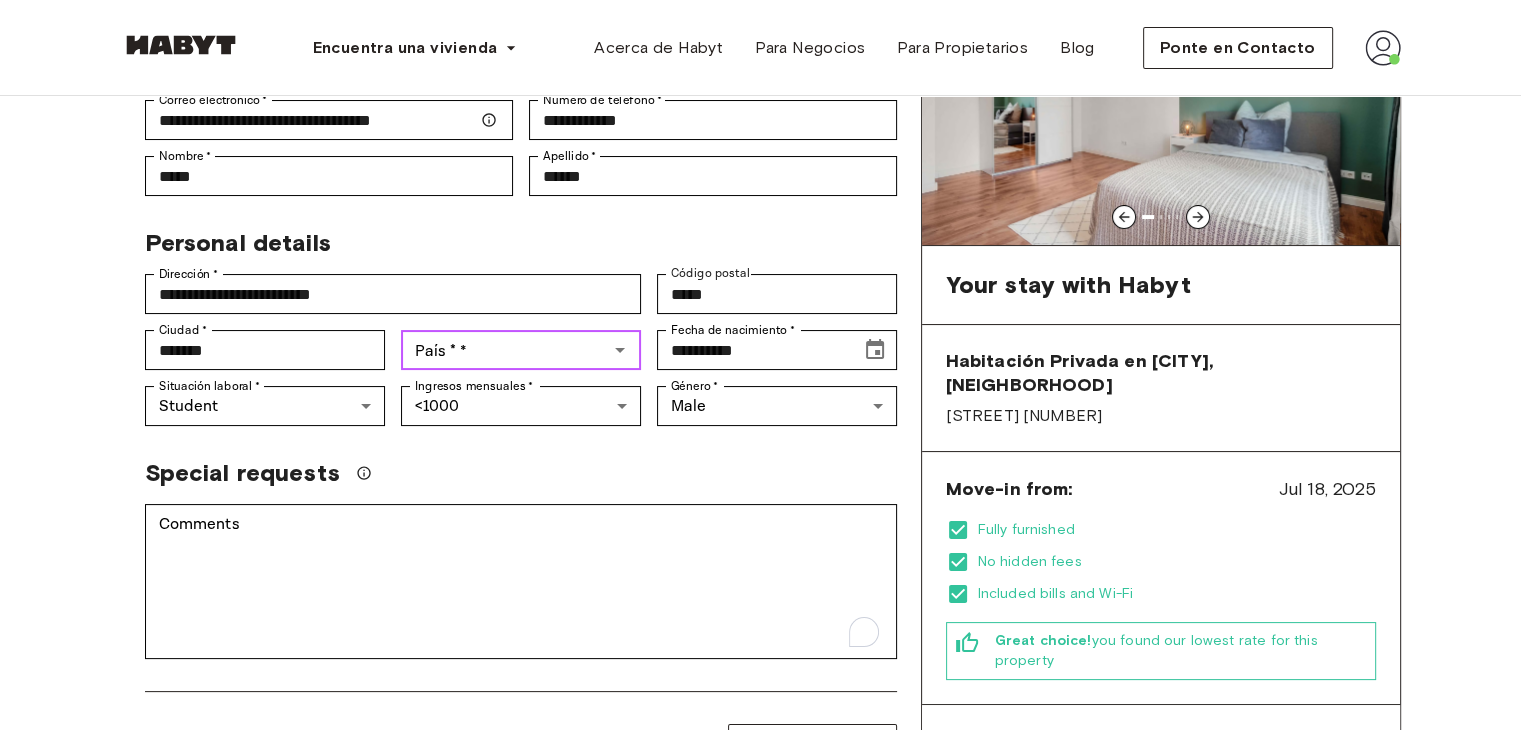 click on "País *   *" at bounding box center (504, 350) 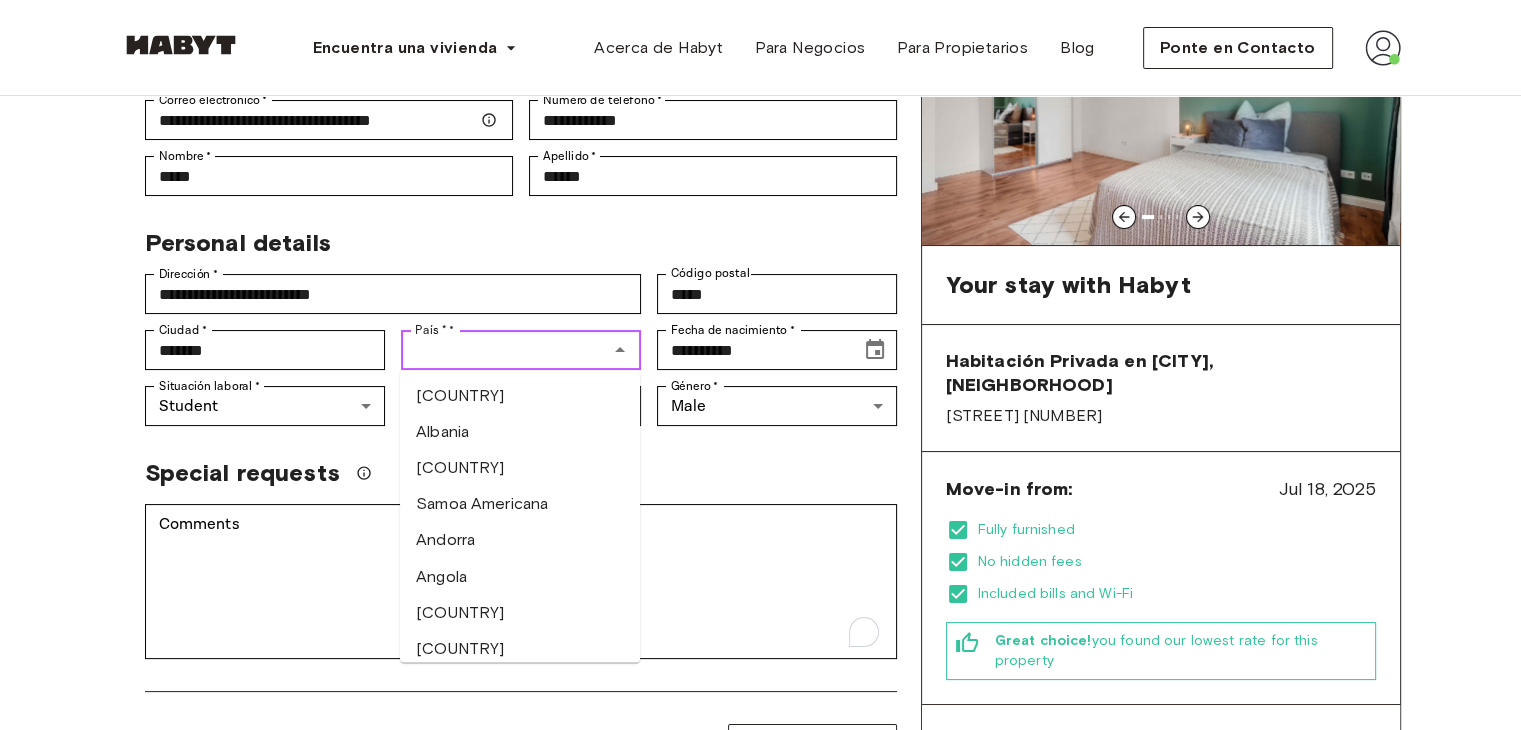 type on "********" 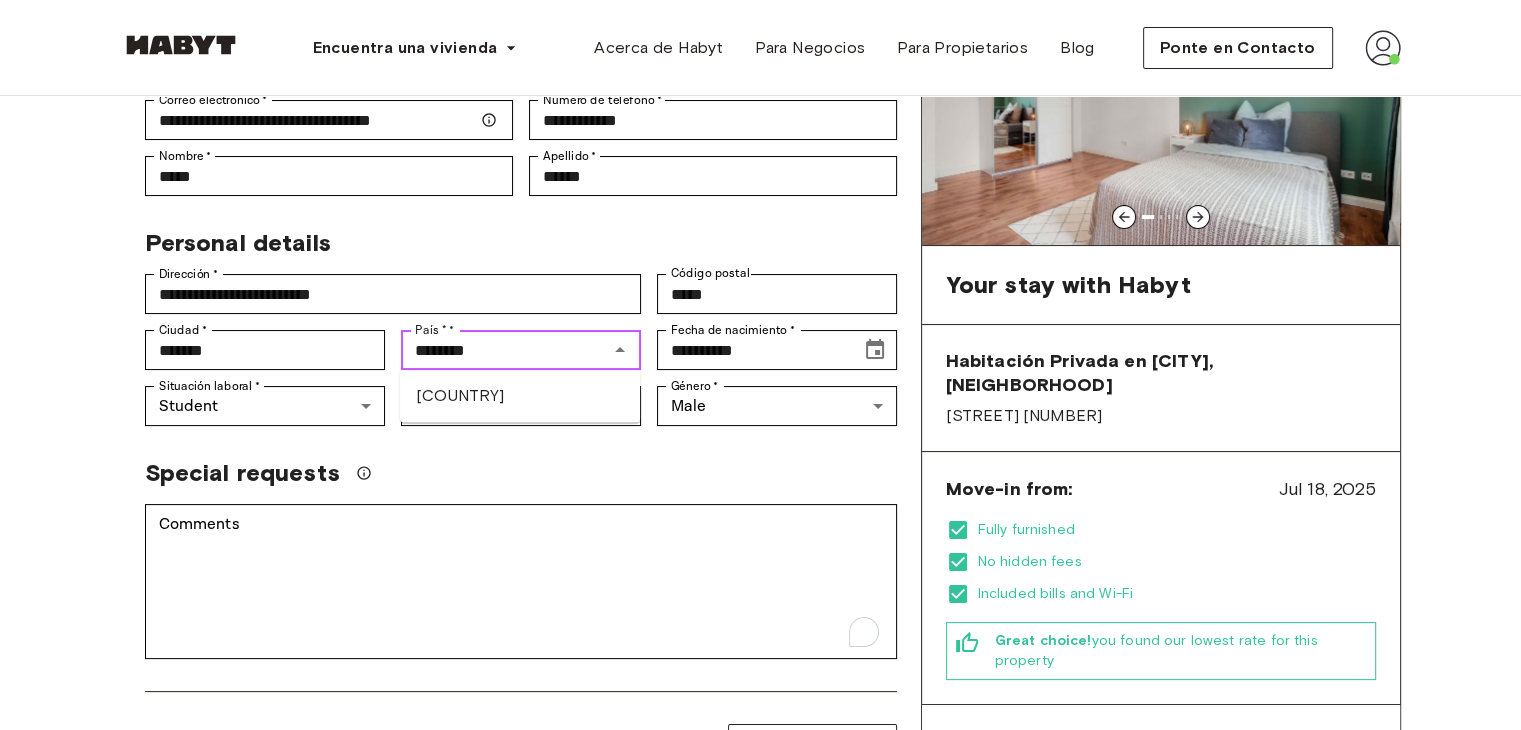 click on "Alemania" at bounding box center [520, 396] 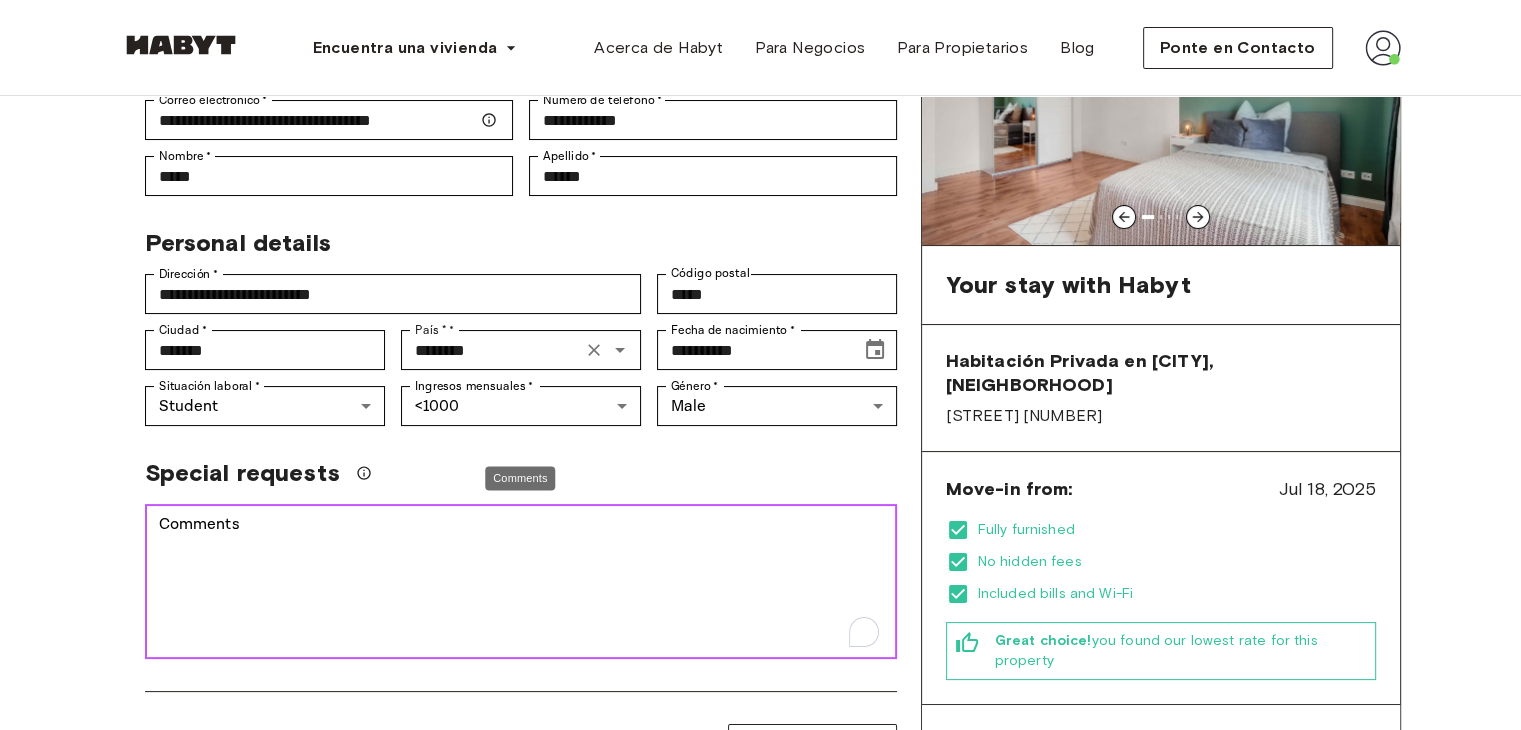 click on "Comments" at bounding box center (521, 582) 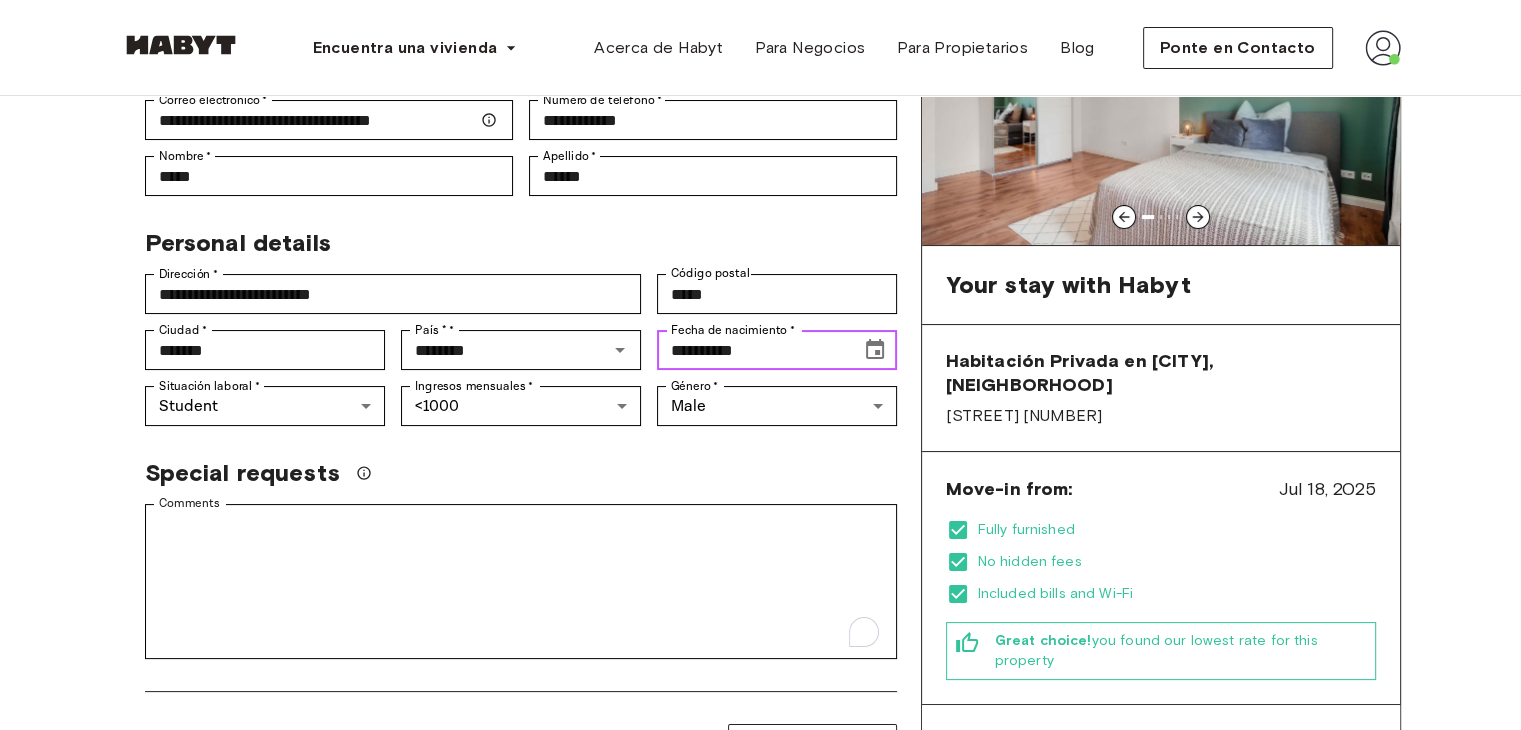 click on "**********" at bounding box center [752, 350] 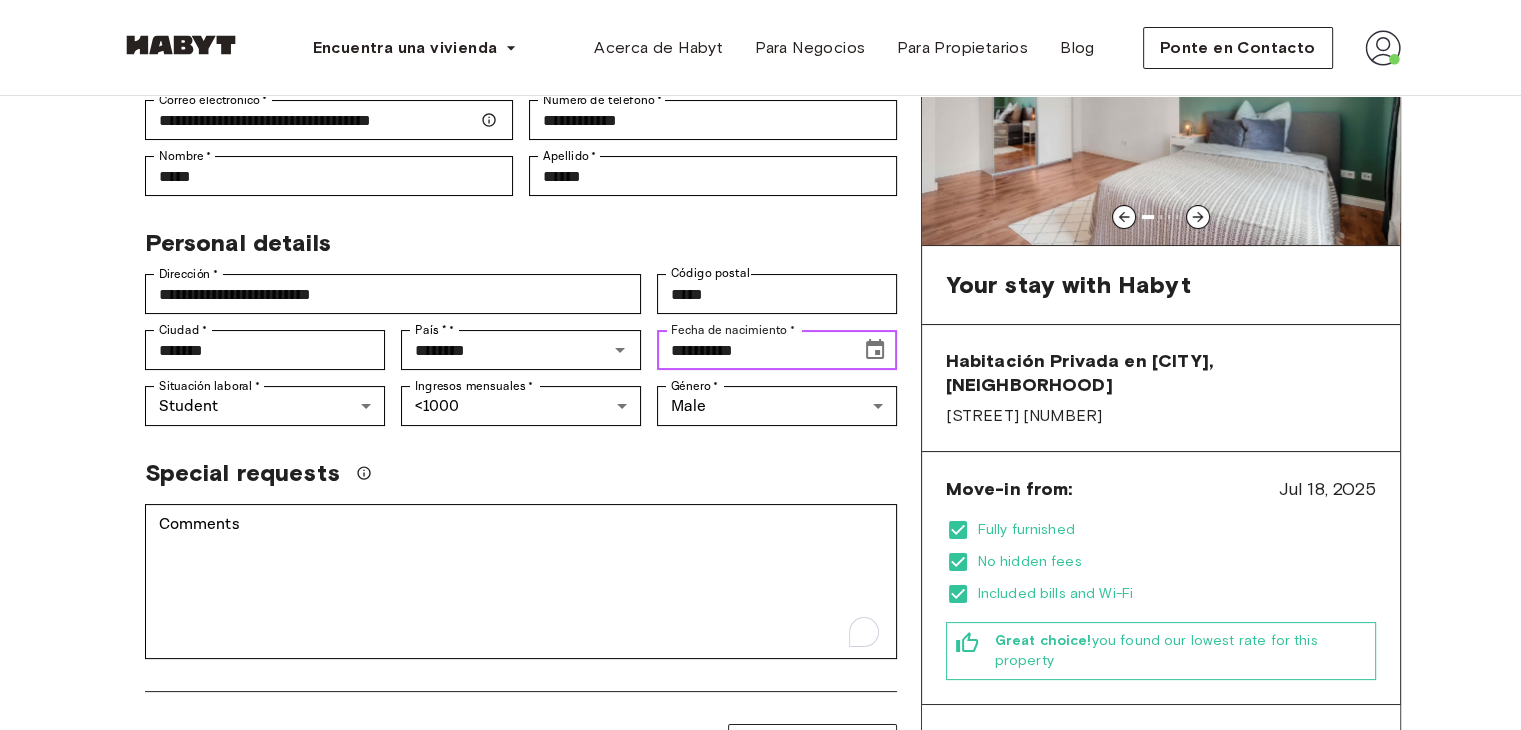 click 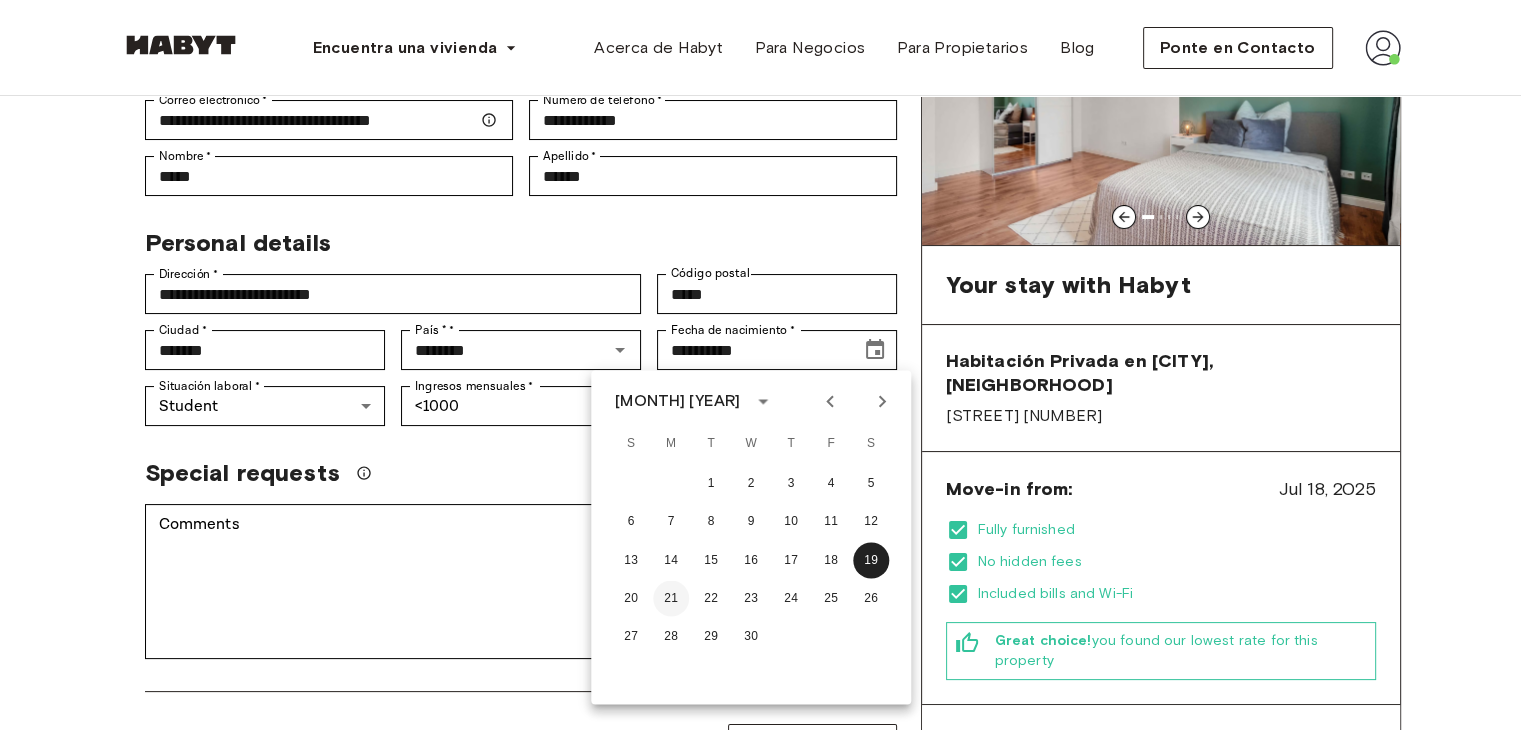 click on "21" at bounding box center (671, 598) 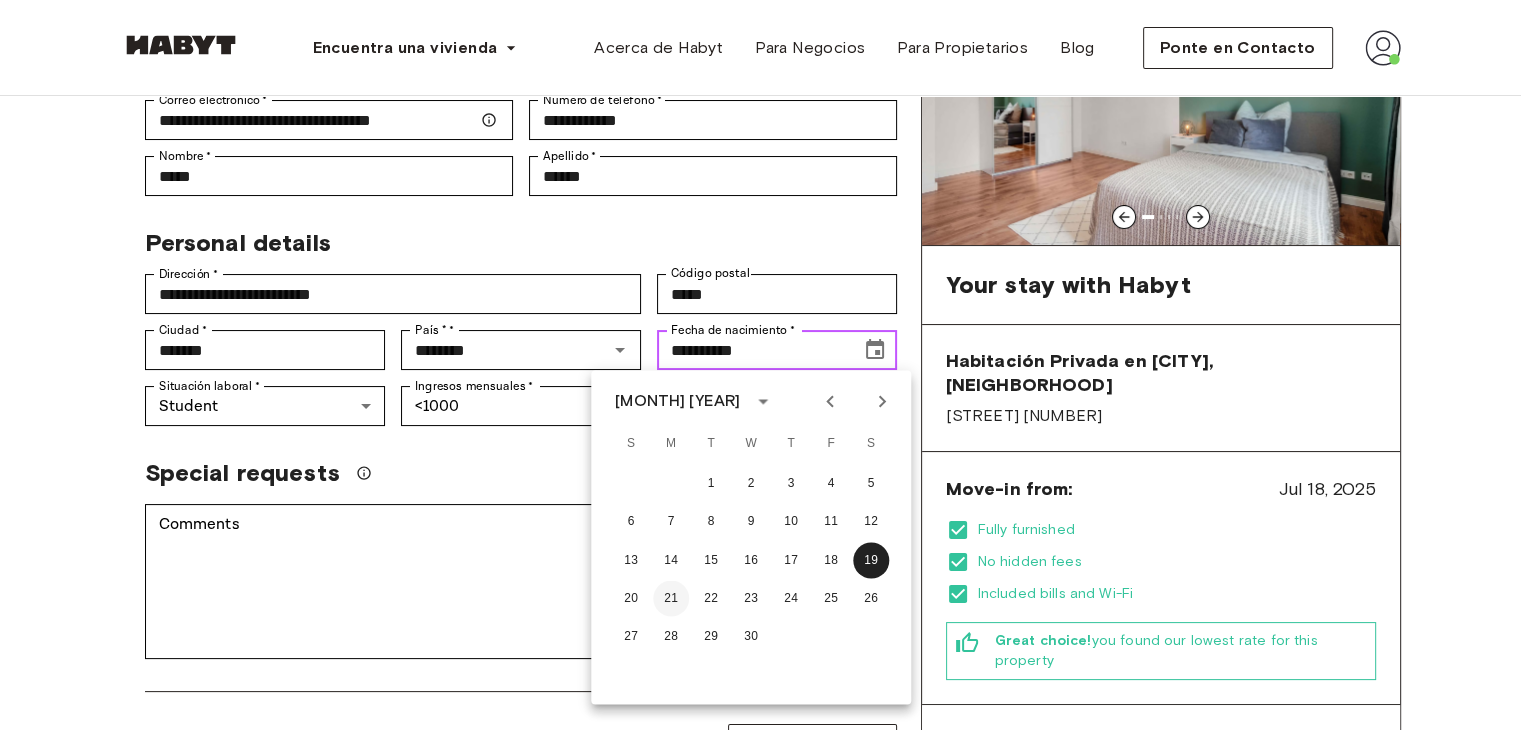 type on "**********" 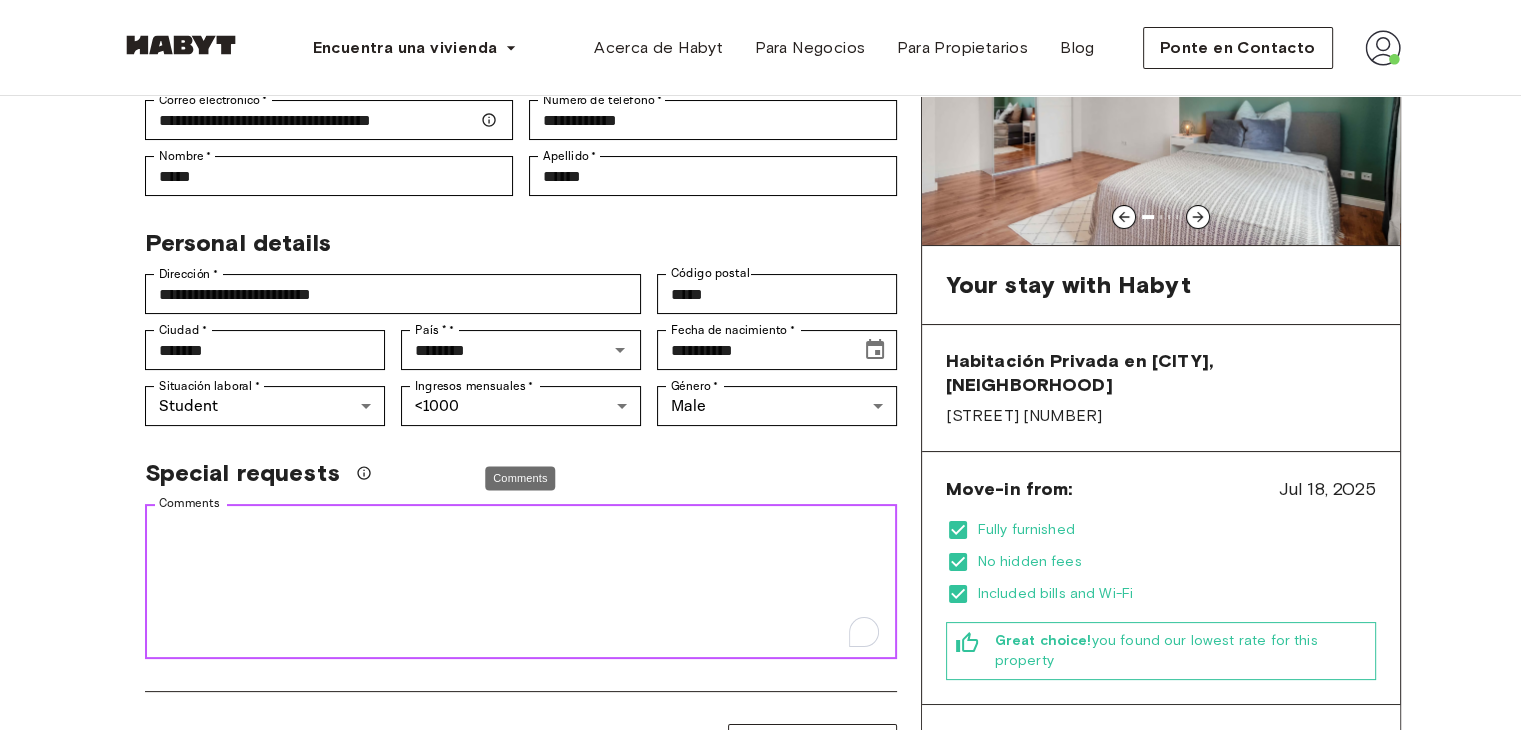 click on "Comments" at bounding box center (521, 582) 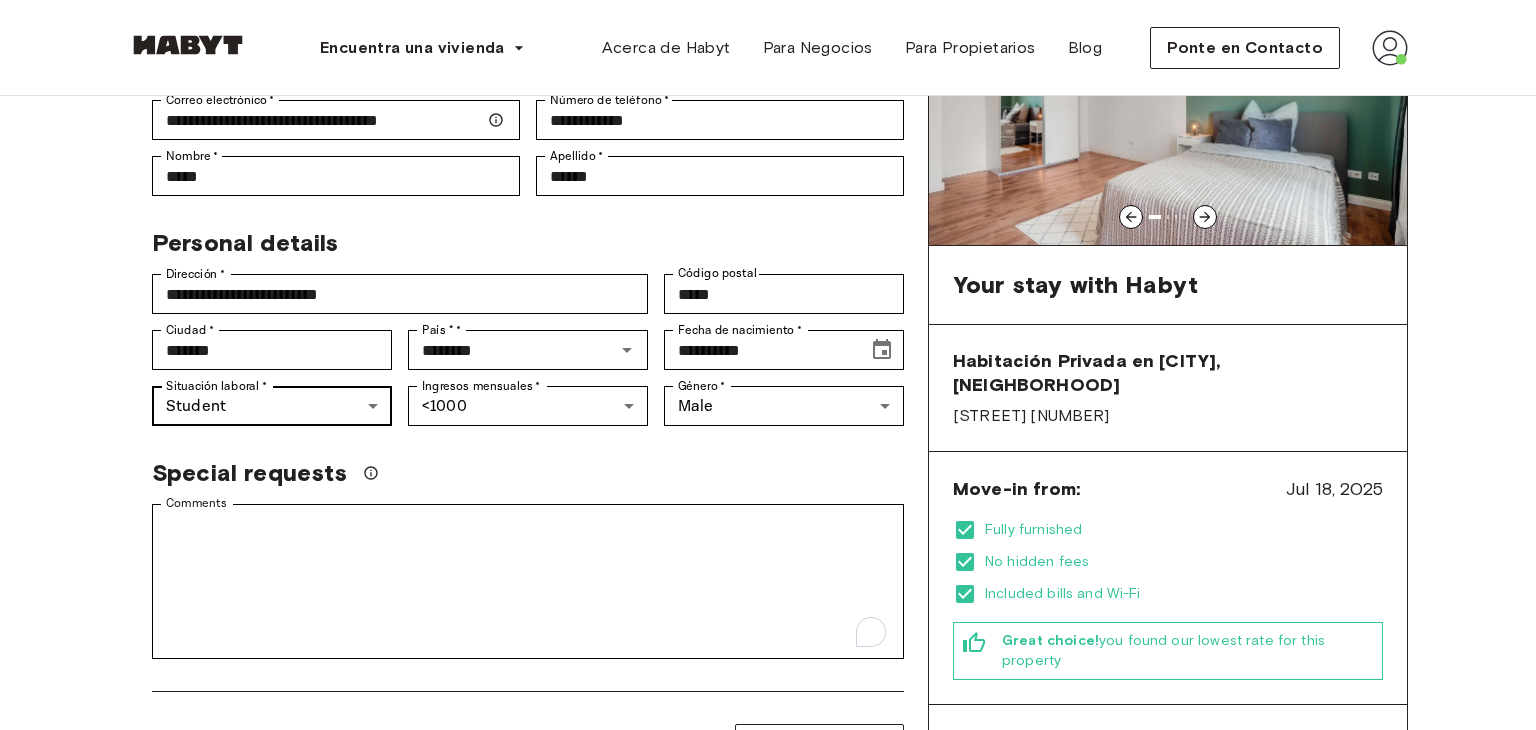 click on "**********" at bounding box center (768, 1003) 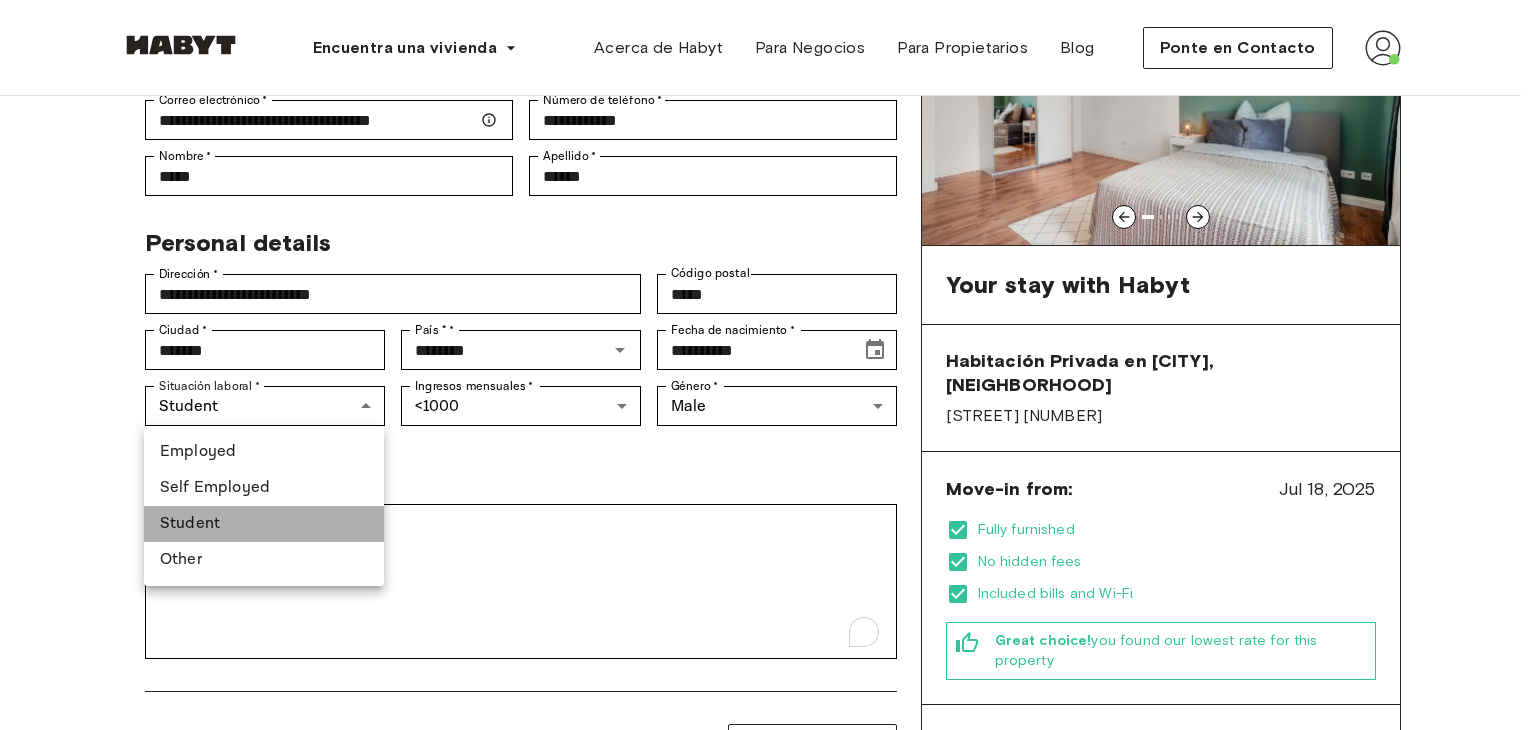 click on "Student" at bounding box center (264, 524) 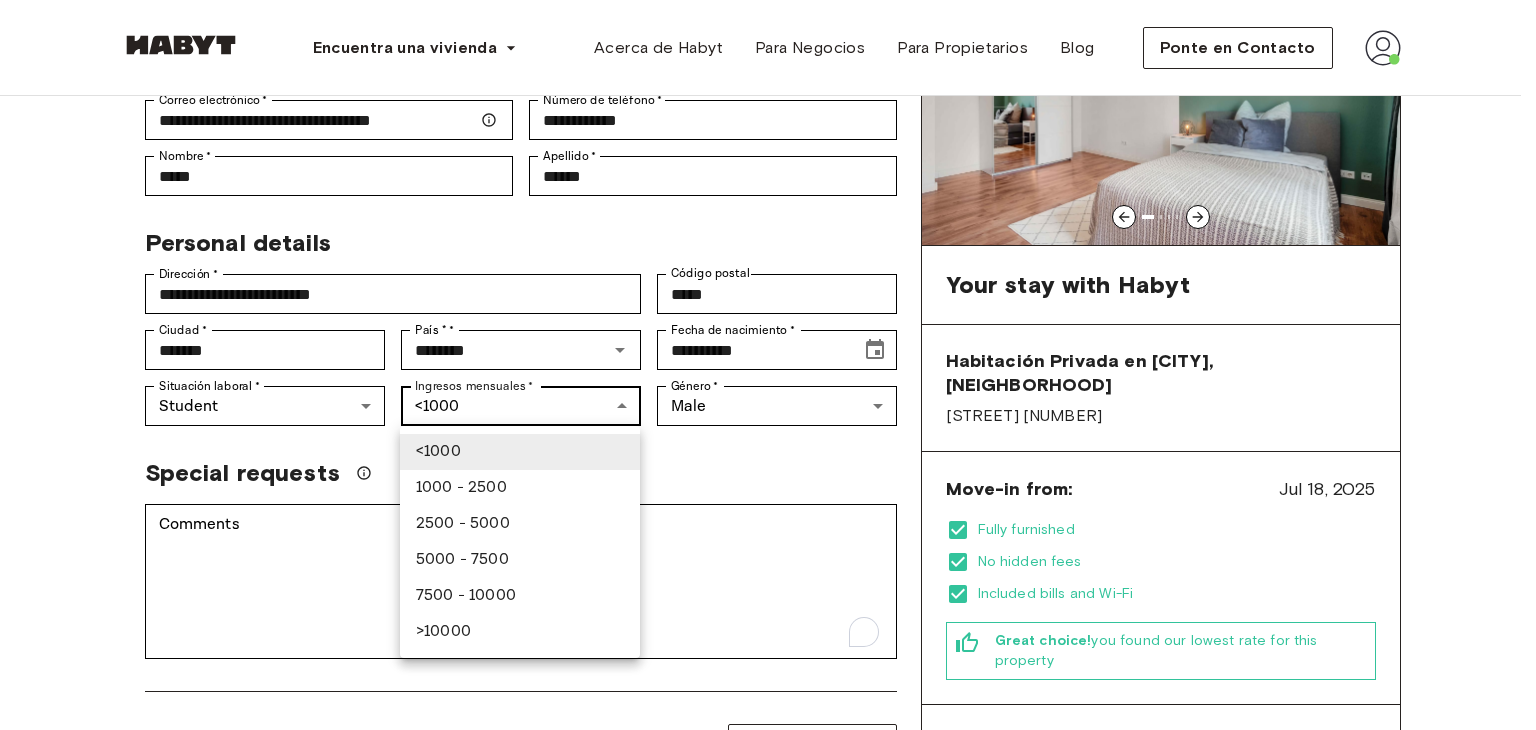 click on "**********" at bounding box center [768, 1003] 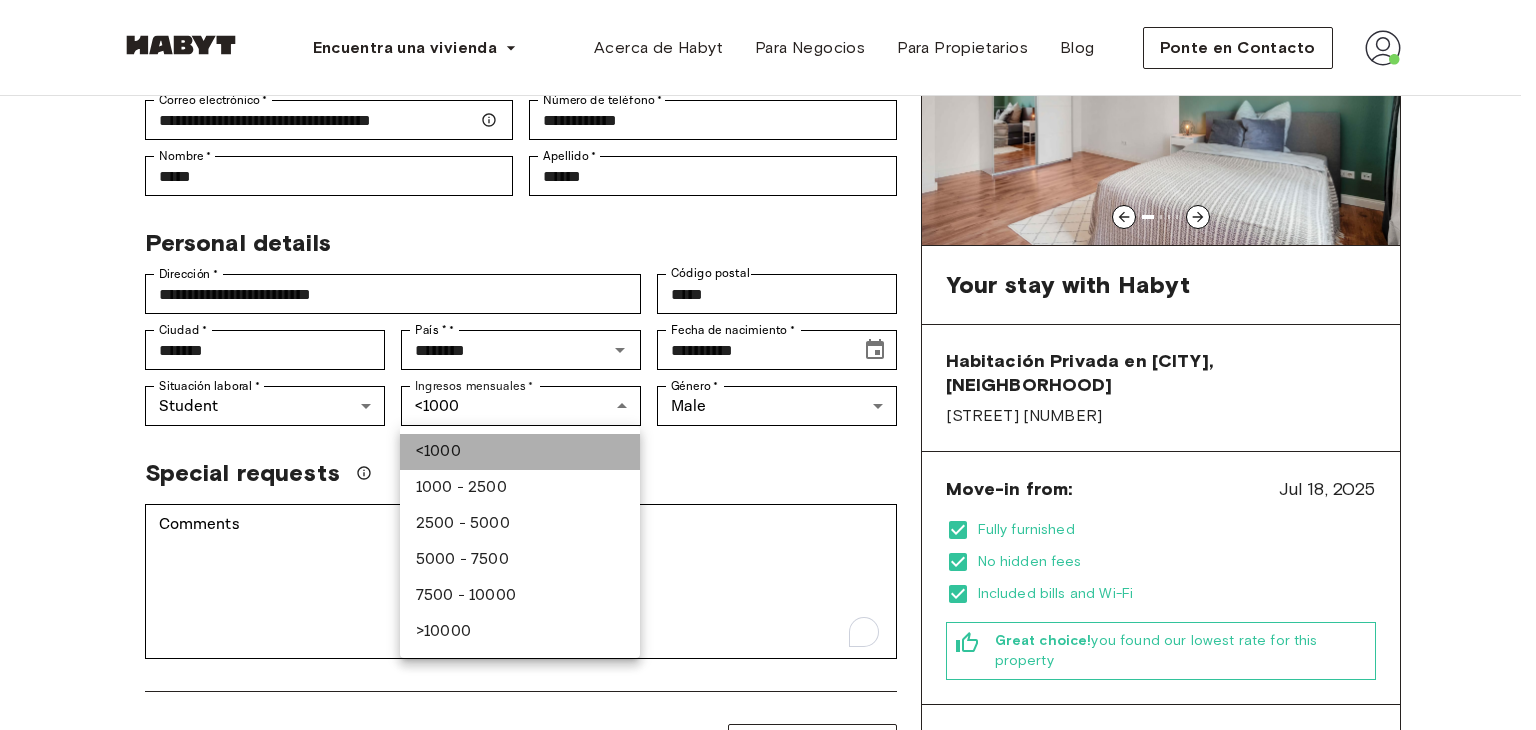 click on "<1000" at bounding box center [520, 452] 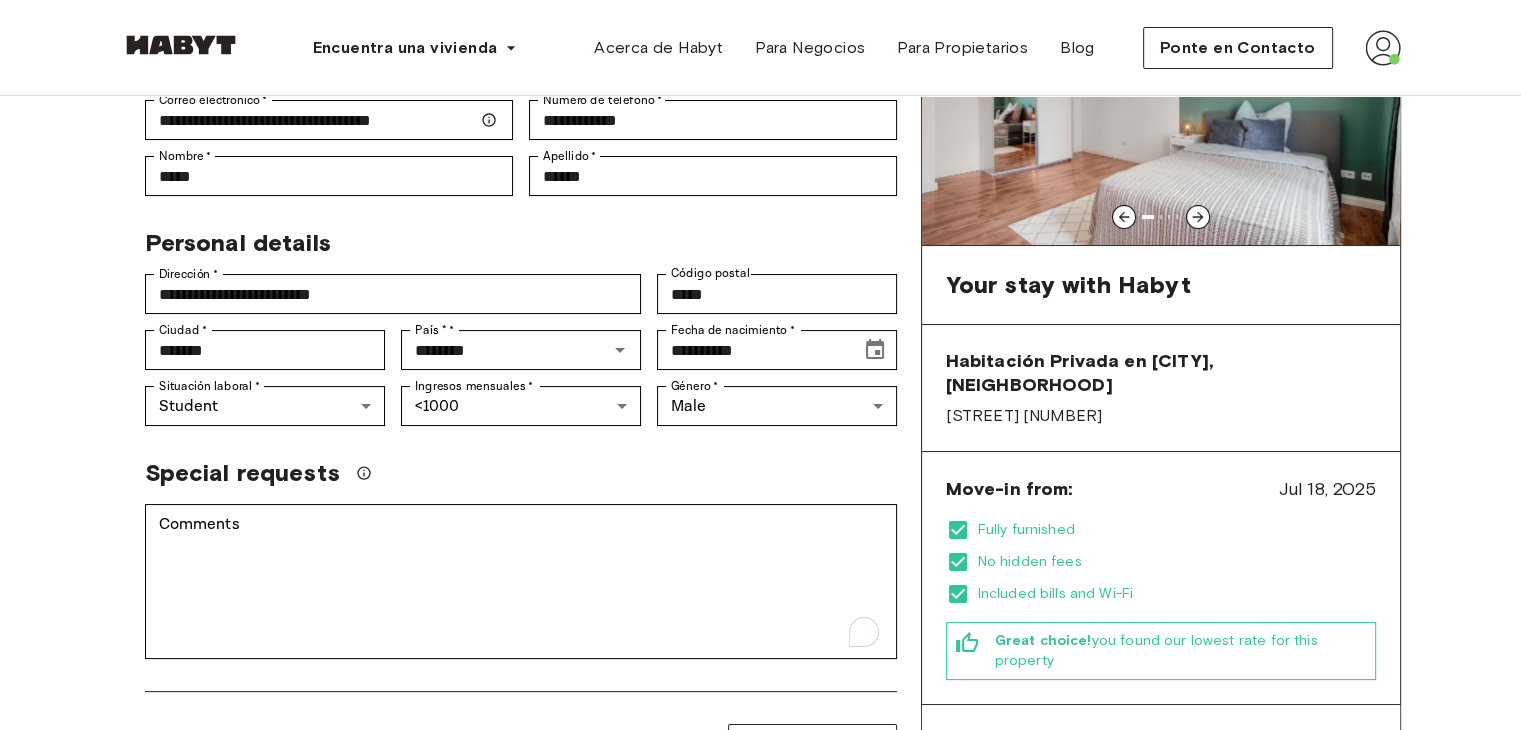 click on "Special requests" at bounding box center [521, 473] 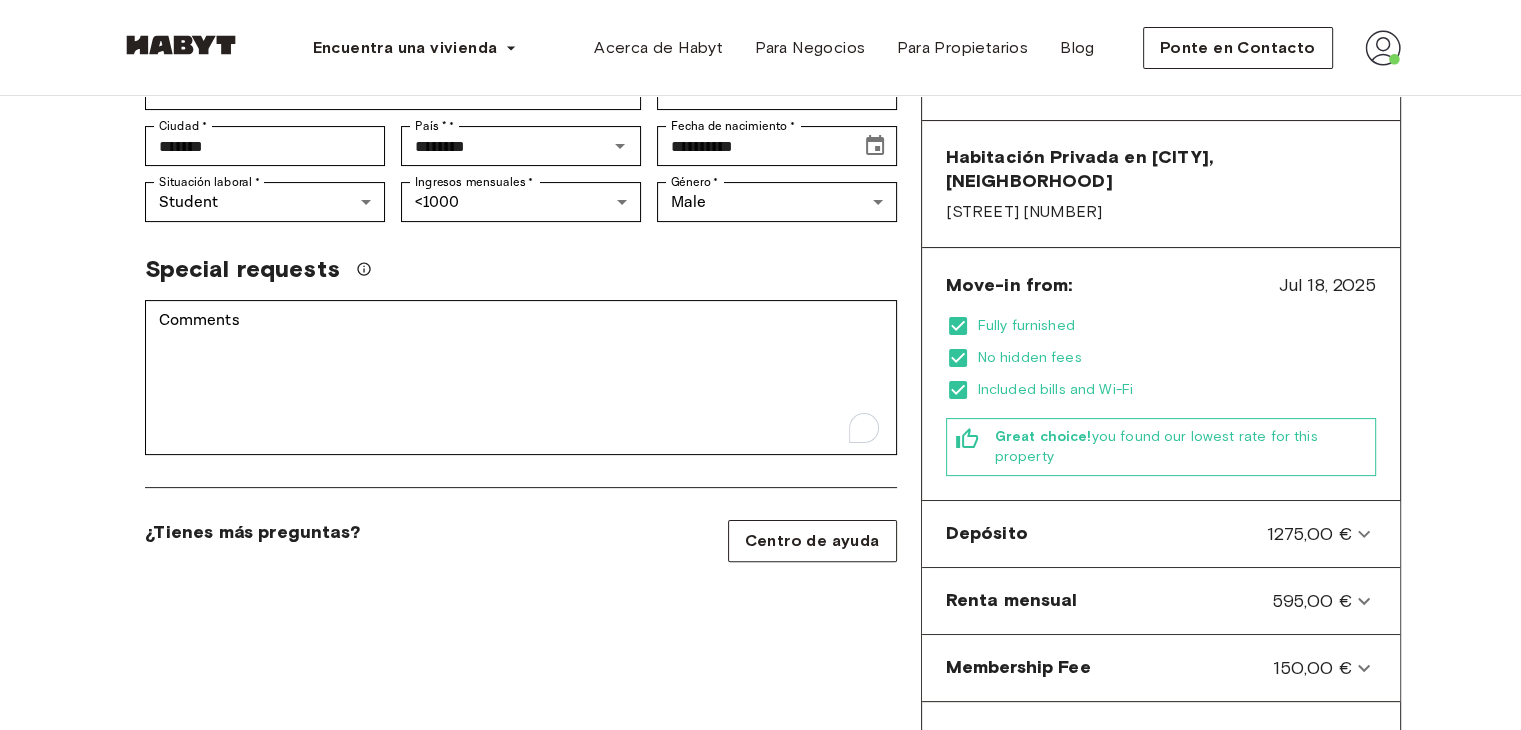 scroll, scrollTop: 400, scrollLeft: 0, axis: vertical 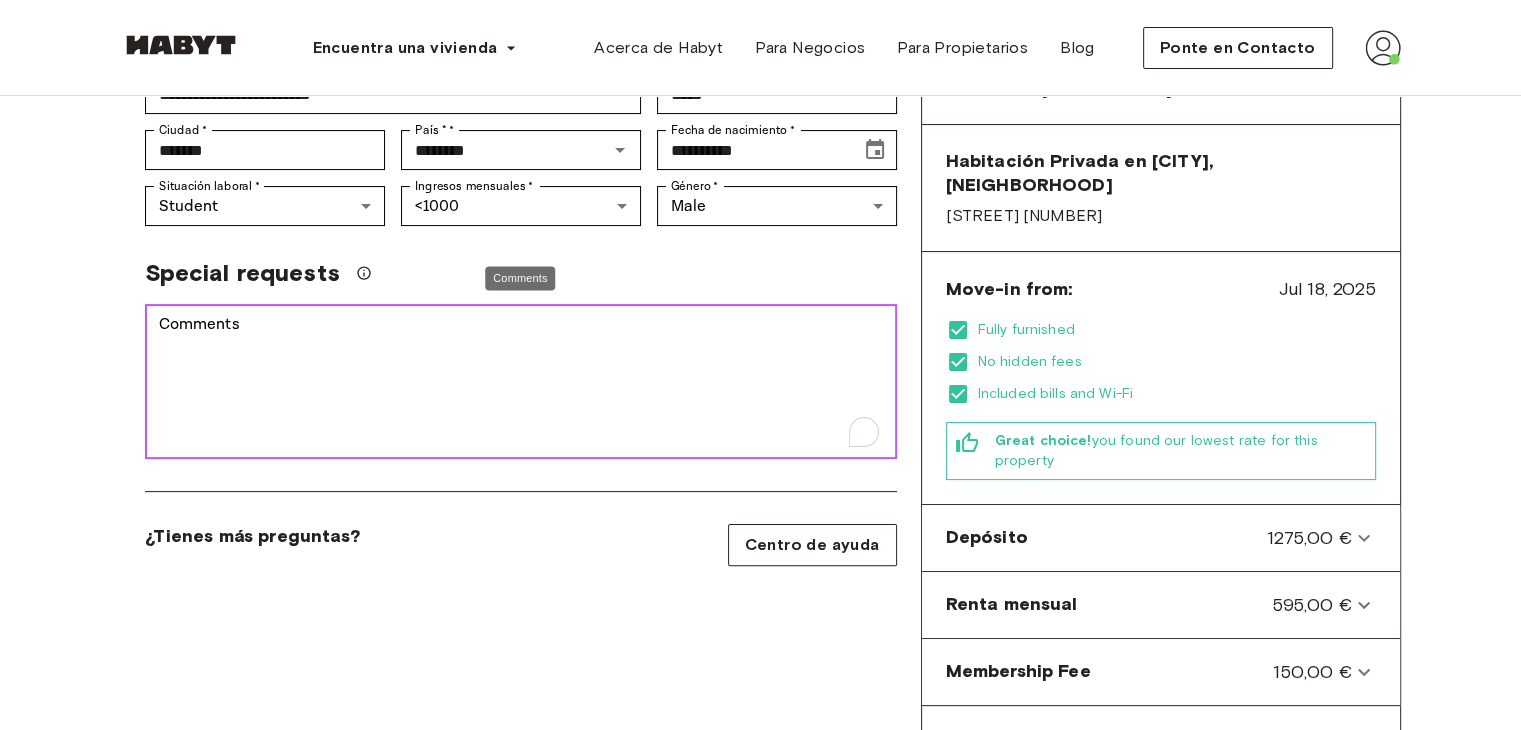 click on "Comments" at bounding box center [521, 382] 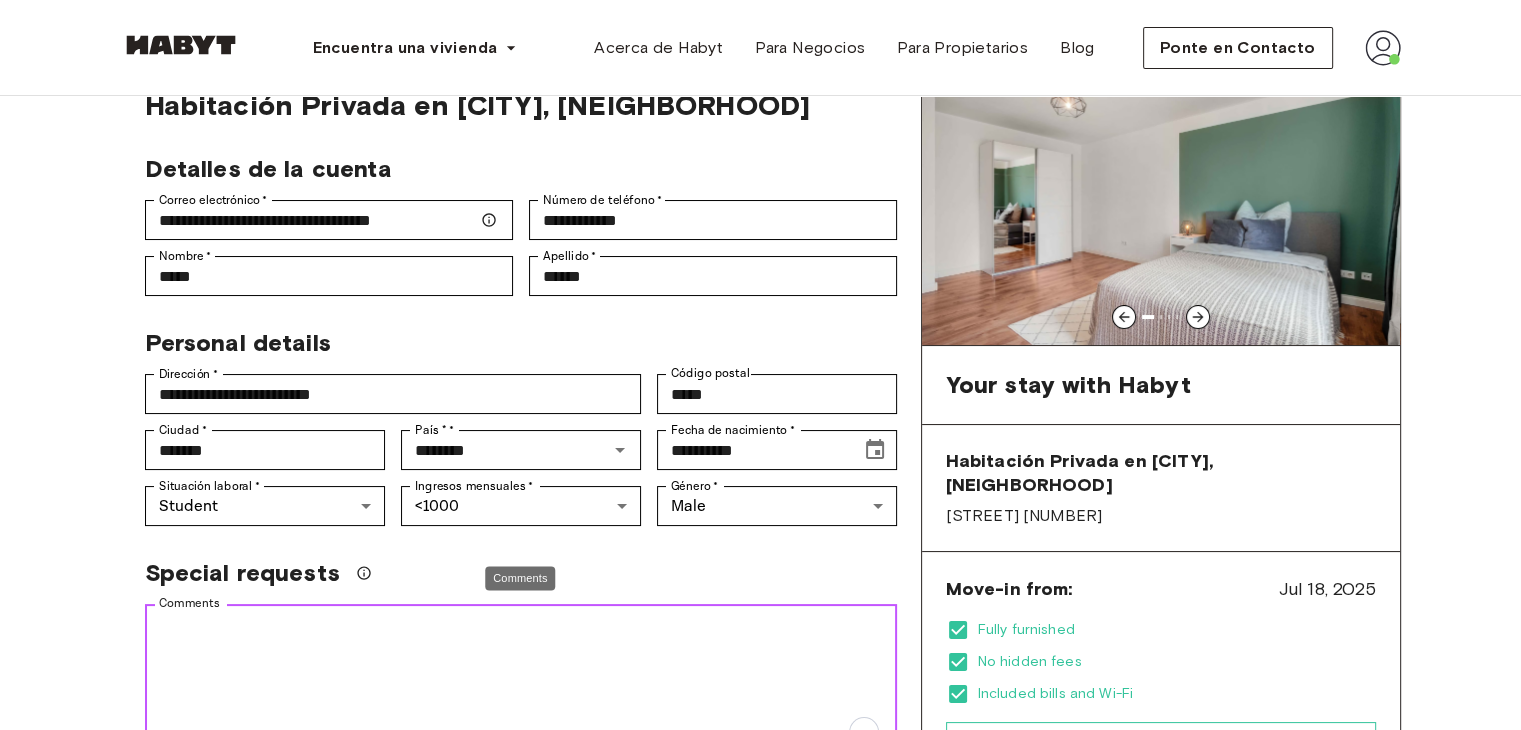 scroll, scrollTop: 0, scrollLeft: 0, axis: both 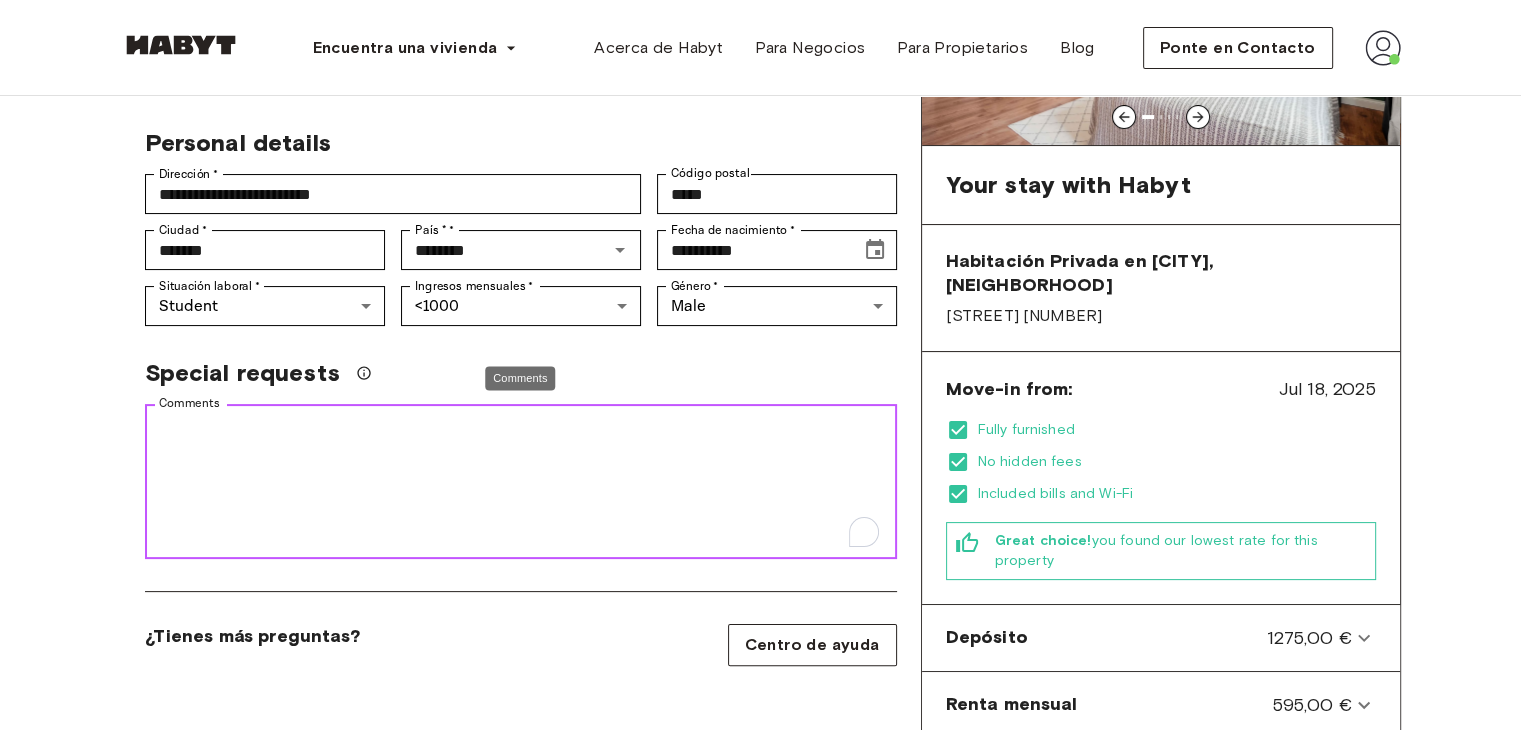 click on "Comments" at bounding box center (521, 482) 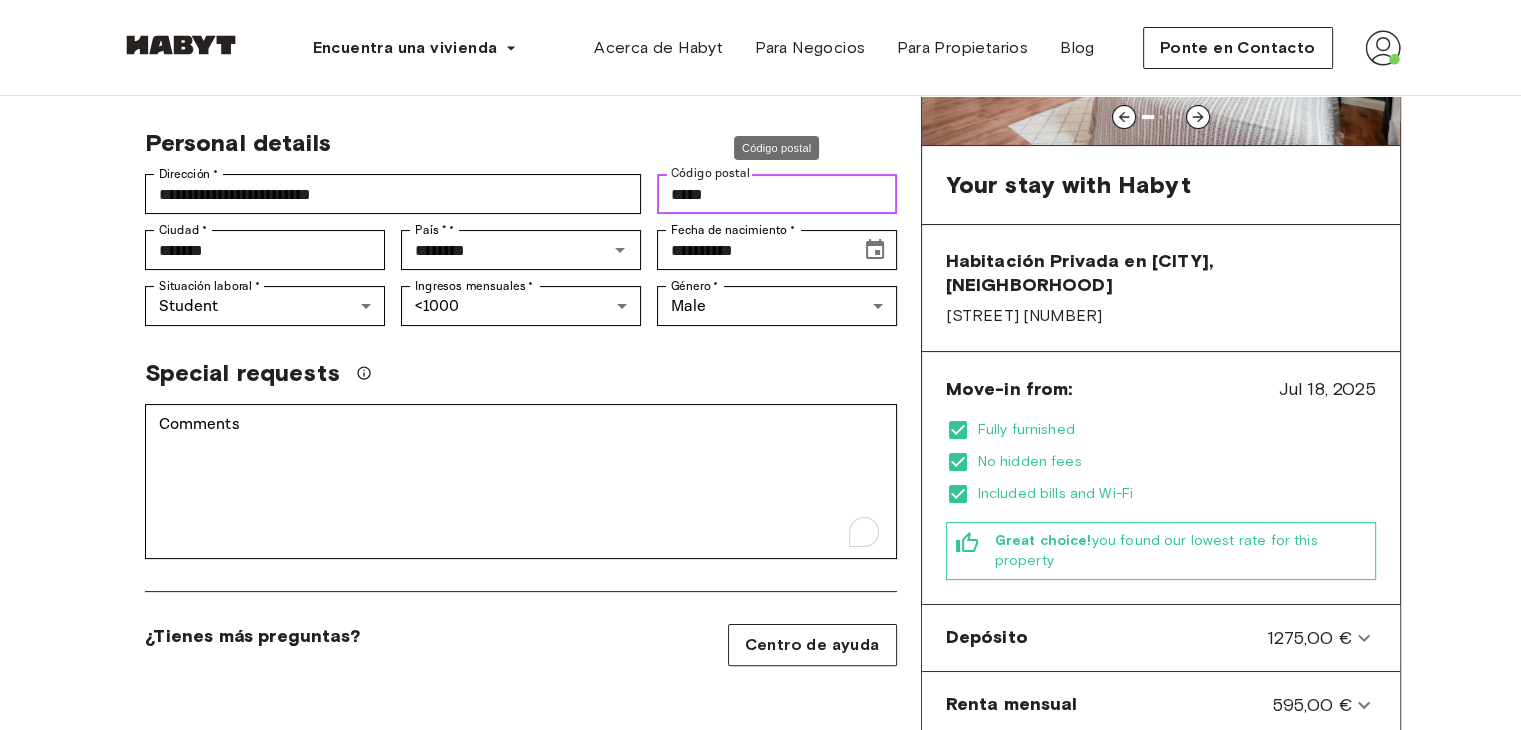 drag, startPoint x: 667, startPoint y: 201, endPoint x: 745, endPoint y: 201, distance: 78 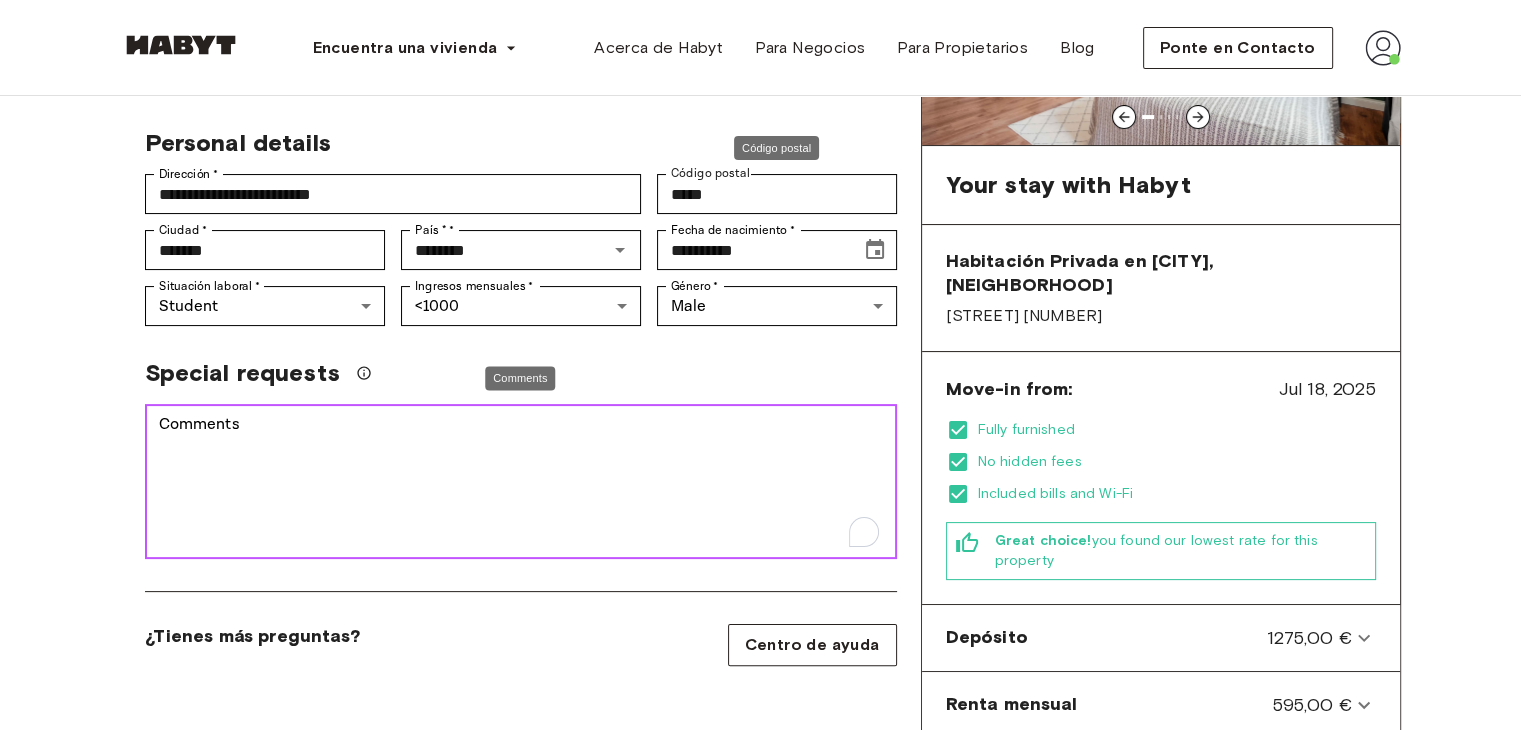 click on "Comments" at bounding box center [521, 482] 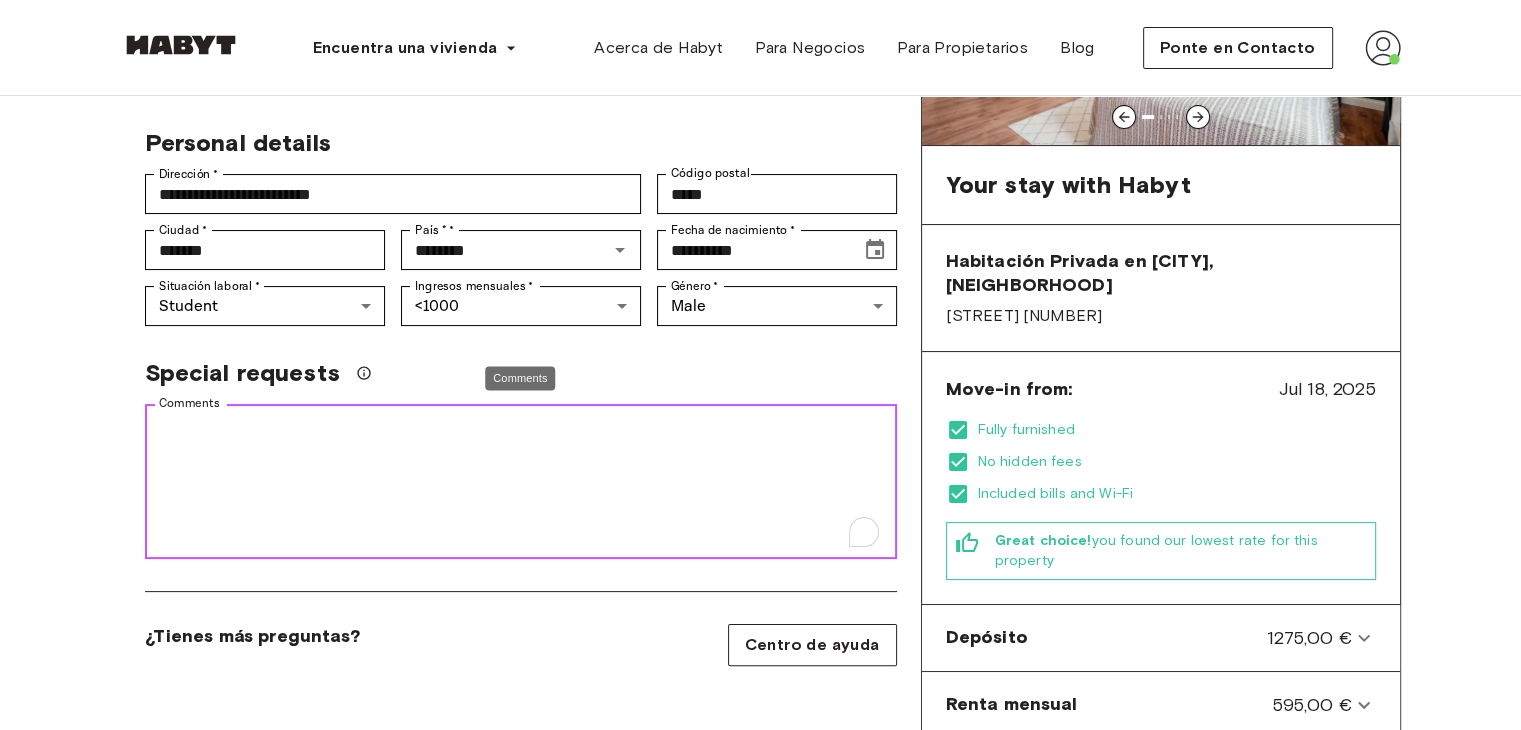 paste on "**********" 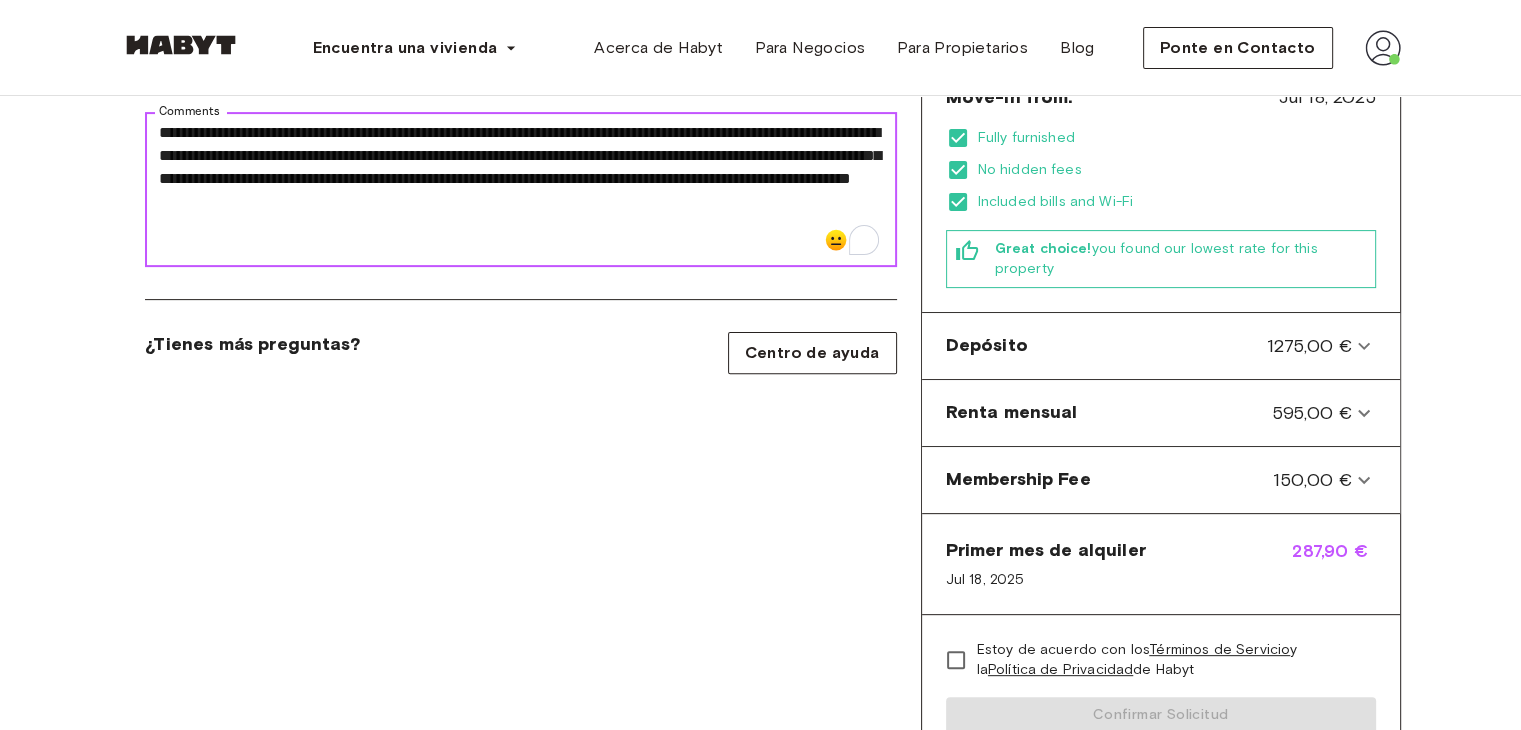 scroll, scrollTop: 800, scrollLeft: 0, axis: vertical 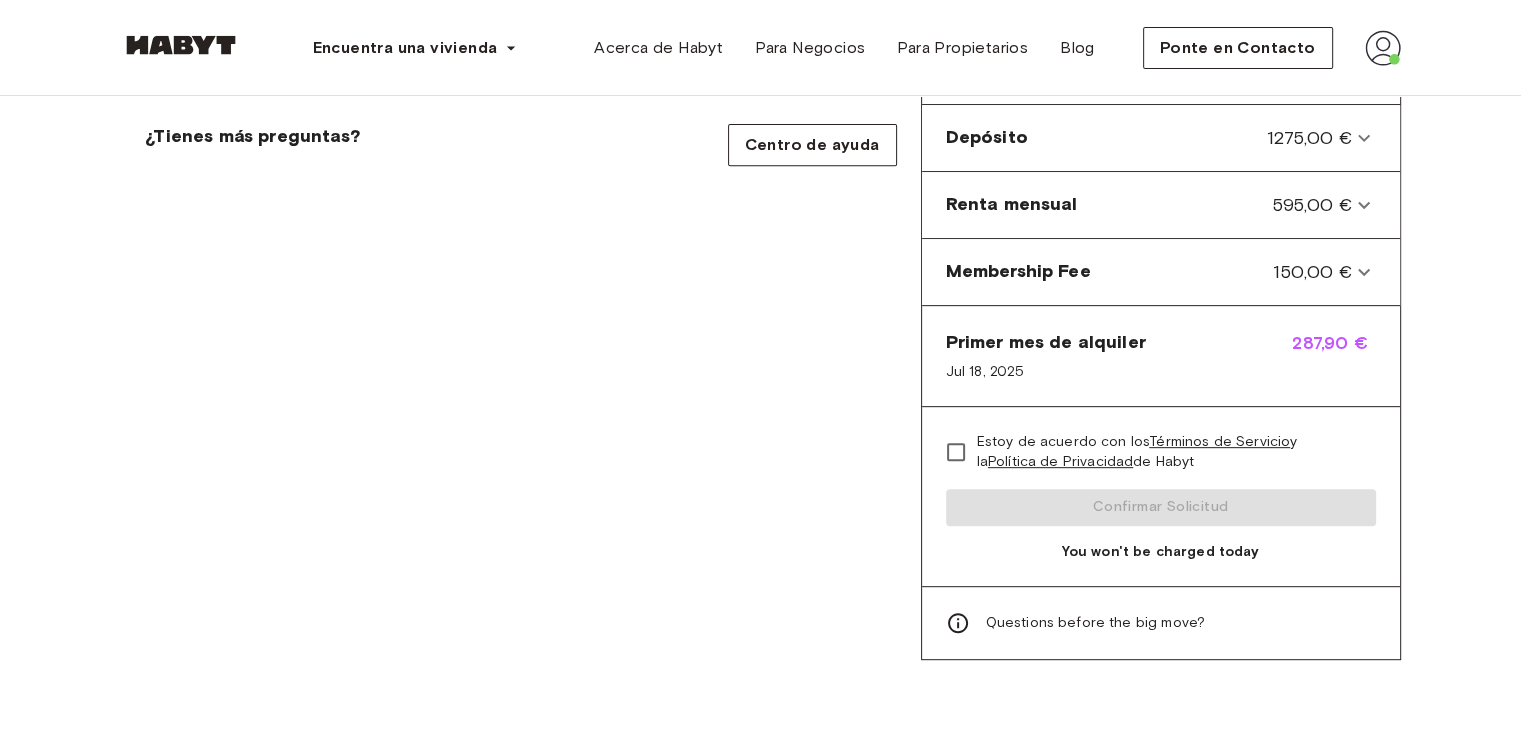 type on "**********" 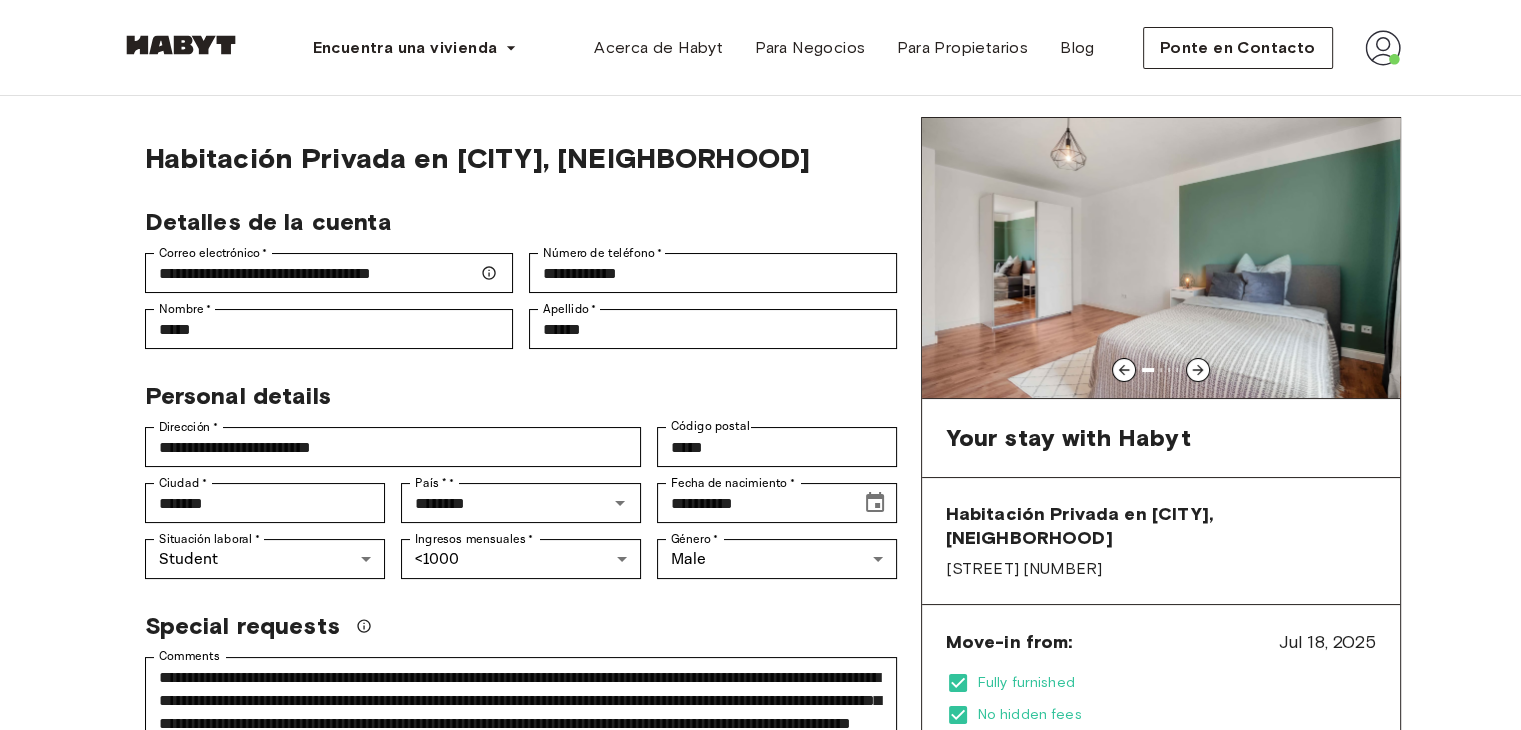 scroll, scrollTop: 0, scrollLeft: 0, axis: both 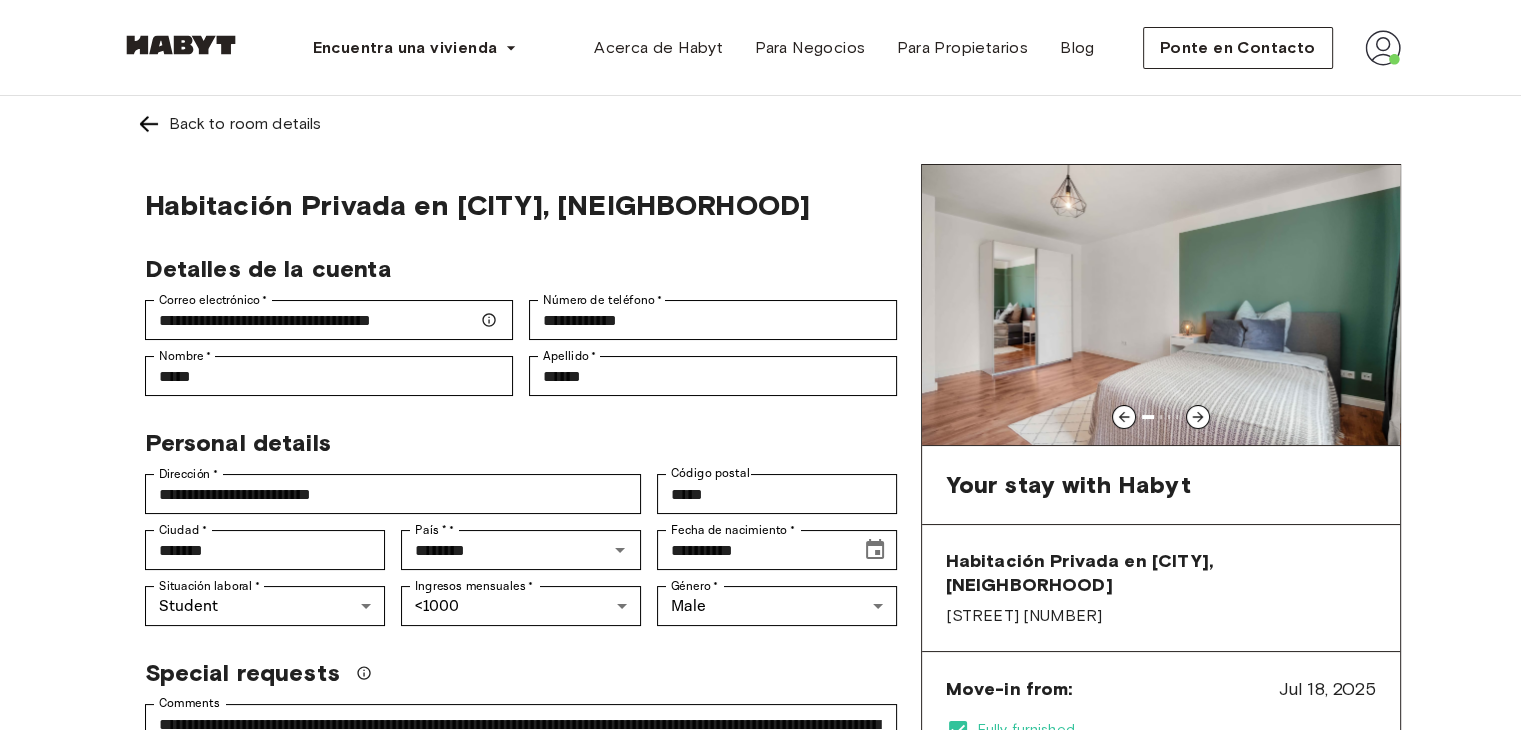 click 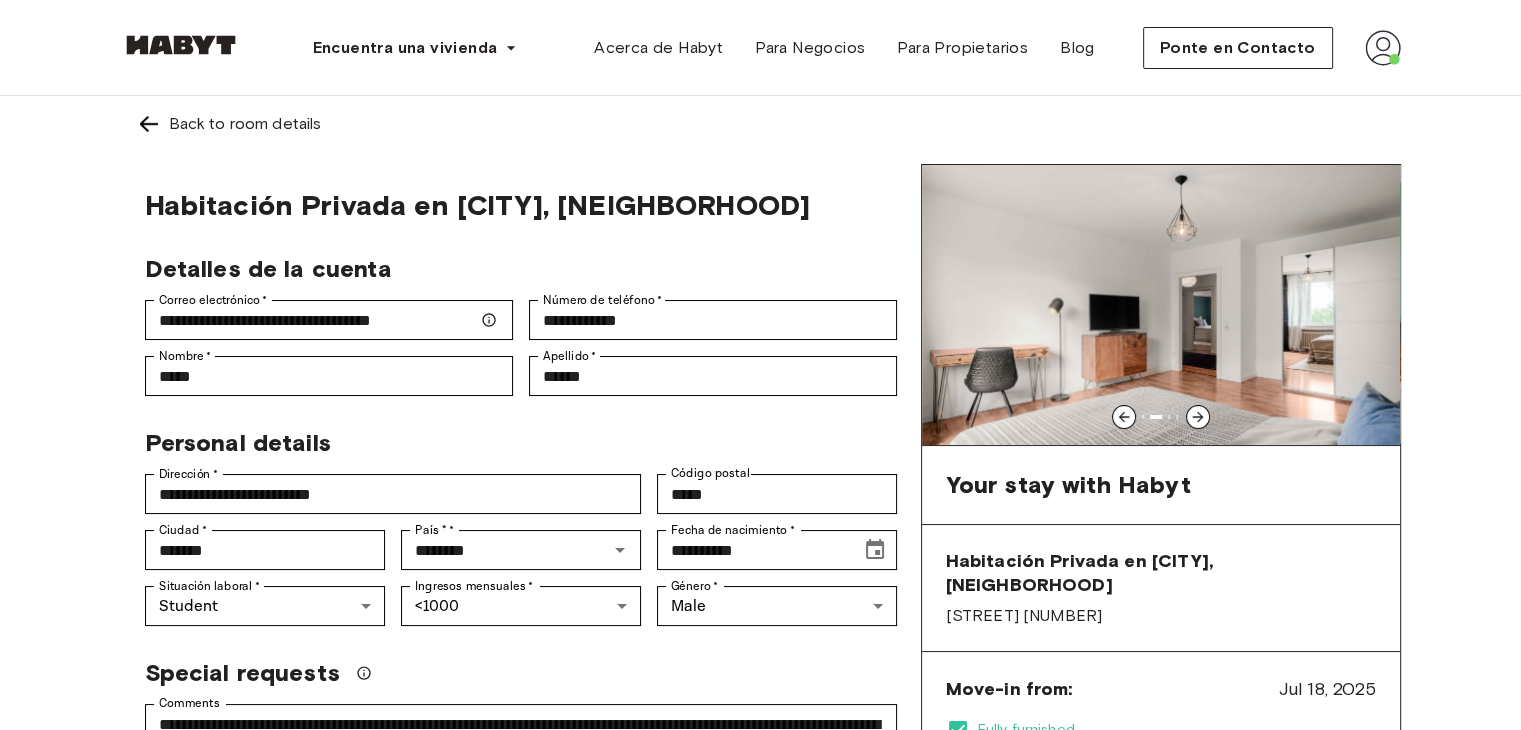 click 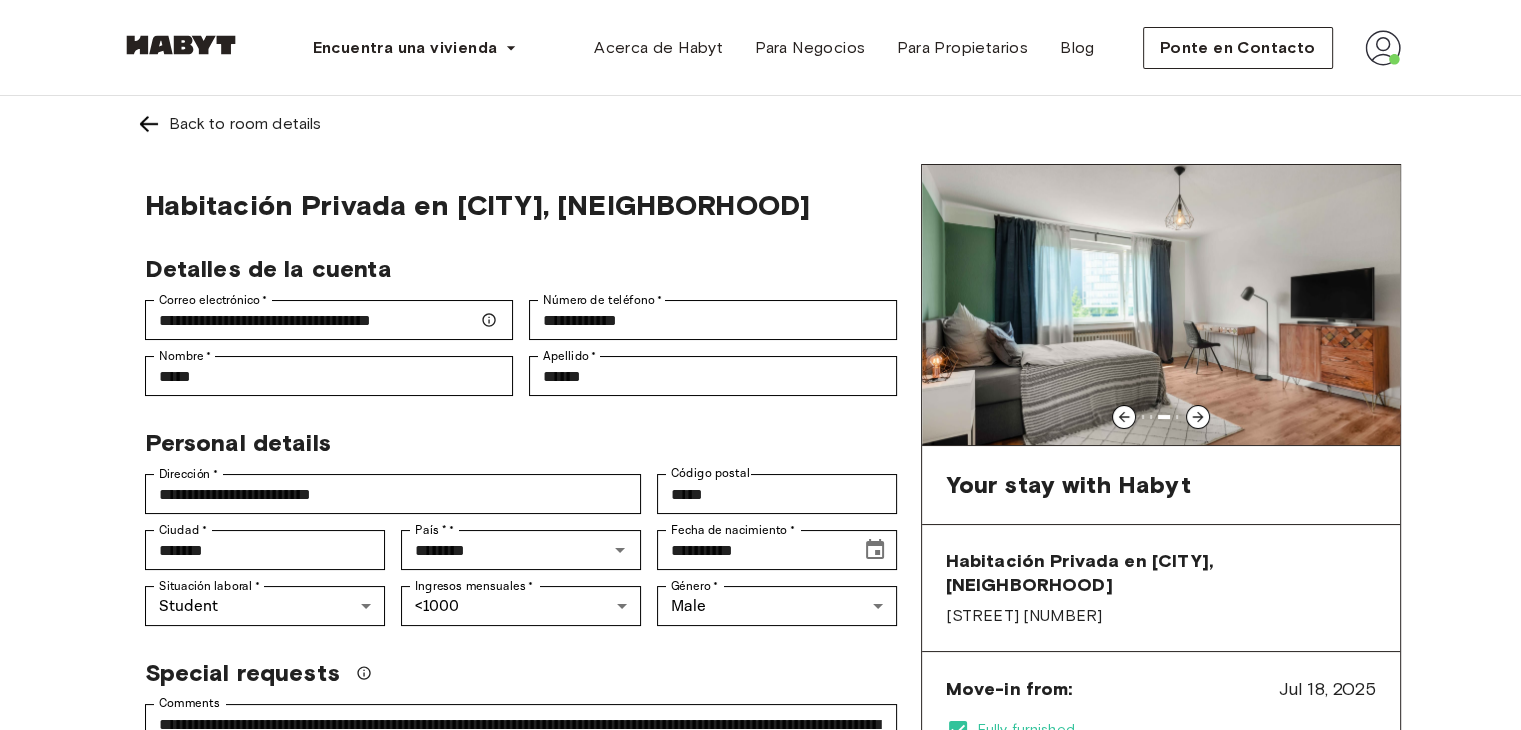 click 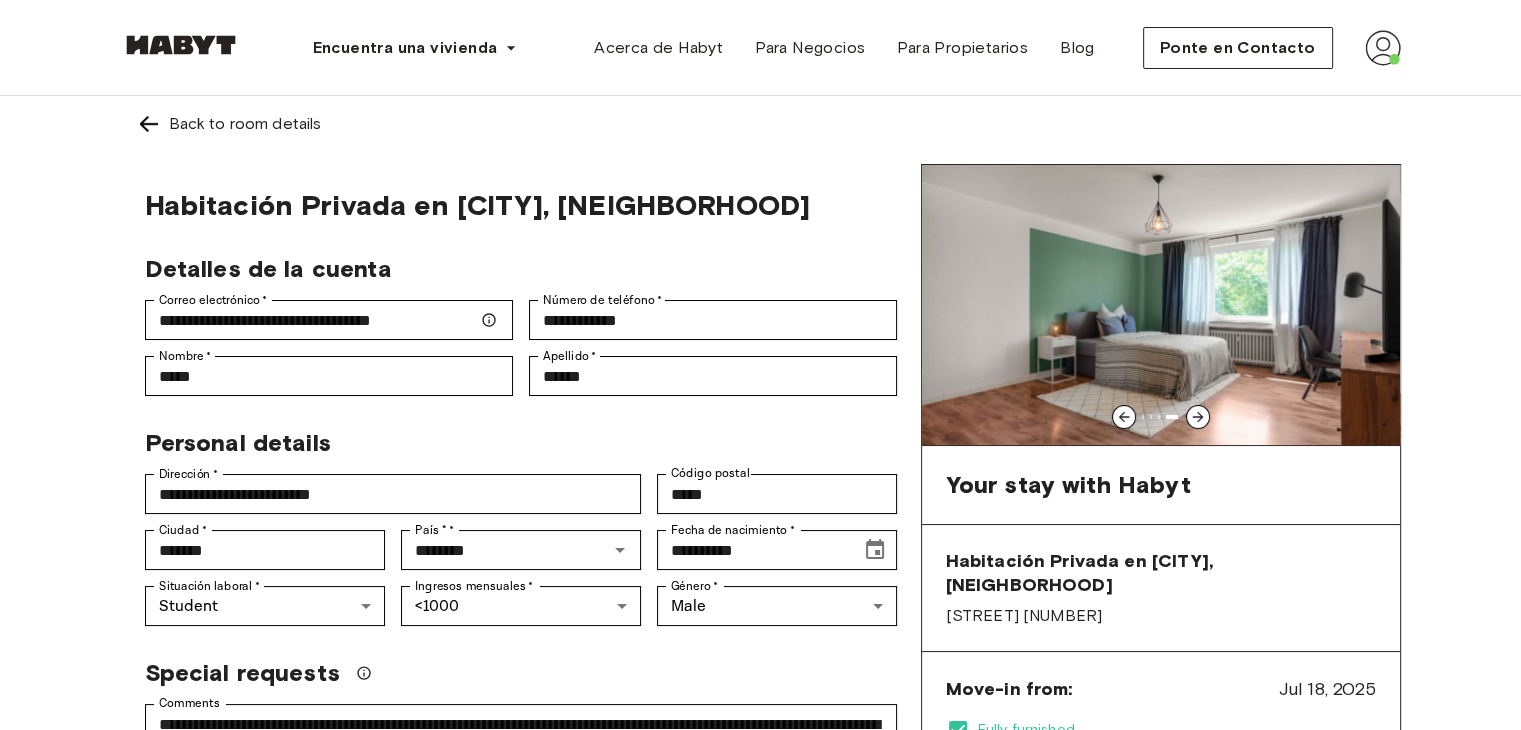 click 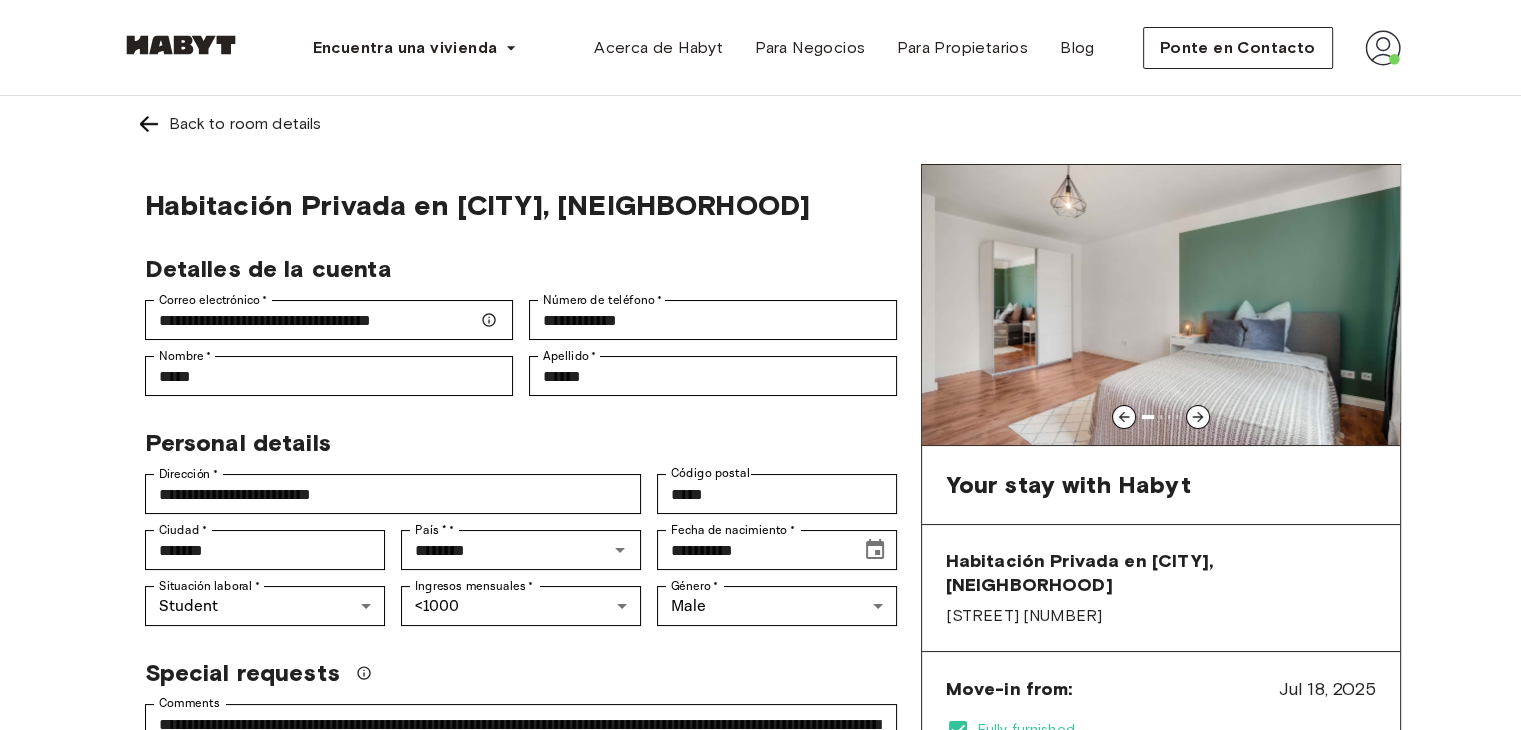 click 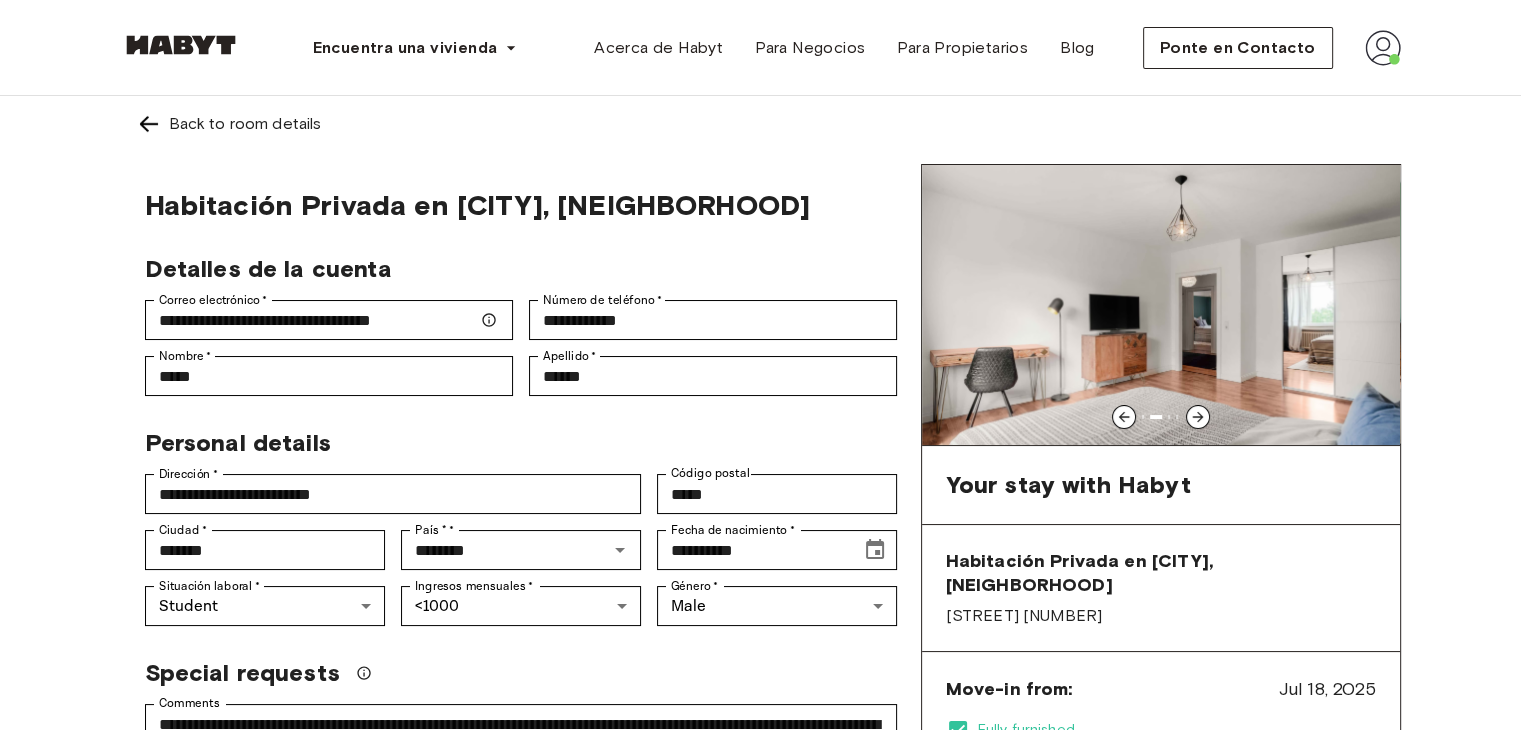 click 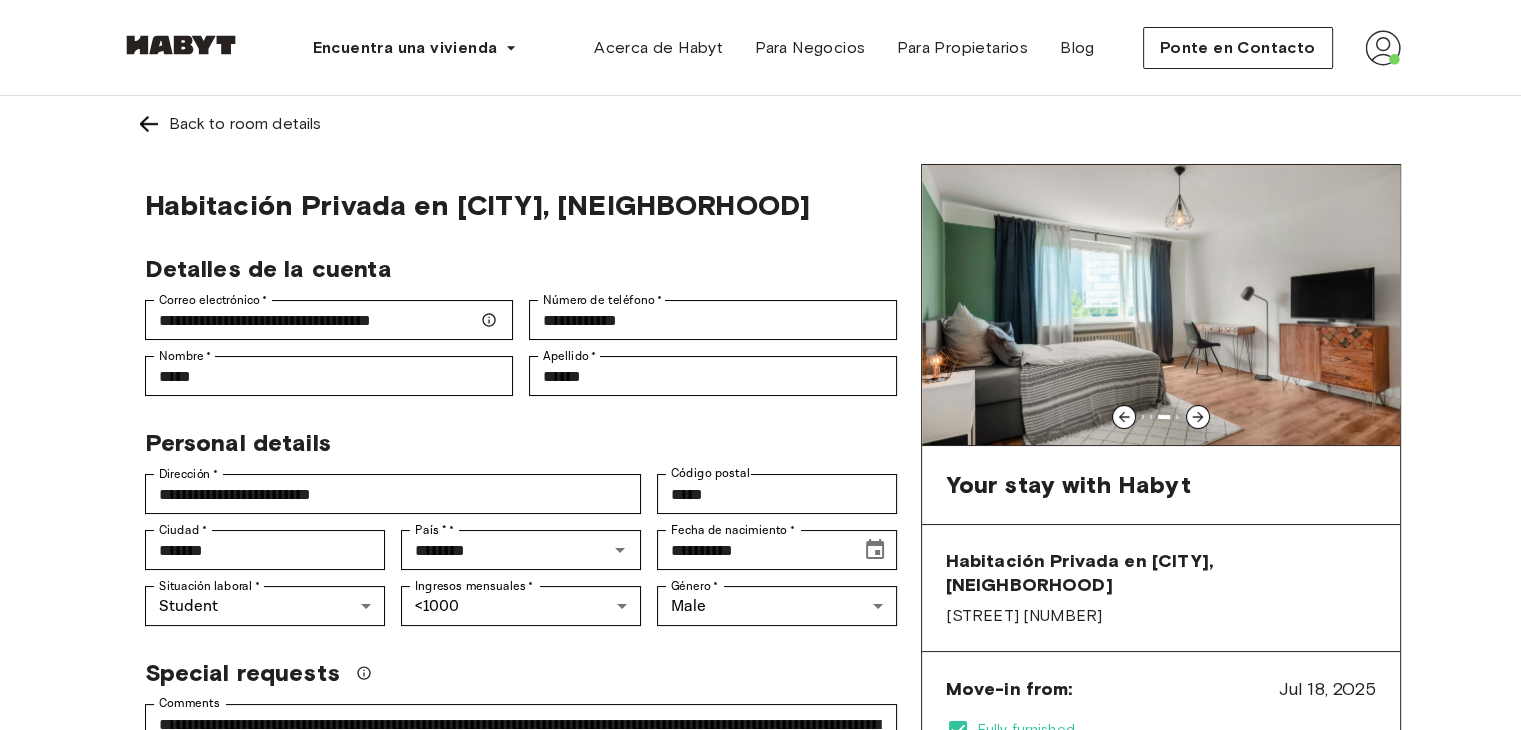click 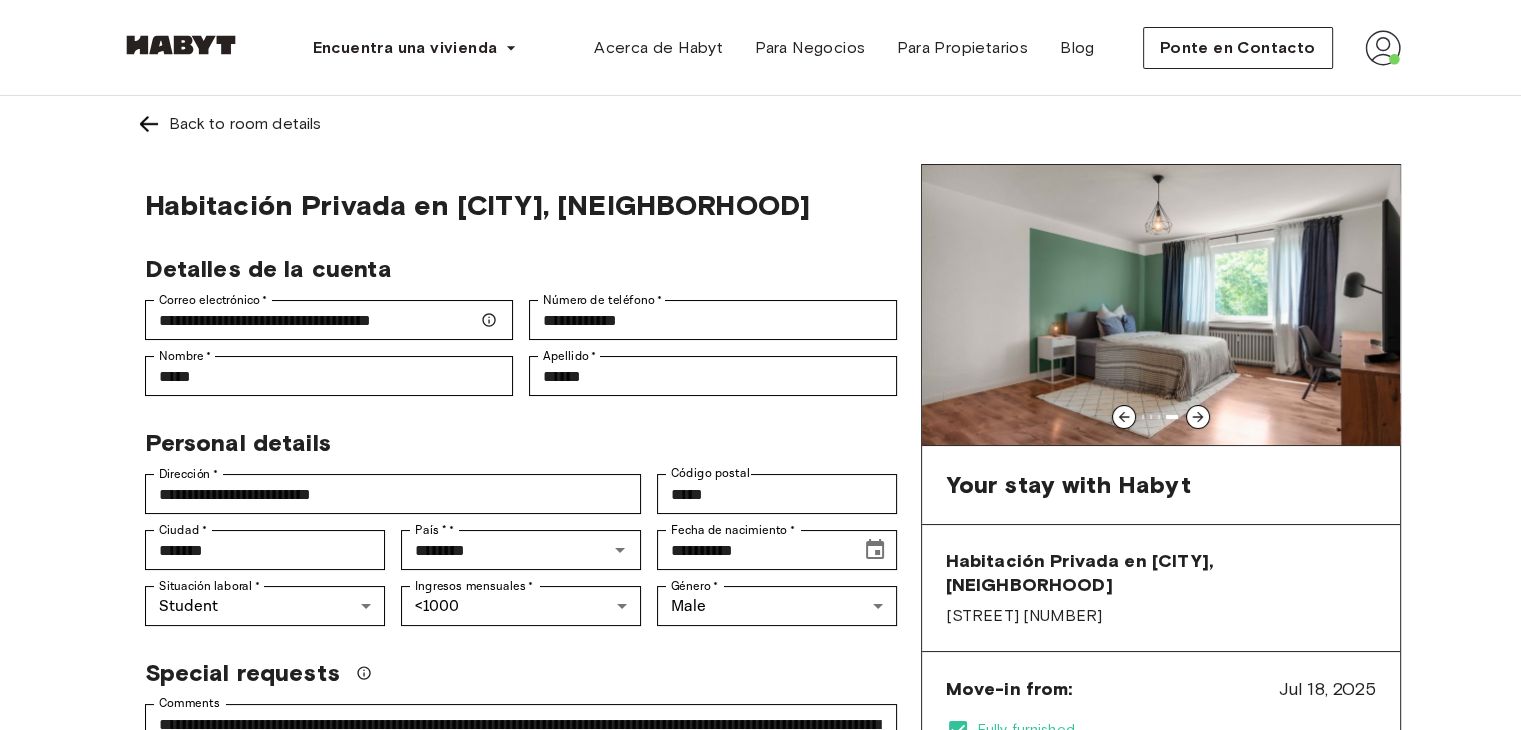 click 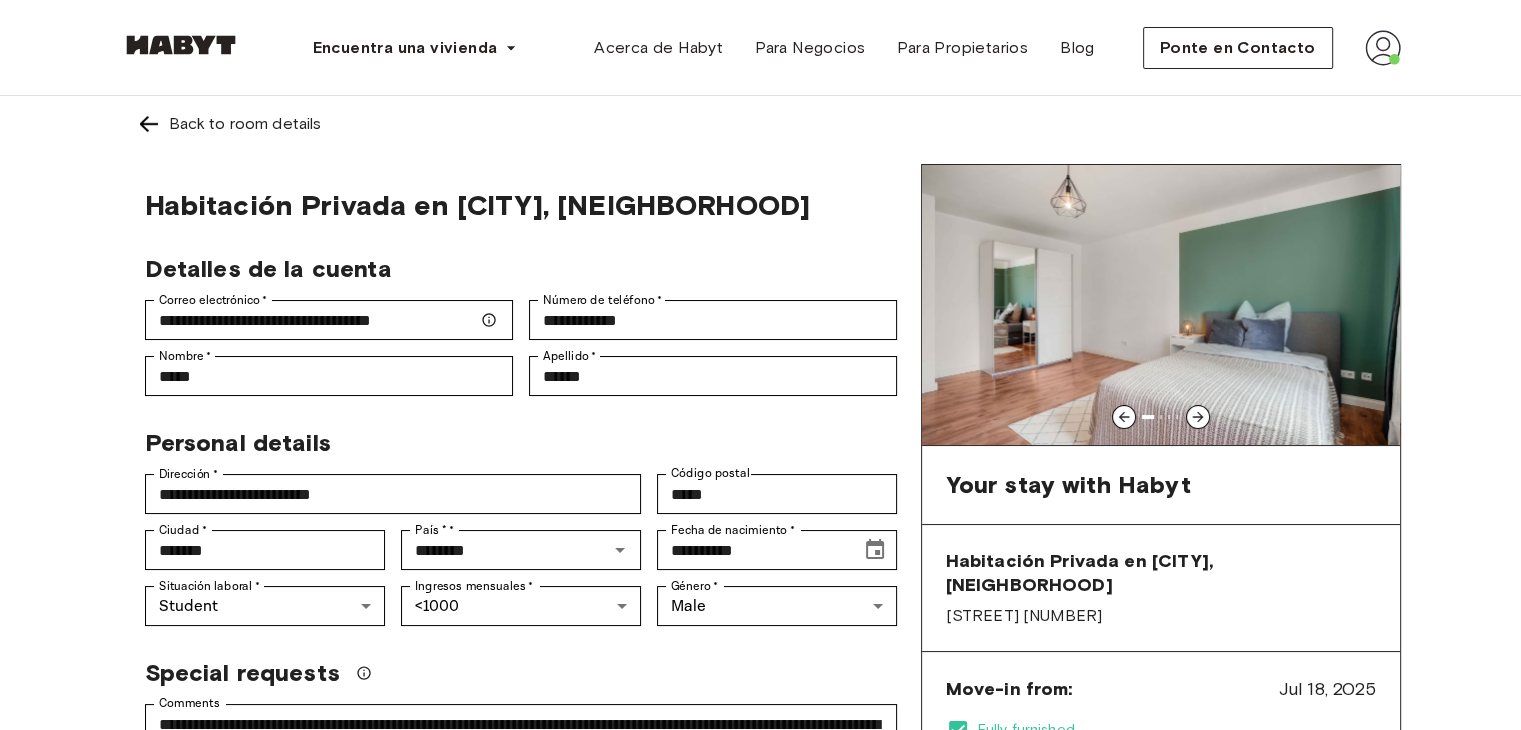 click 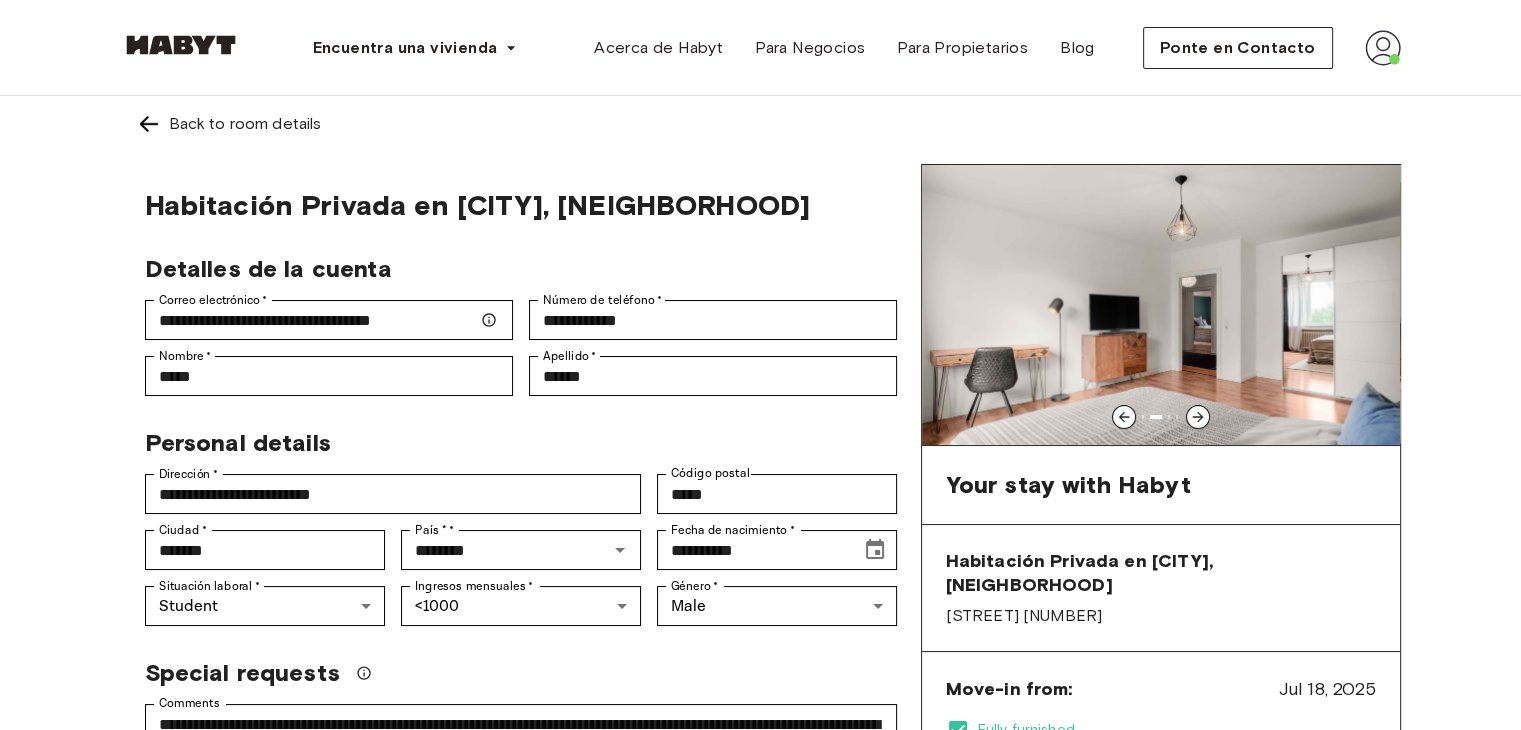 click 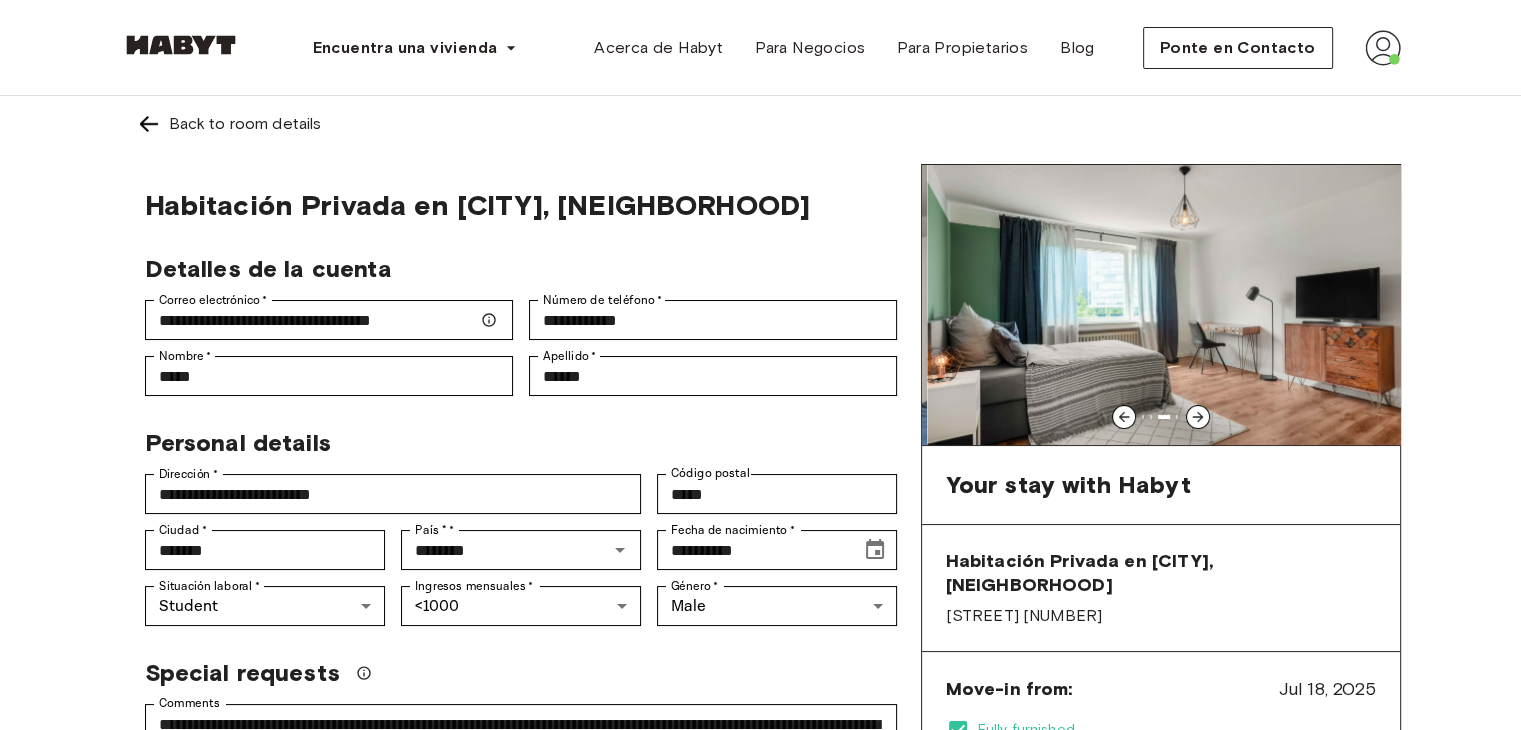 click 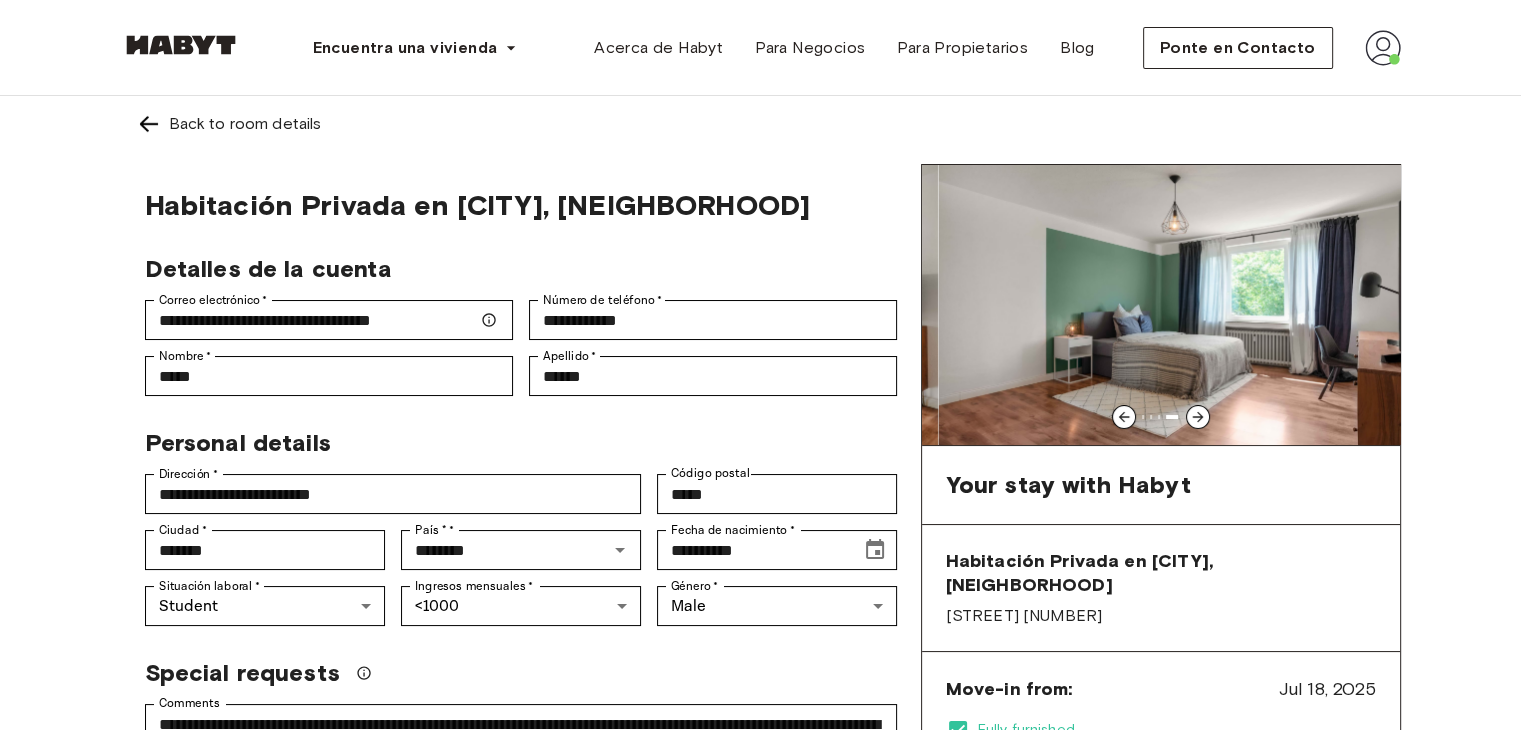 click 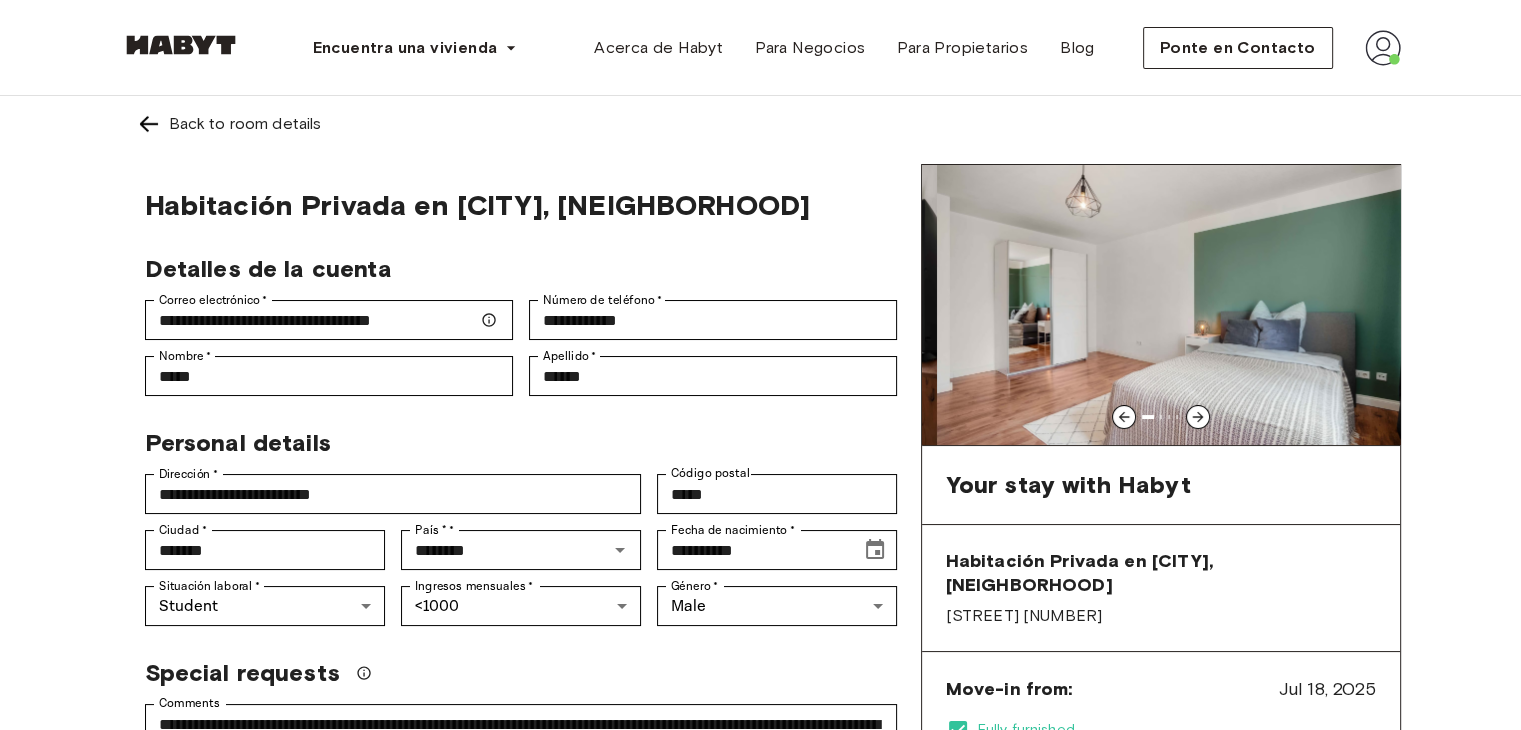 click 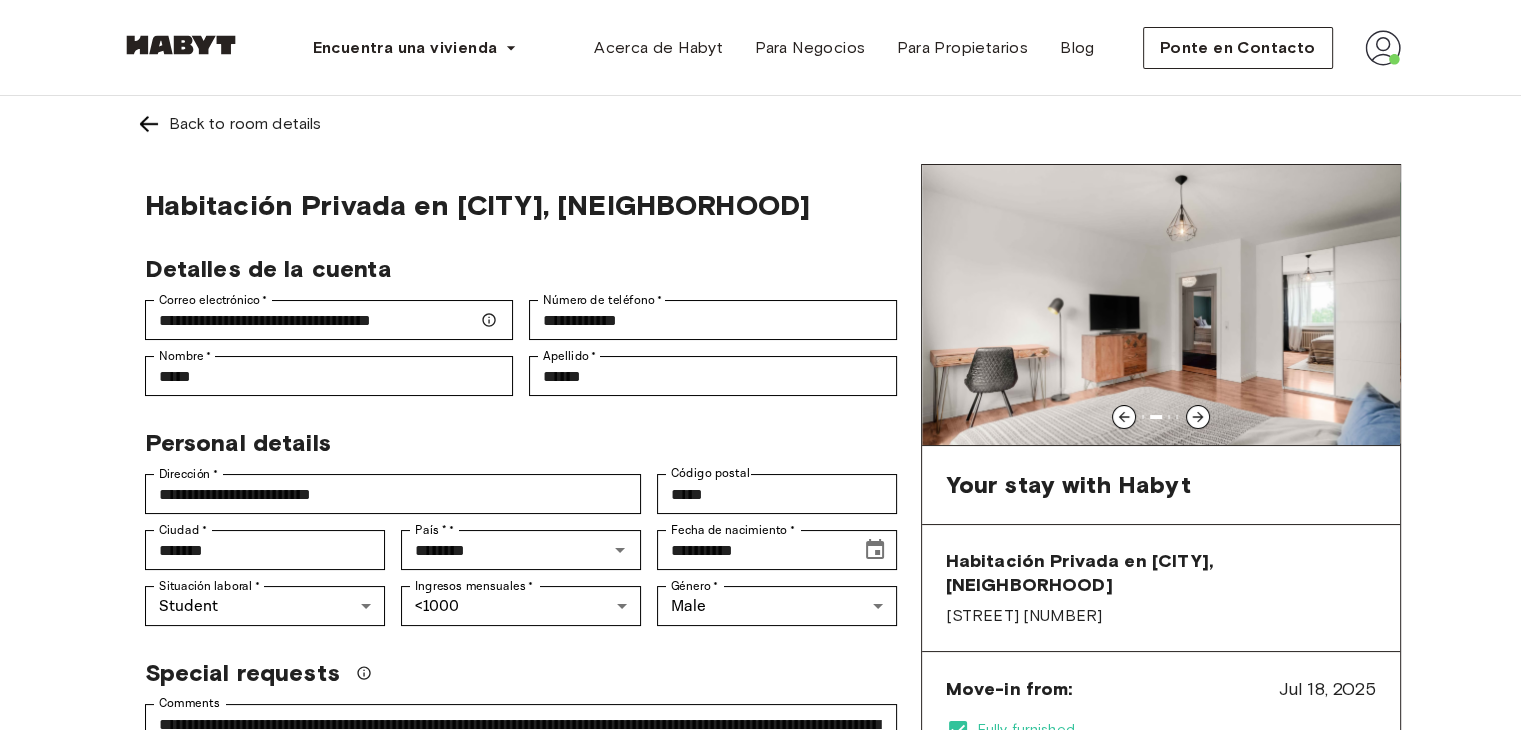 click 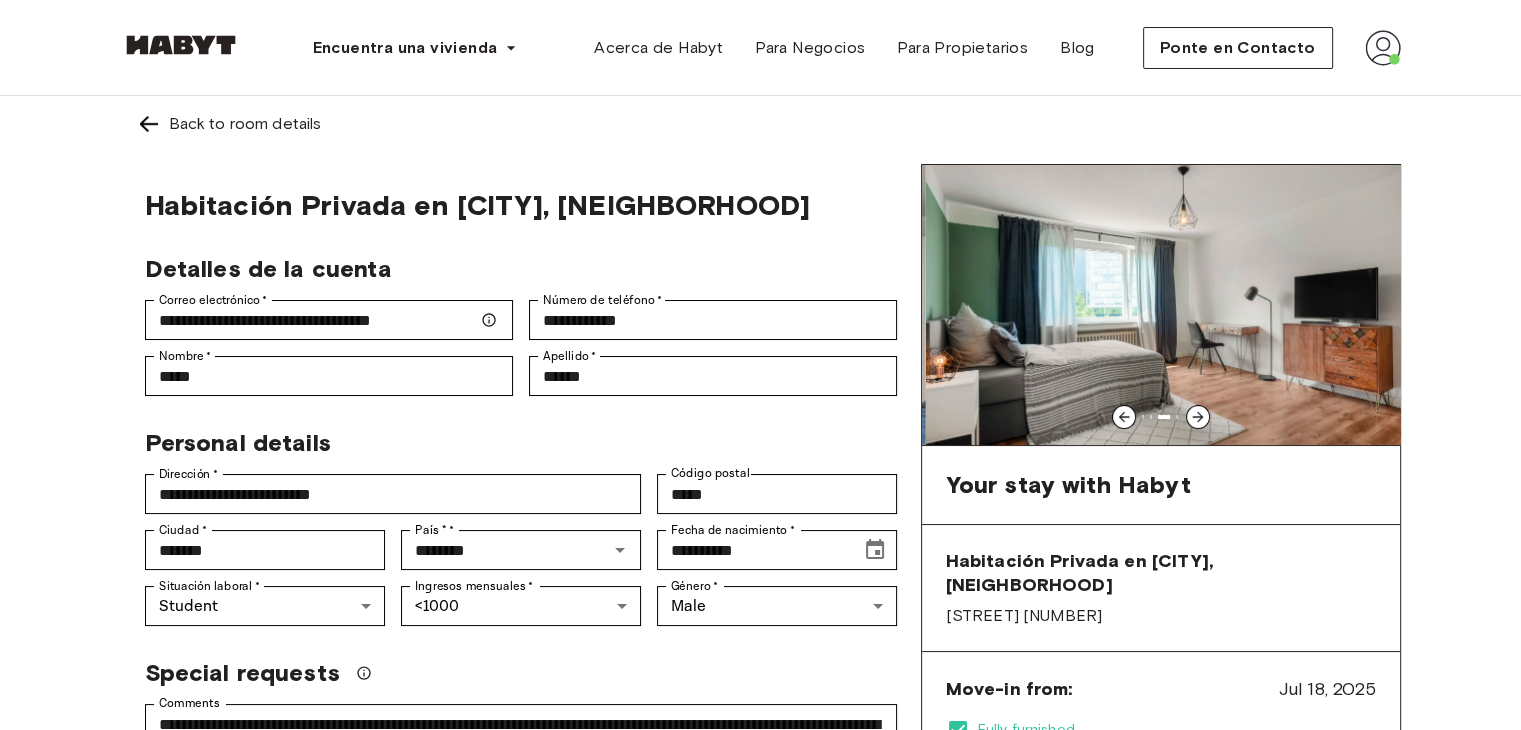 click 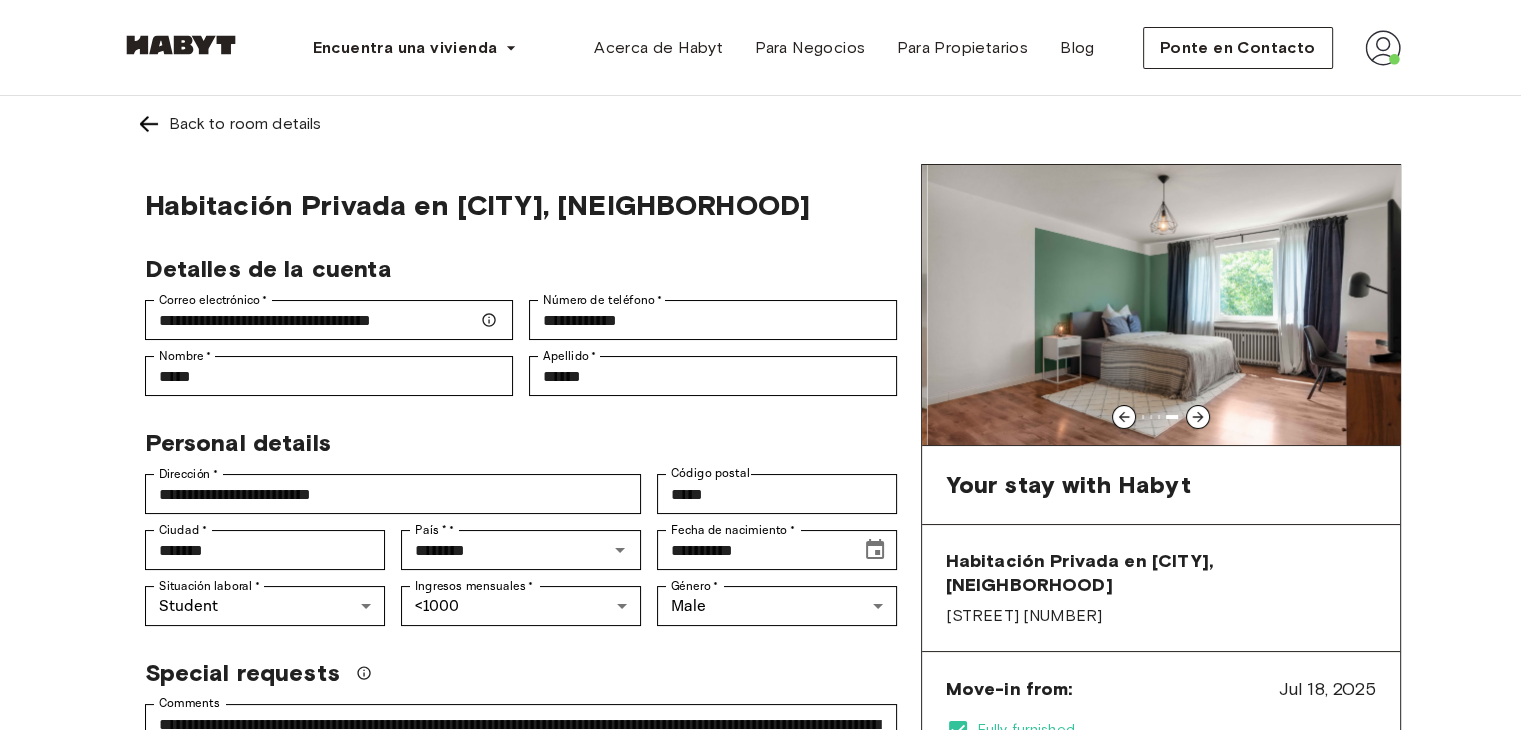 click 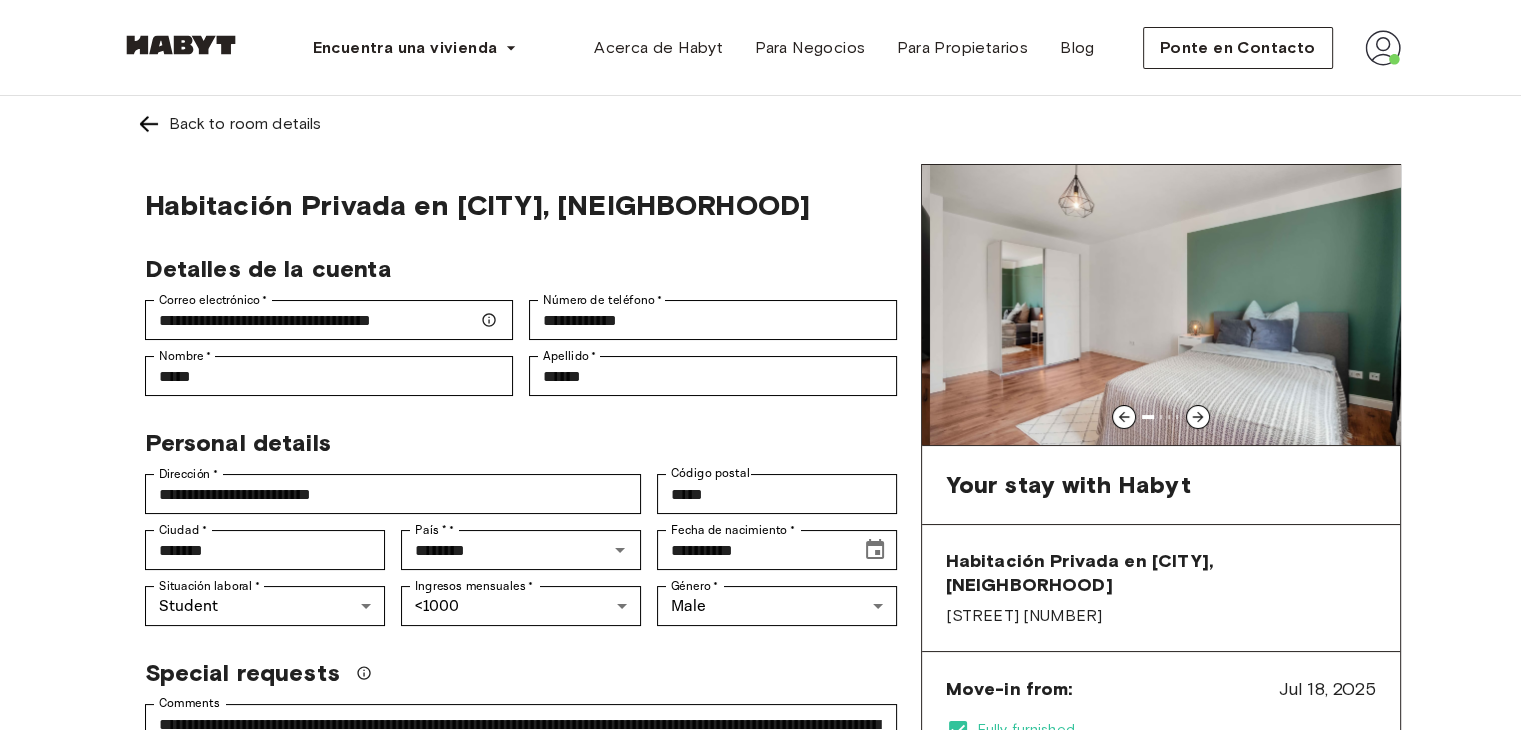 click 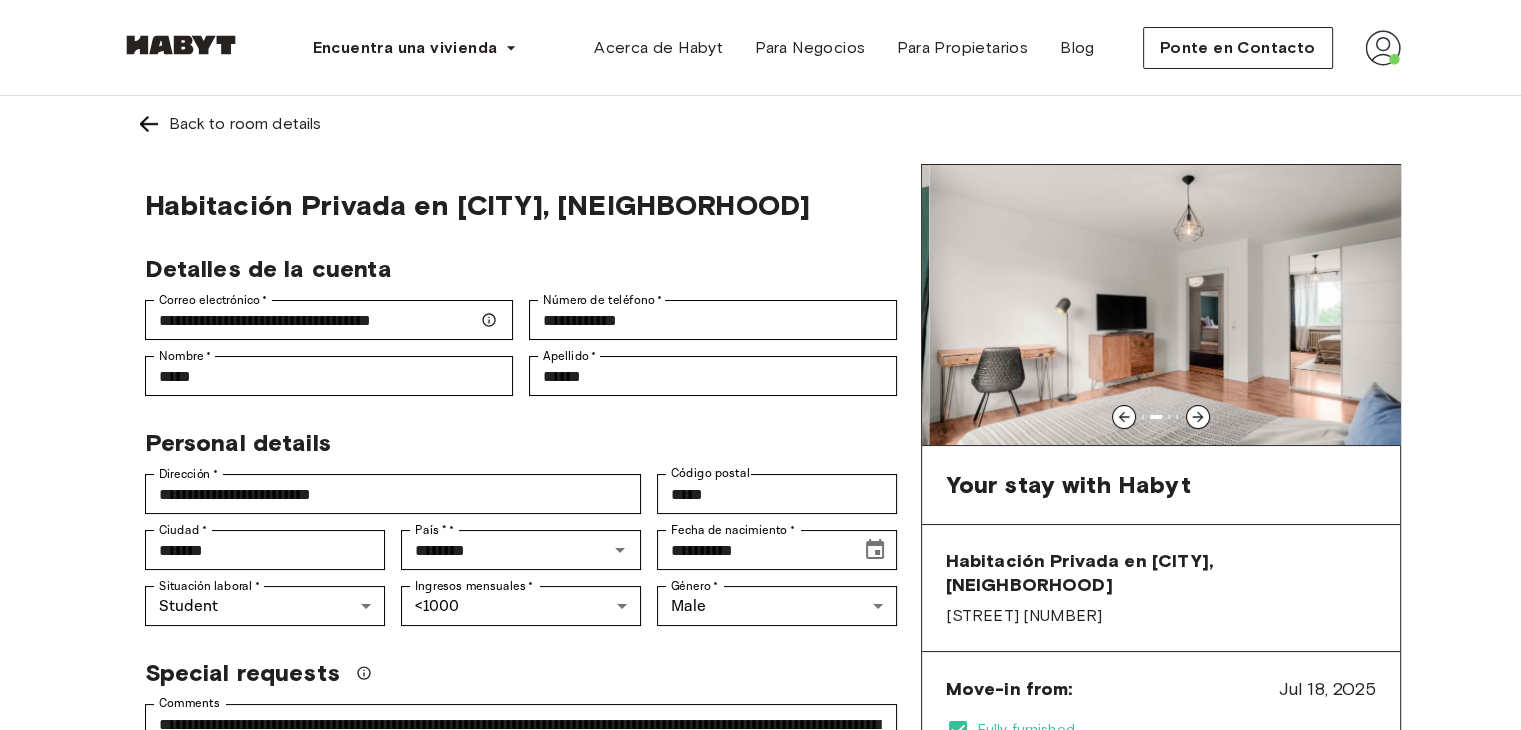 click 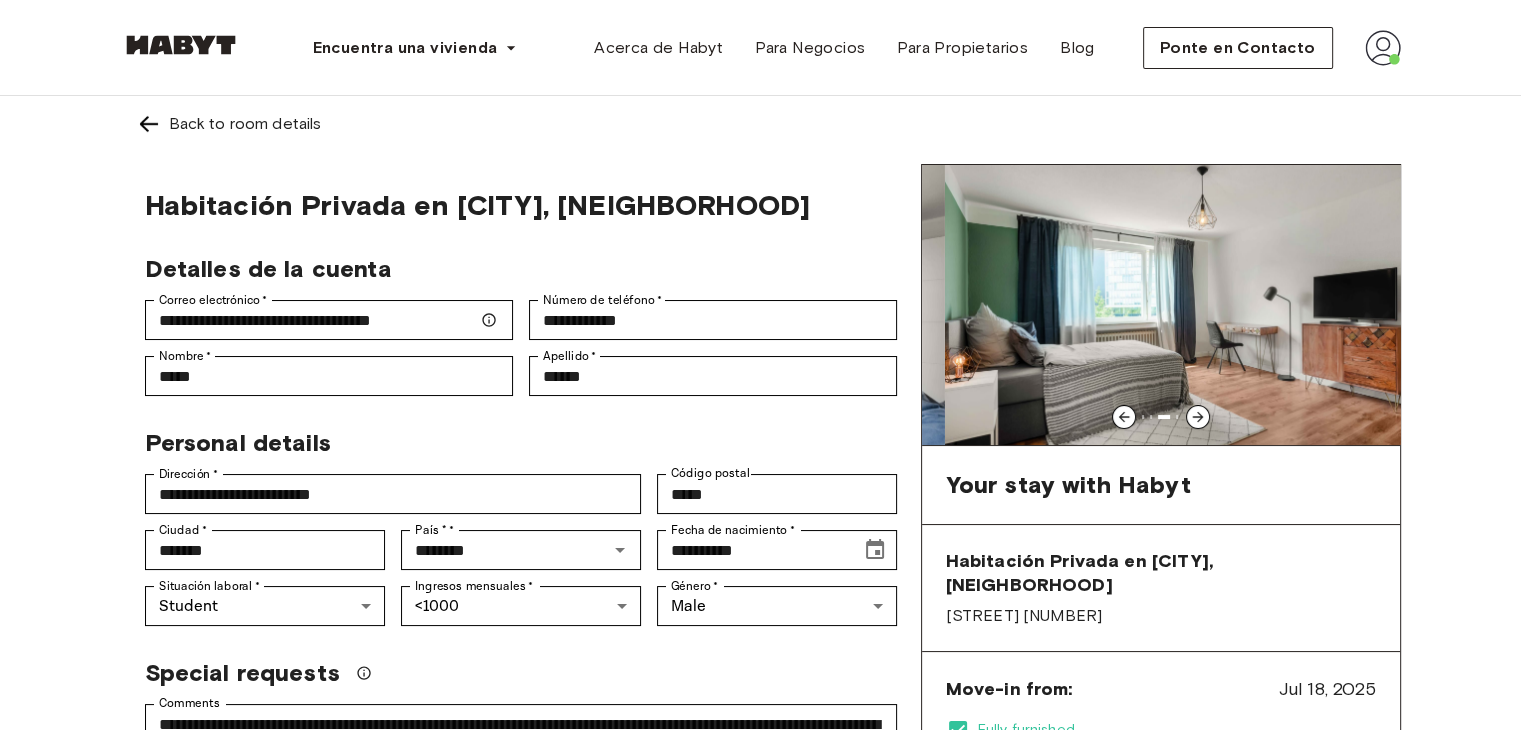 click 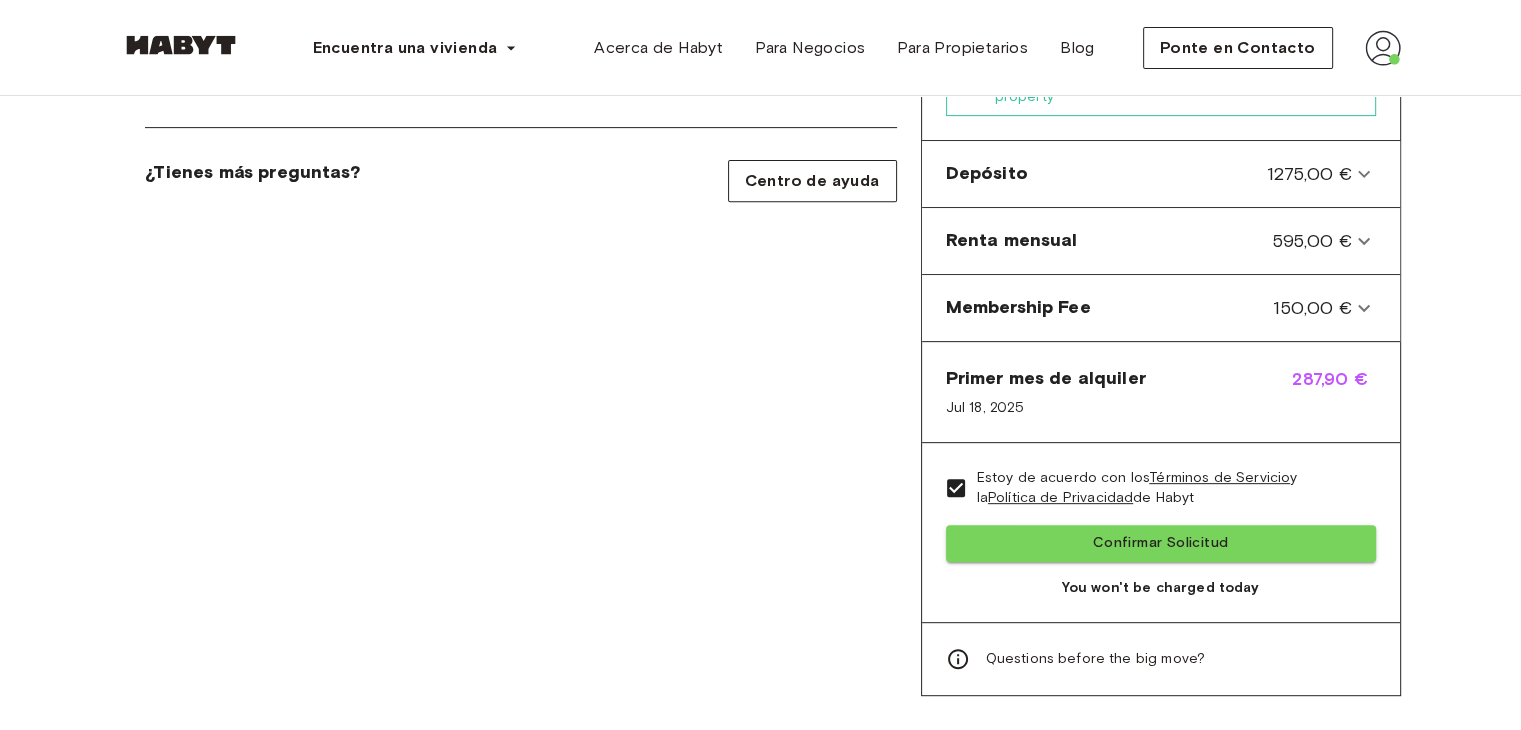 scroll, scrollTop: 900, scrollLeft: 0, axis: vertical 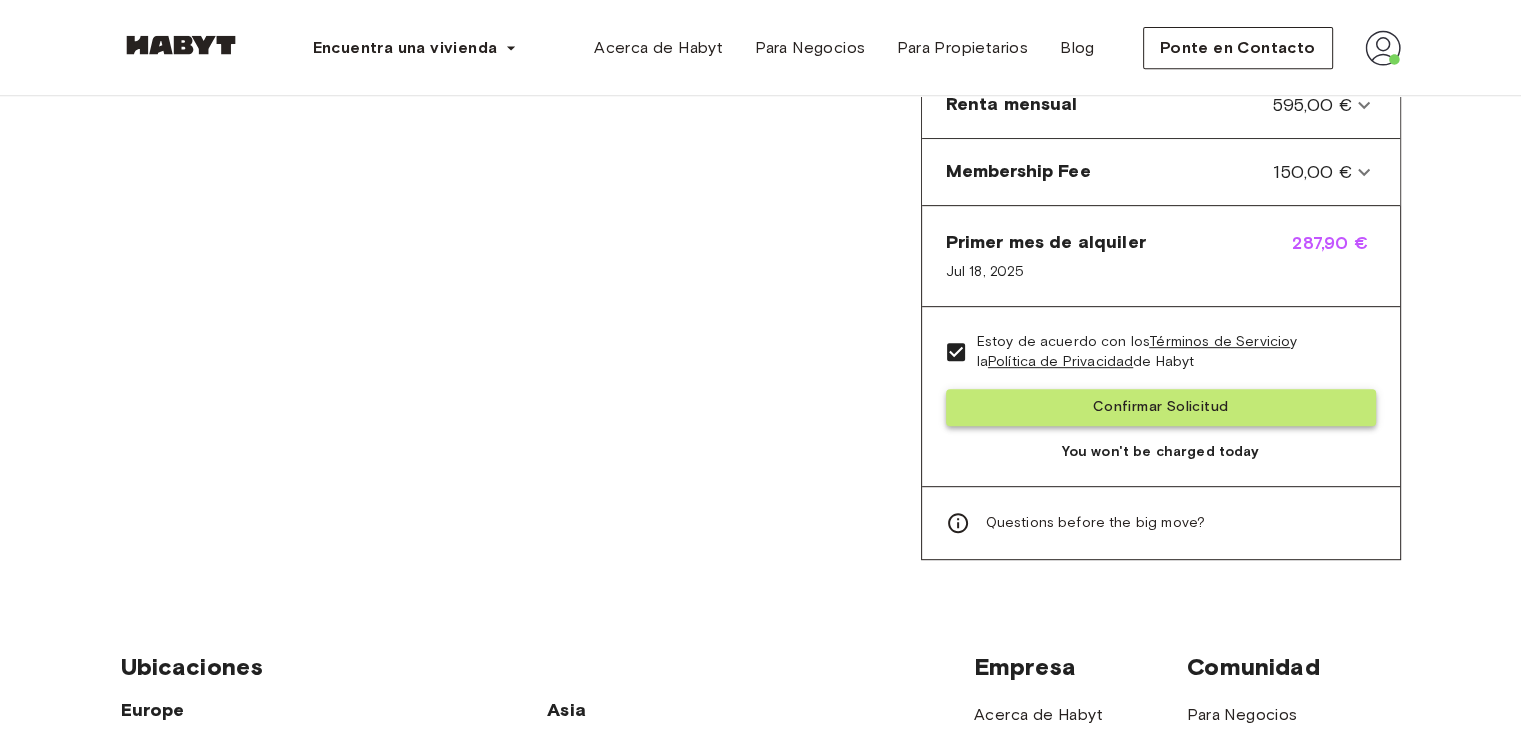 click on "Confirmar Solicitud" at bounding box center (1161, 407) 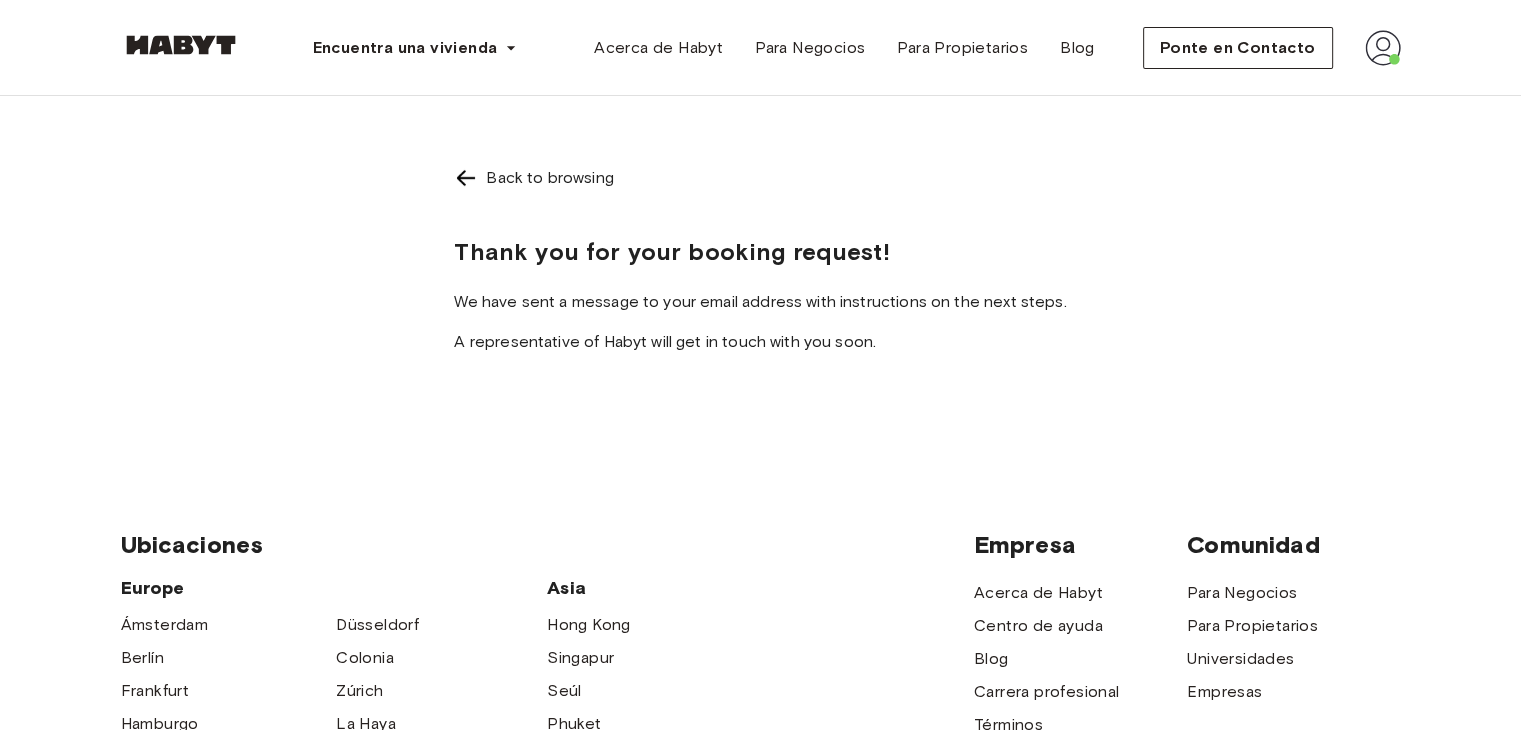 scroll, scrollTop: 0, scrollLeft: 0, axis: both 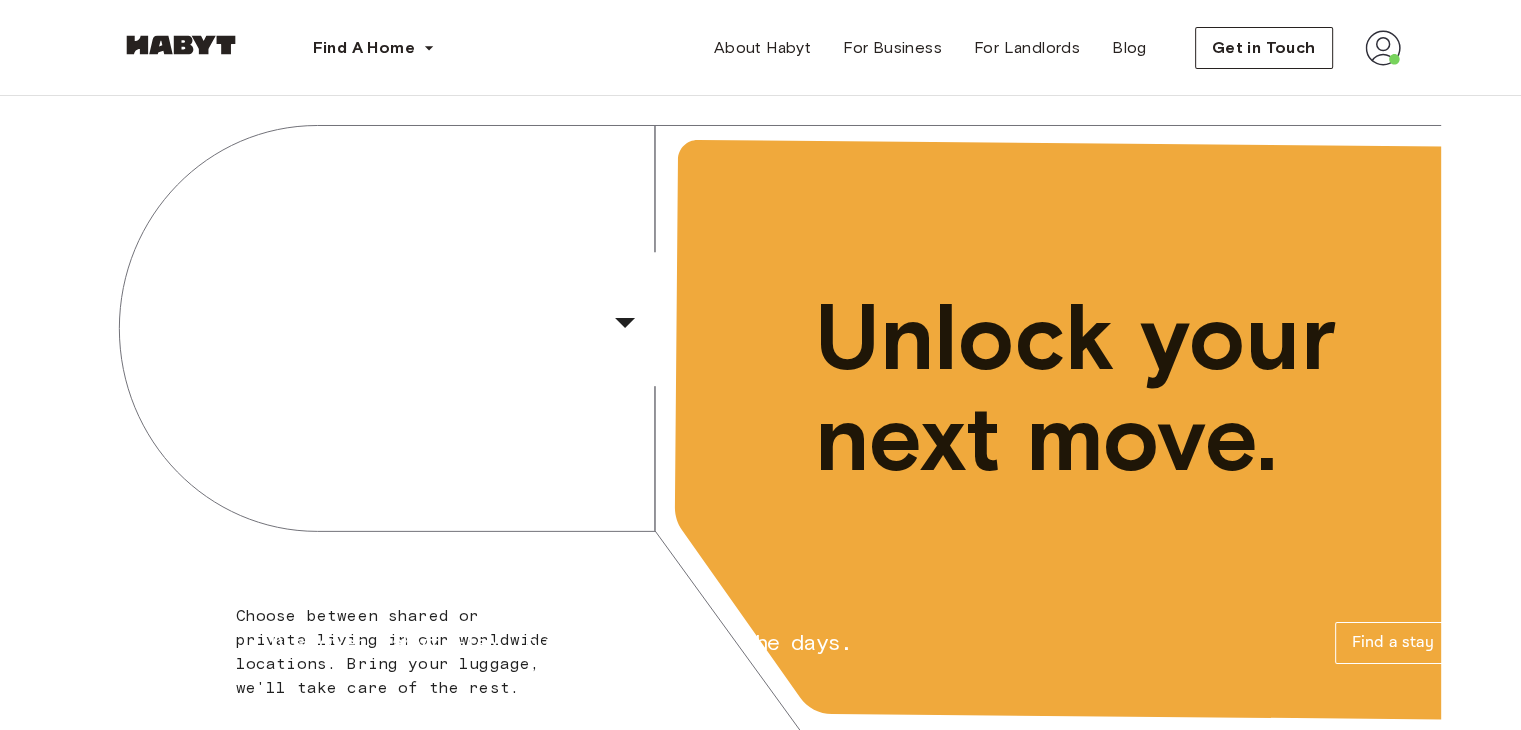 click at bounding box center (1383, 48) 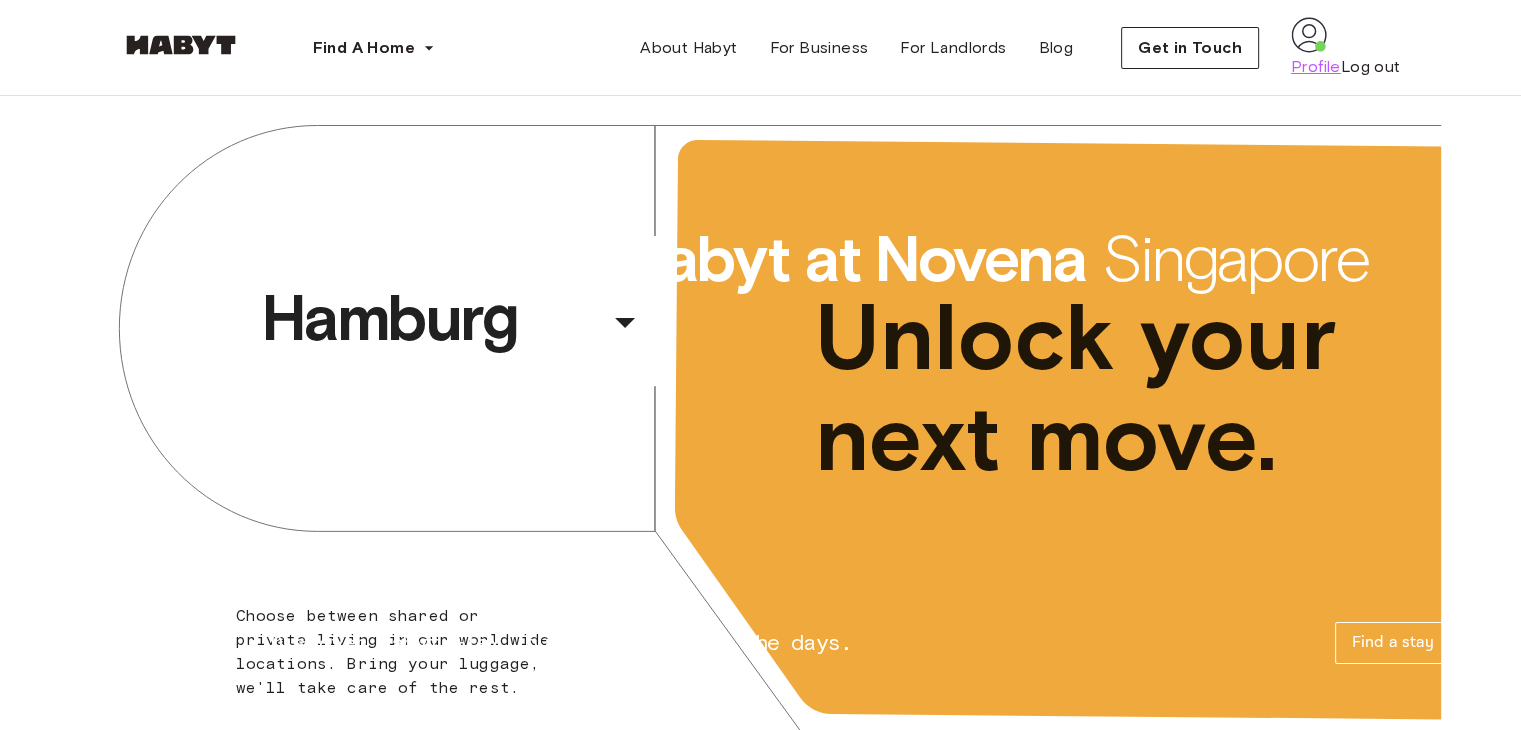 click on "Profile" at bounding box center [1316, 67] 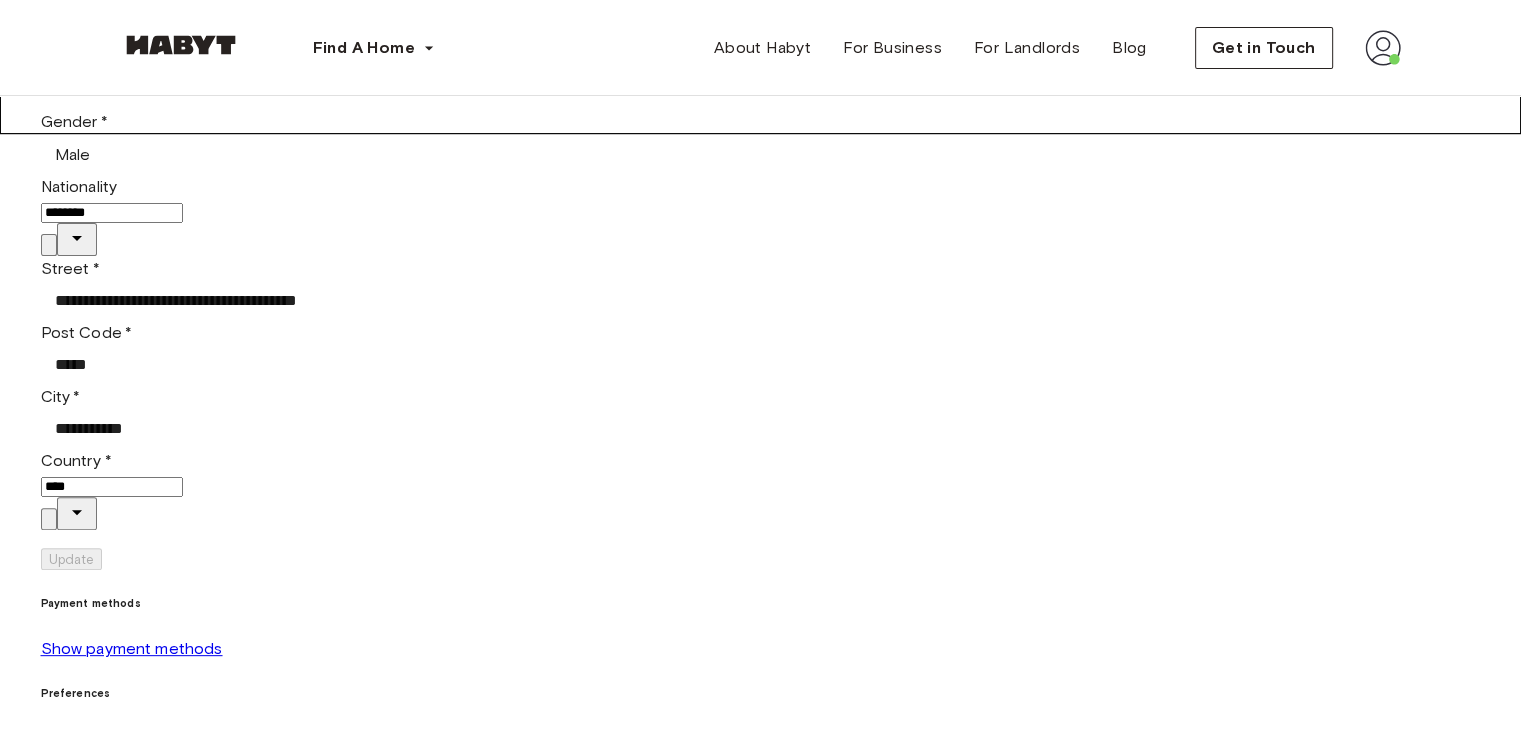 scroll, scrollTop: 800, scrollLeft: 0, axis: vertical 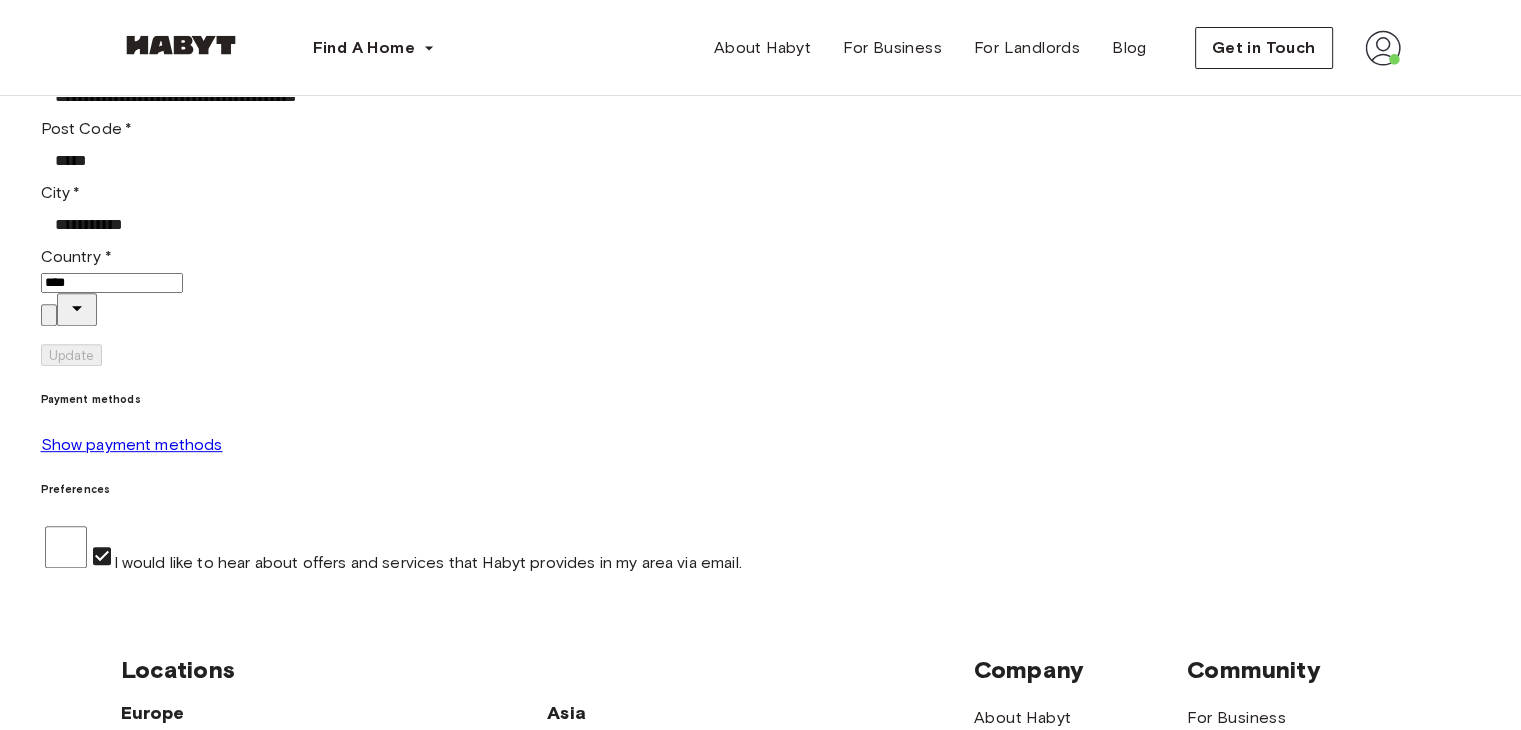 click on "Dusseldorf" at bounding box center (377, 750) 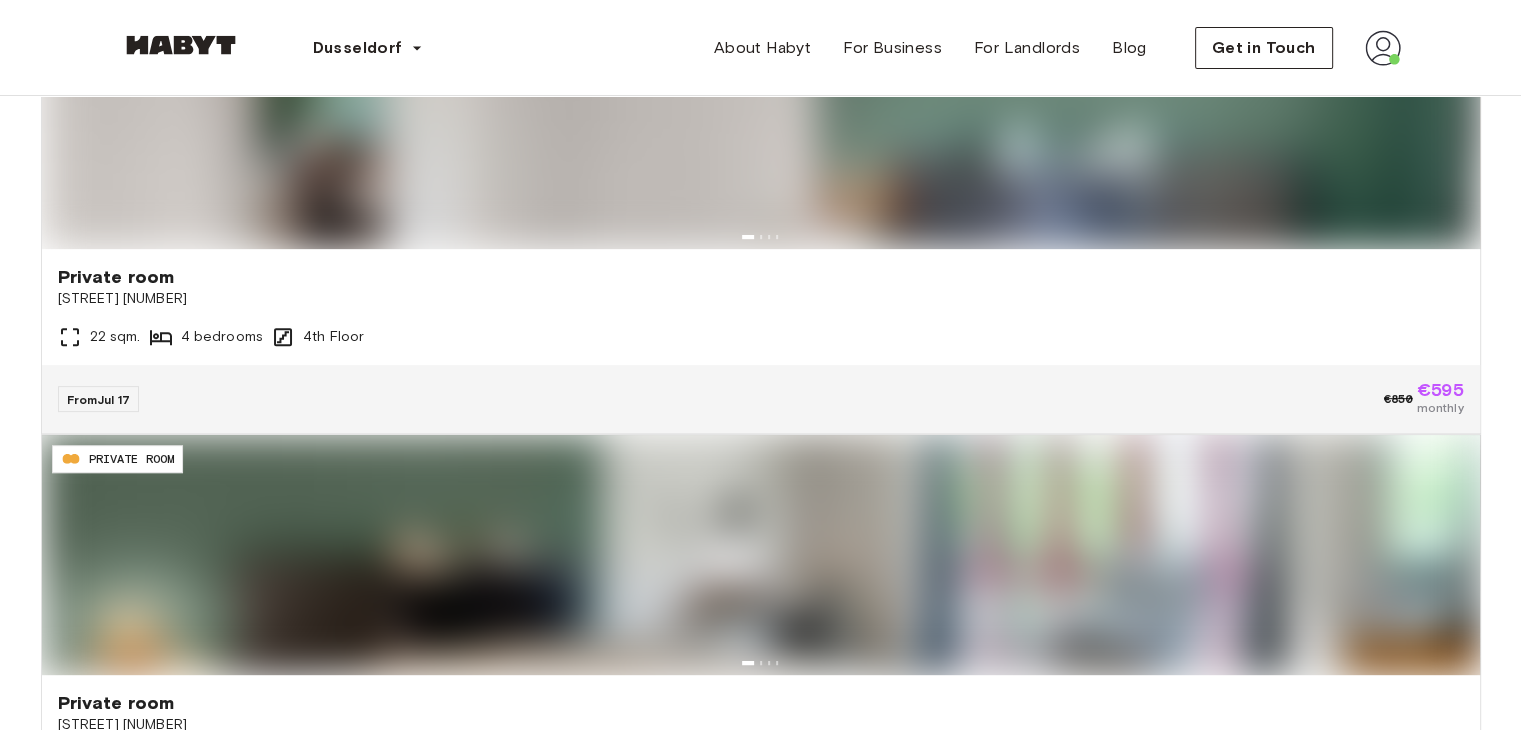 scroll, scrollTop: 0, scrollLeft: 0, axis: both 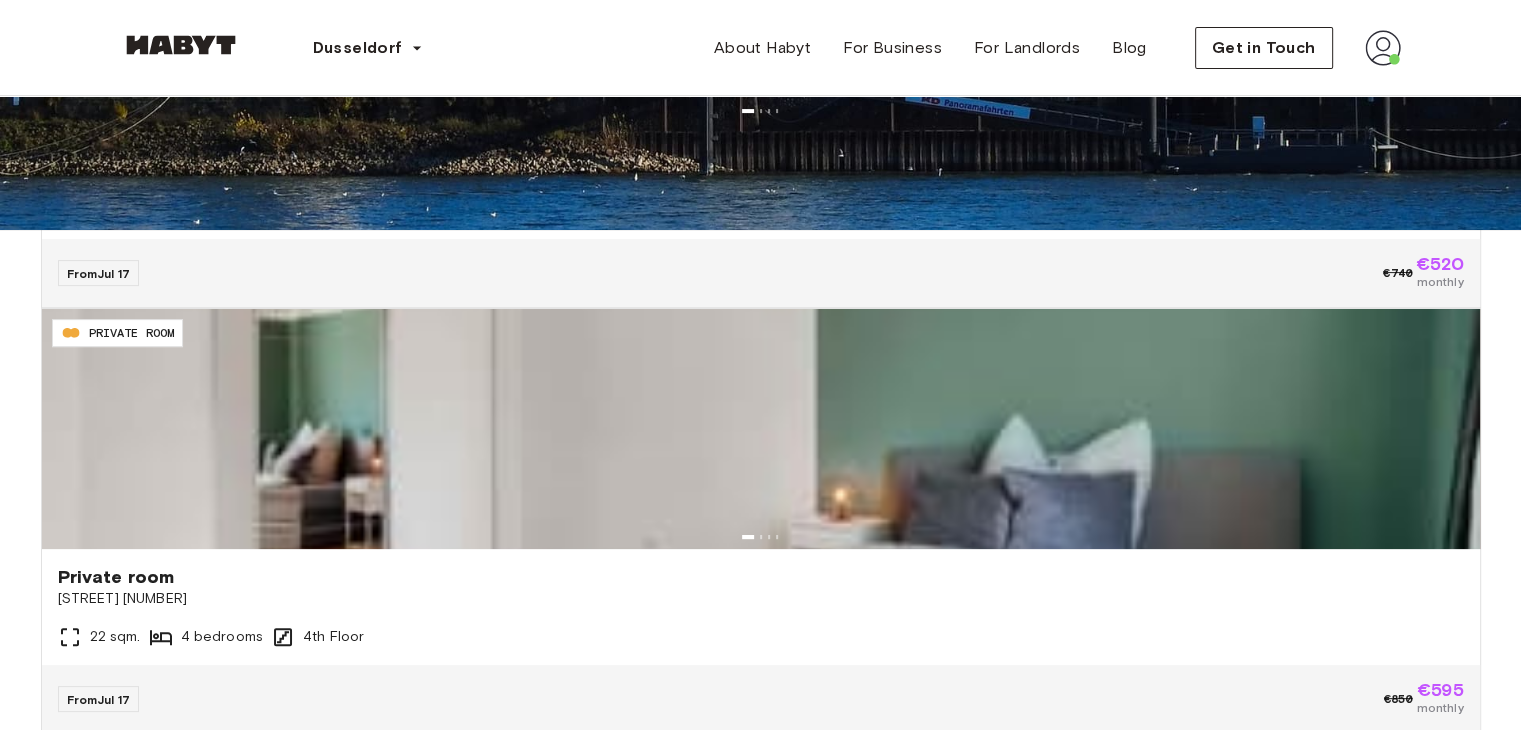 click at bounding box center (761, 855) 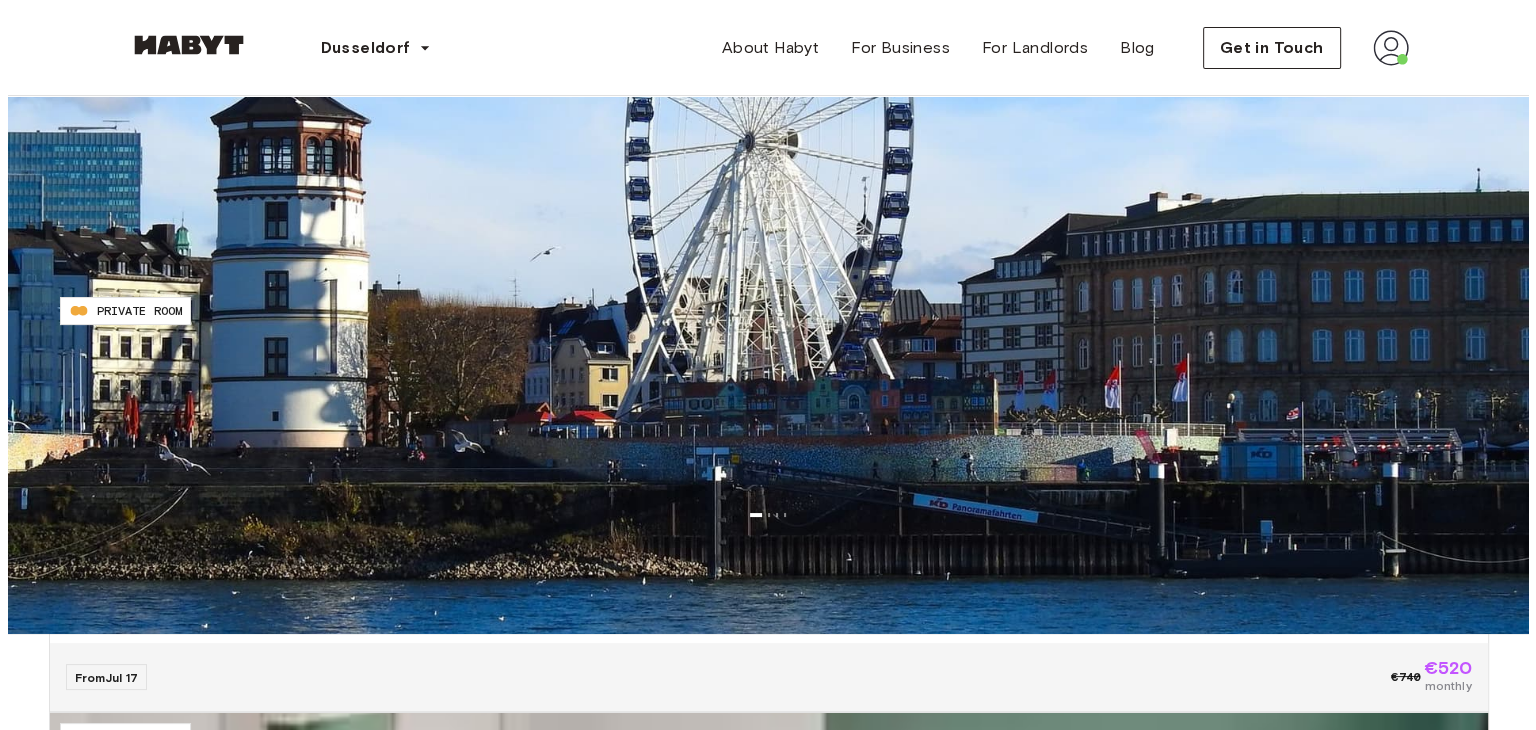 scroll, scrollTop: 0, scrollLeft: 0, axis: both 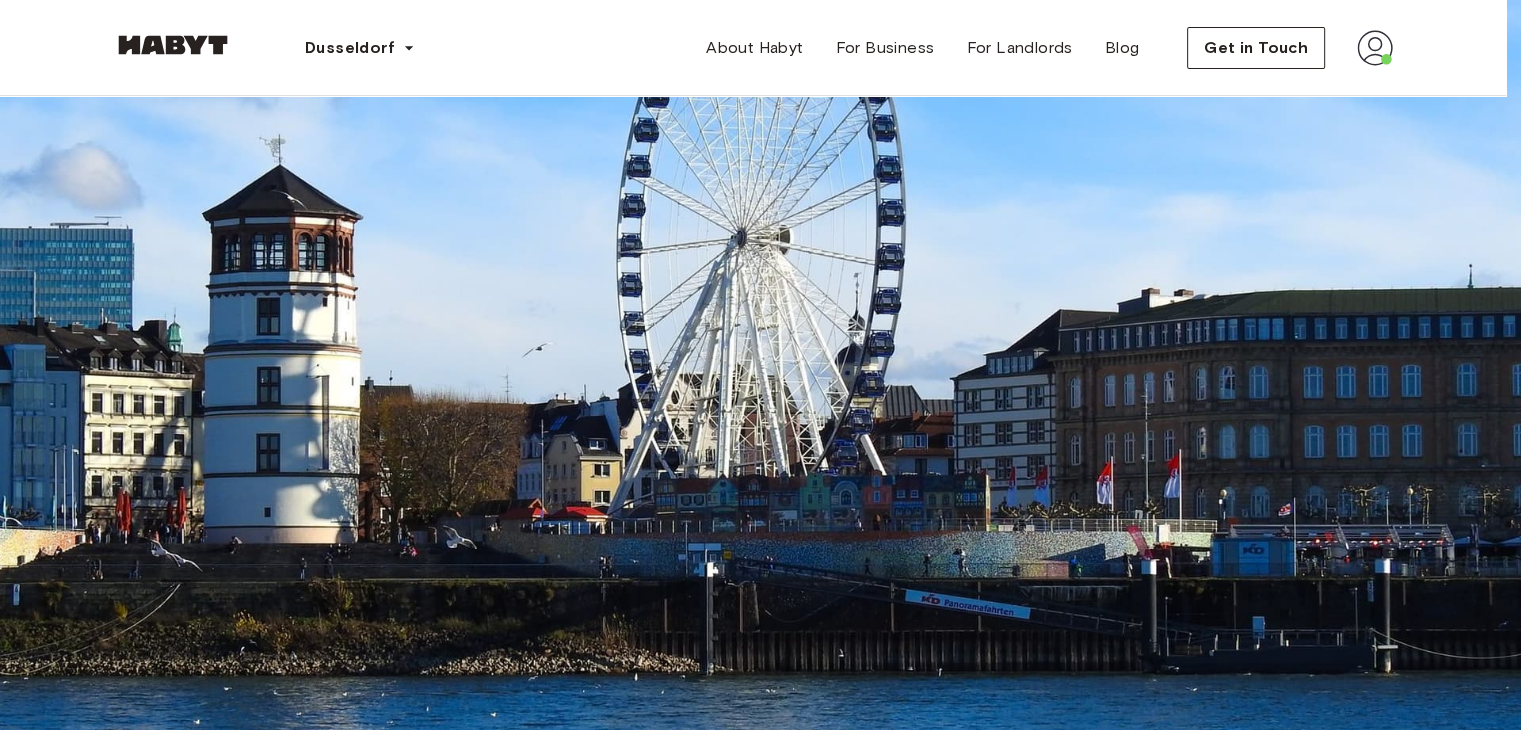 click on "**********" at bounding box center [760, 3853] 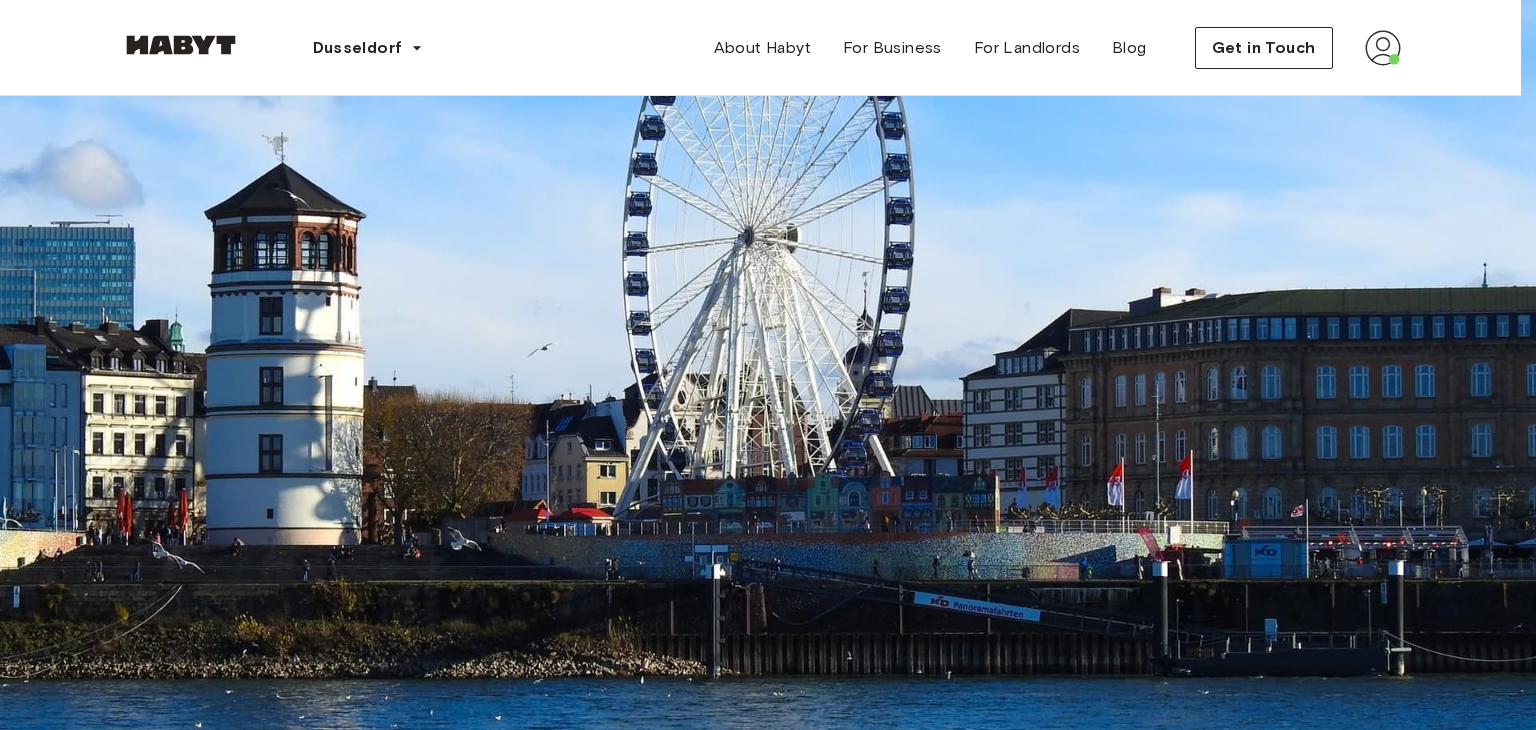 click on "Private Room" at bounding box center (780, 7433) 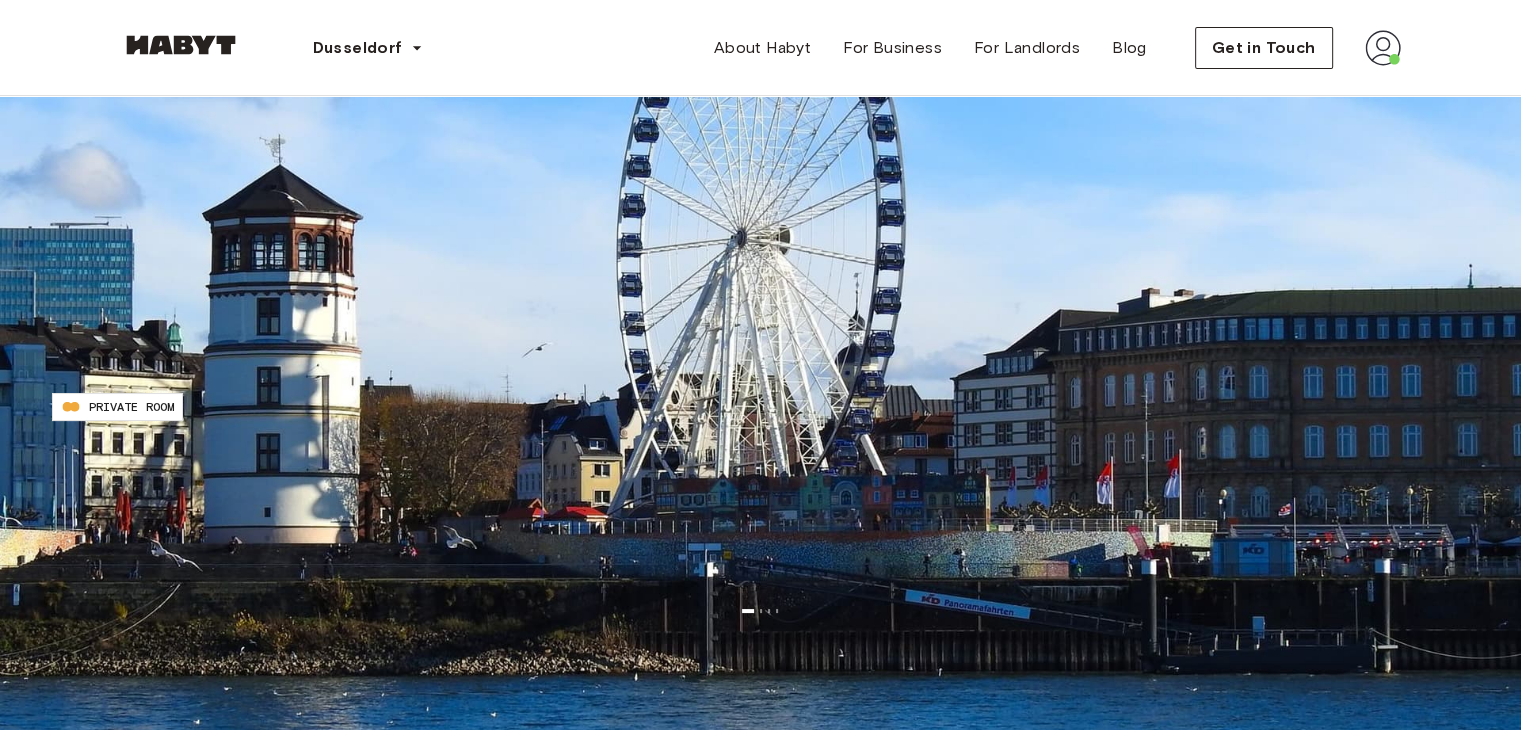 click on "Price" at bounding box center (112, 347) 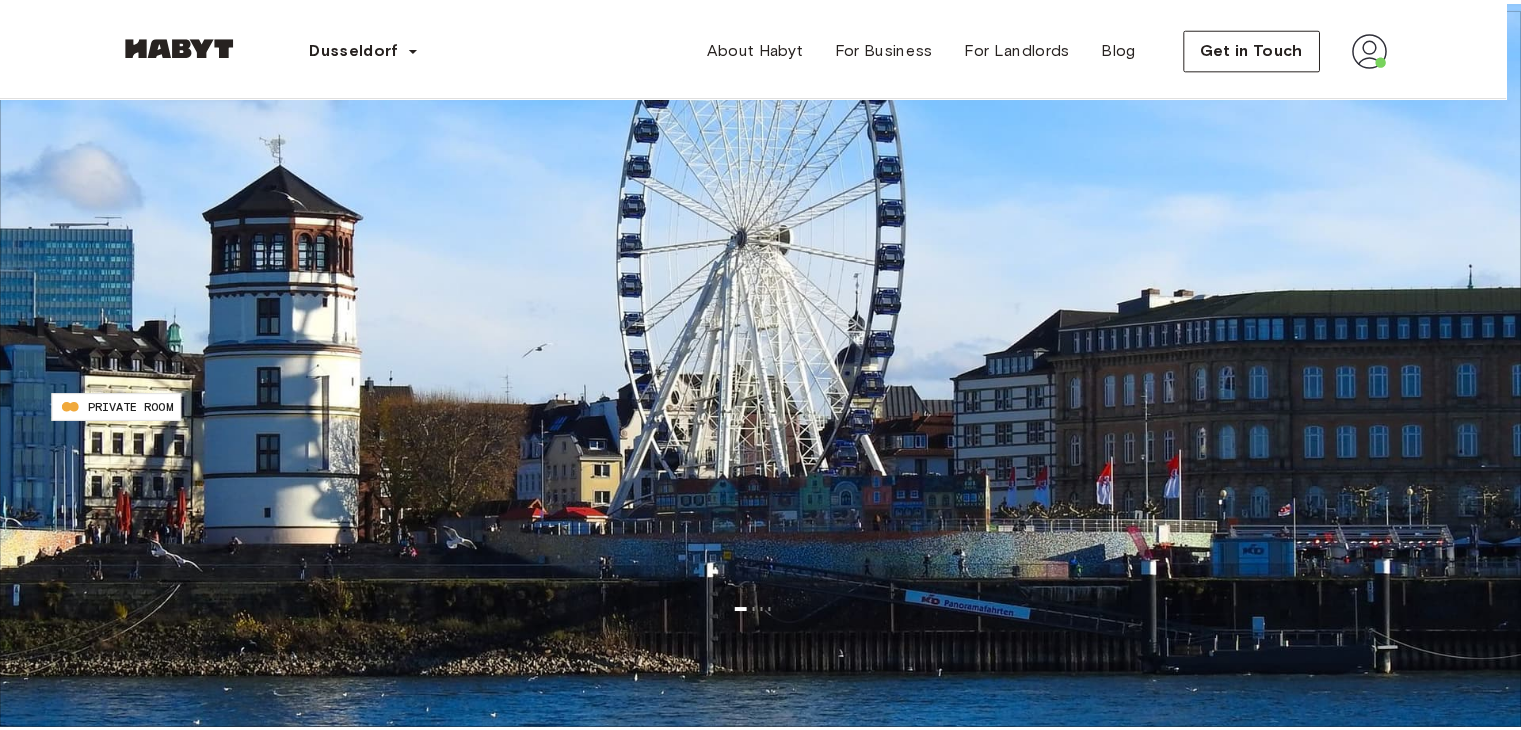 scroll, scrollTop: 200, scrollLeft: 0, axis: vertical 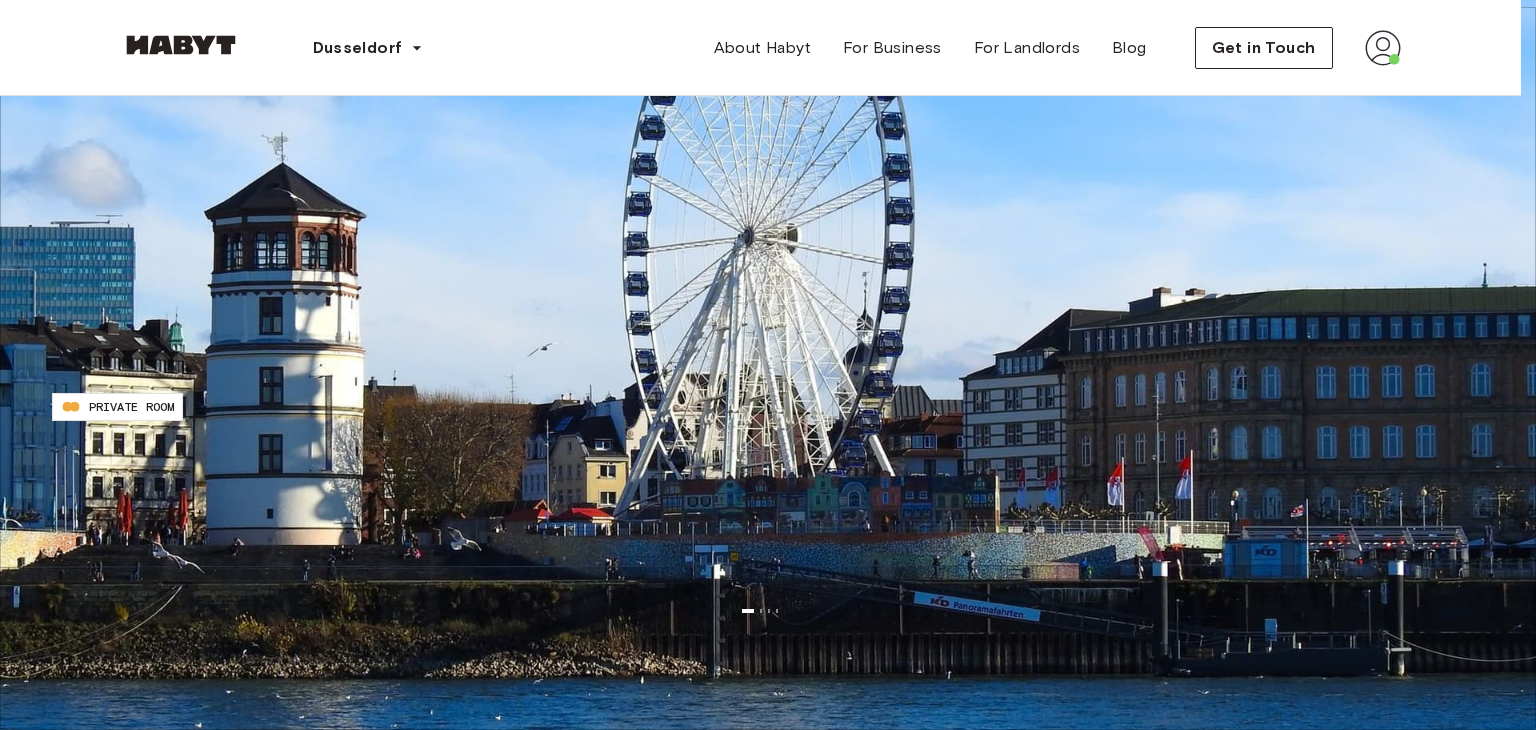 click on "Apply" at bounding box center (140, 7207) 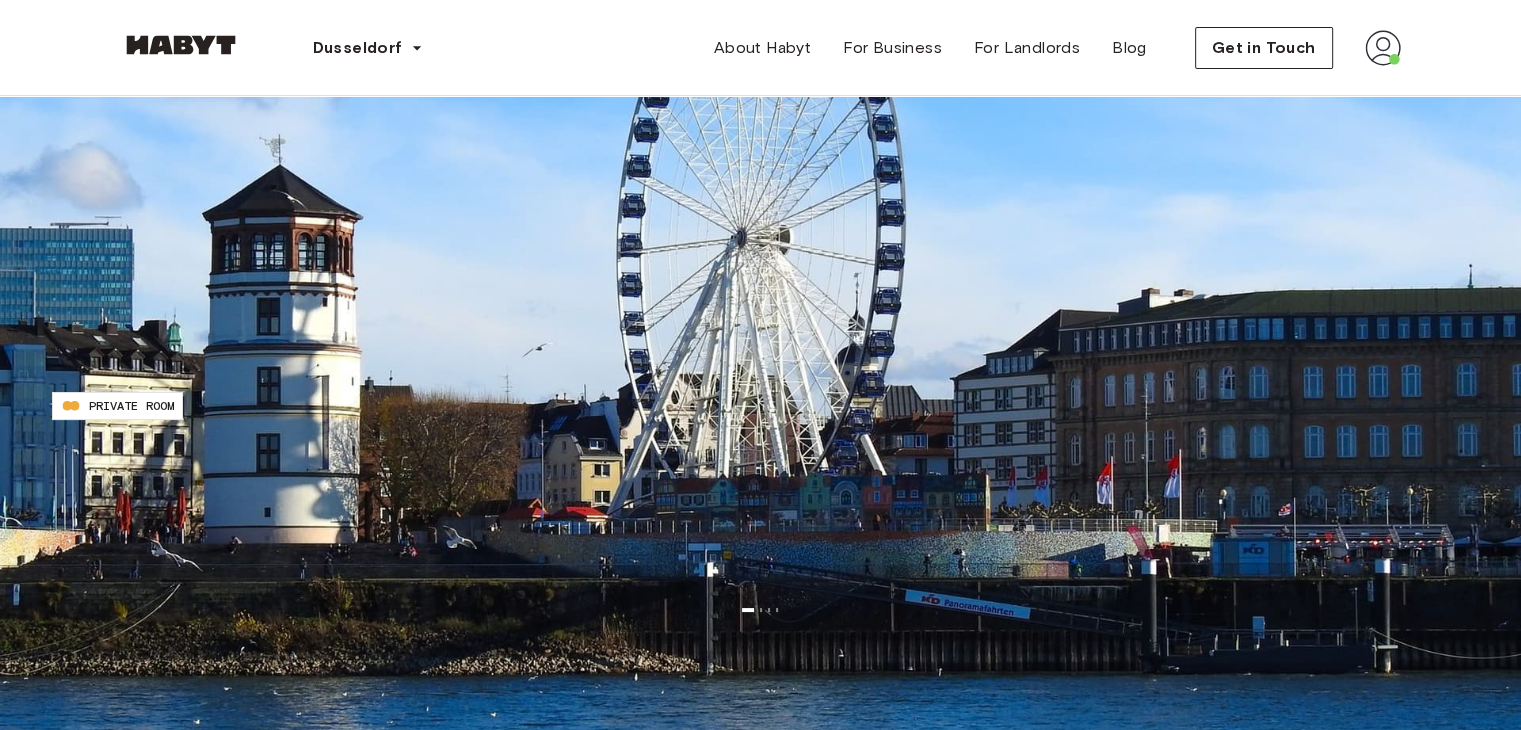 scroll, scrollTop: 650, scrollLeft: 0, axis: vertical 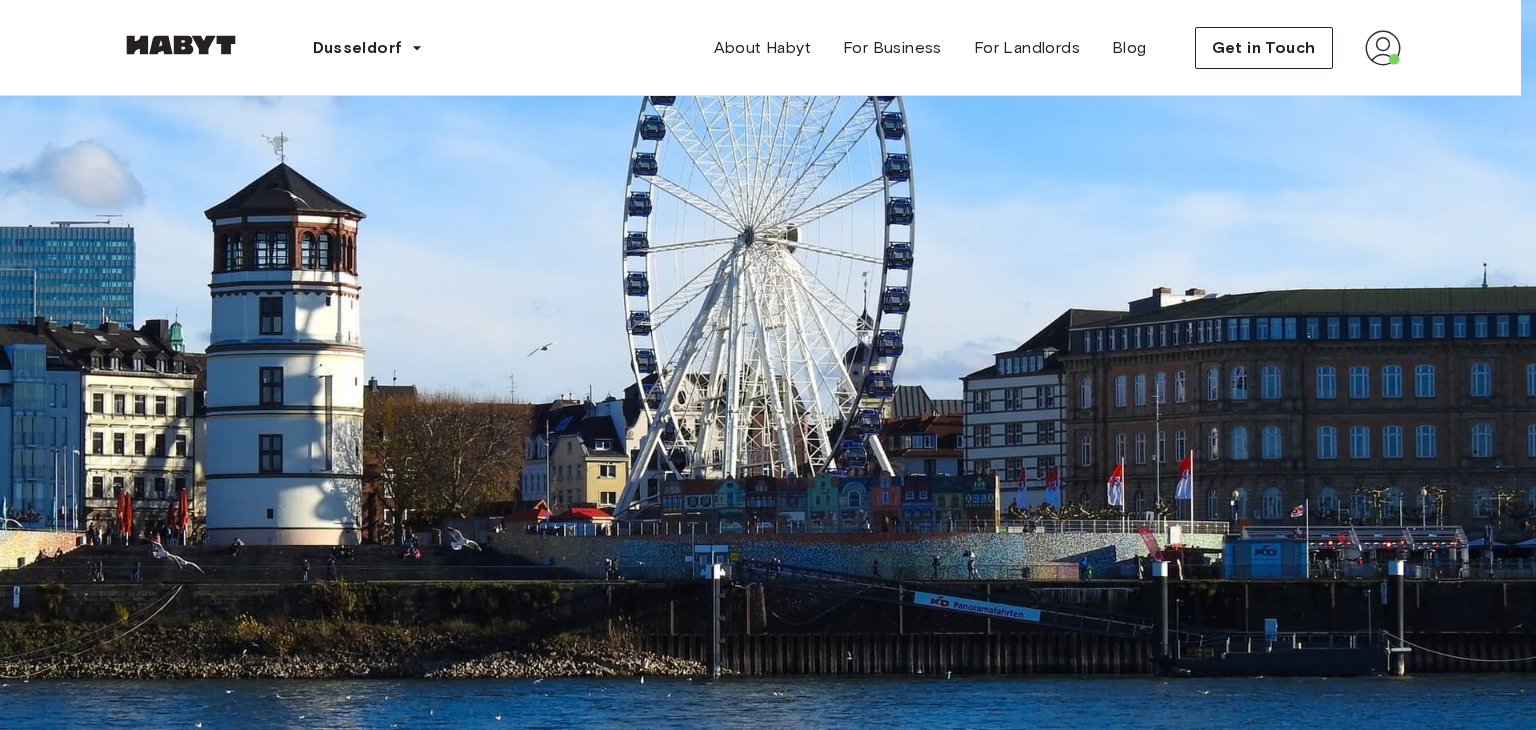 click at bounding box center [760, 7333] 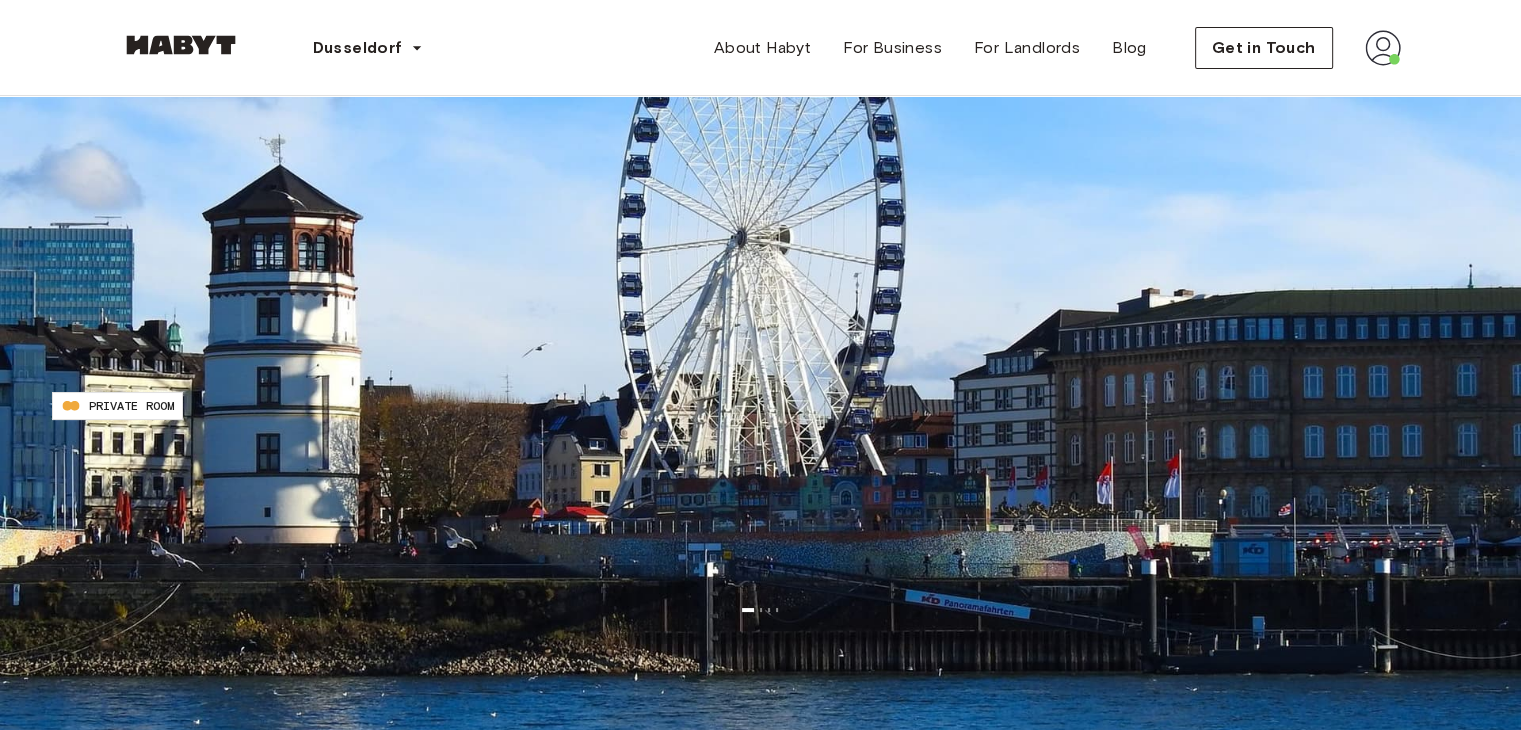 click on "Price" at bounding box center (112, 347) 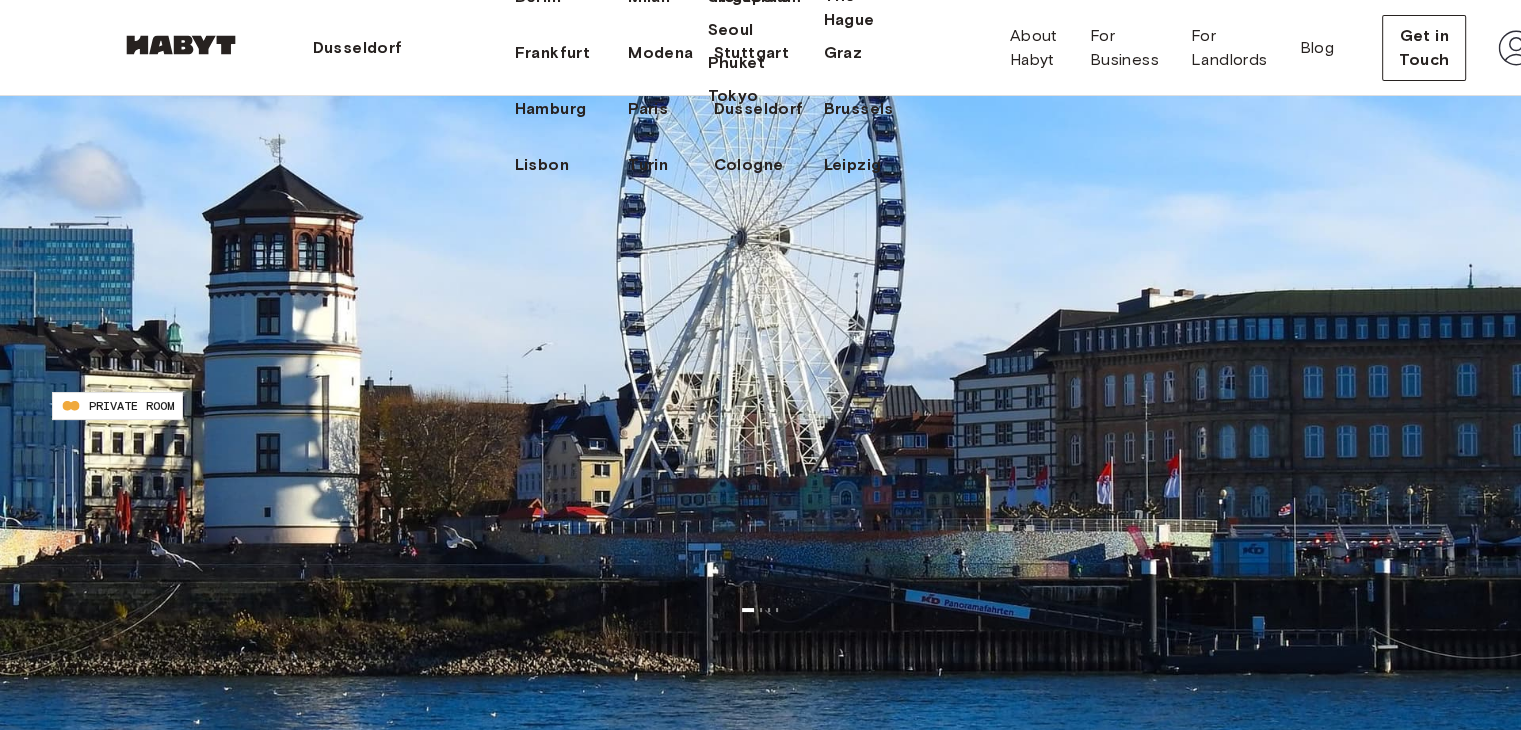 click on "Europe Amsterdam Berlin Frankfurt Hamburg Lisbon Madrid Milan Modena Paris Turin Munich Rotterdam Stuttgart Dusseldorf Cologne Zurich The Hague Graz Brussels Leipzig Asia Hong Kong Singapore Seoul Phuket Tokyo" at bounding box center (682, 16) 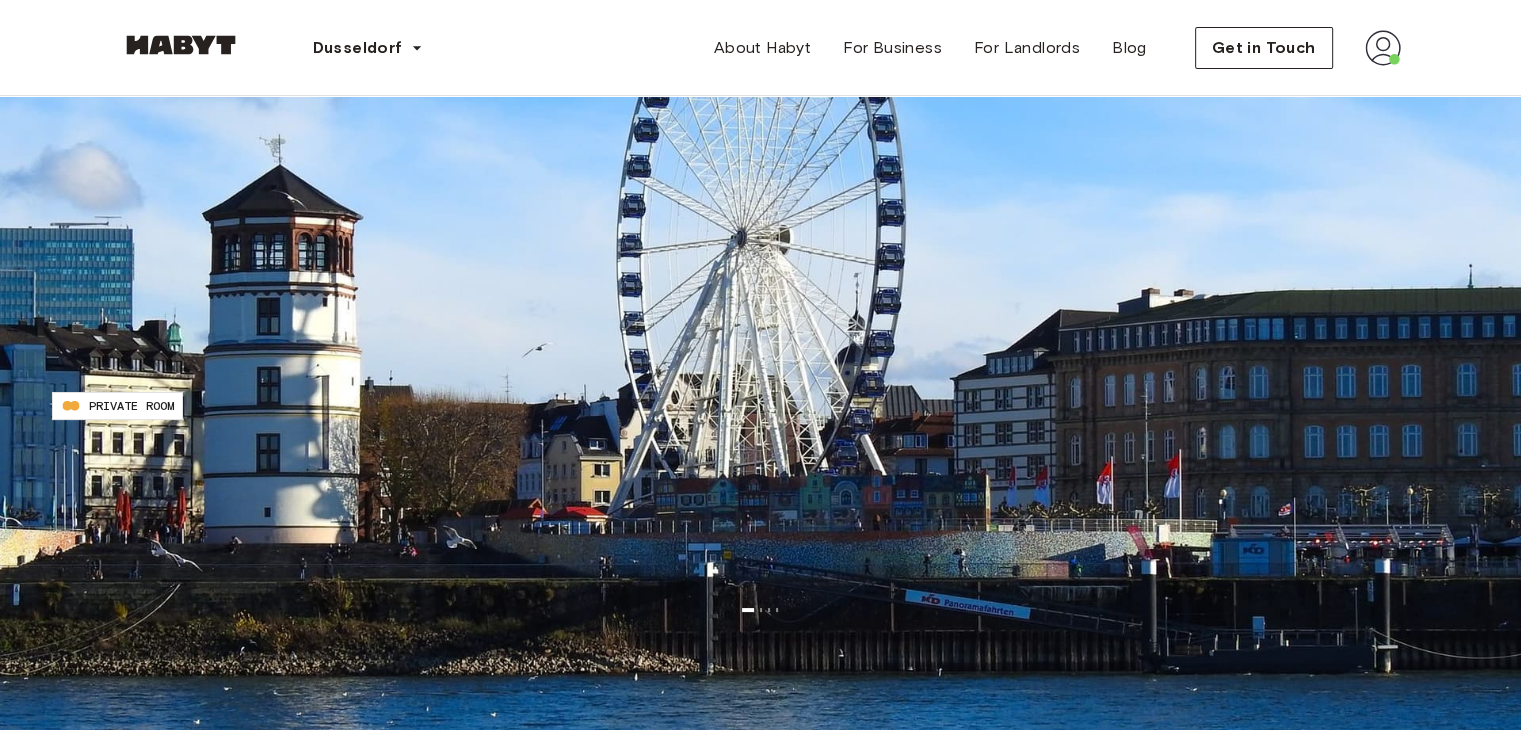click at bounding box center (1383, 48) 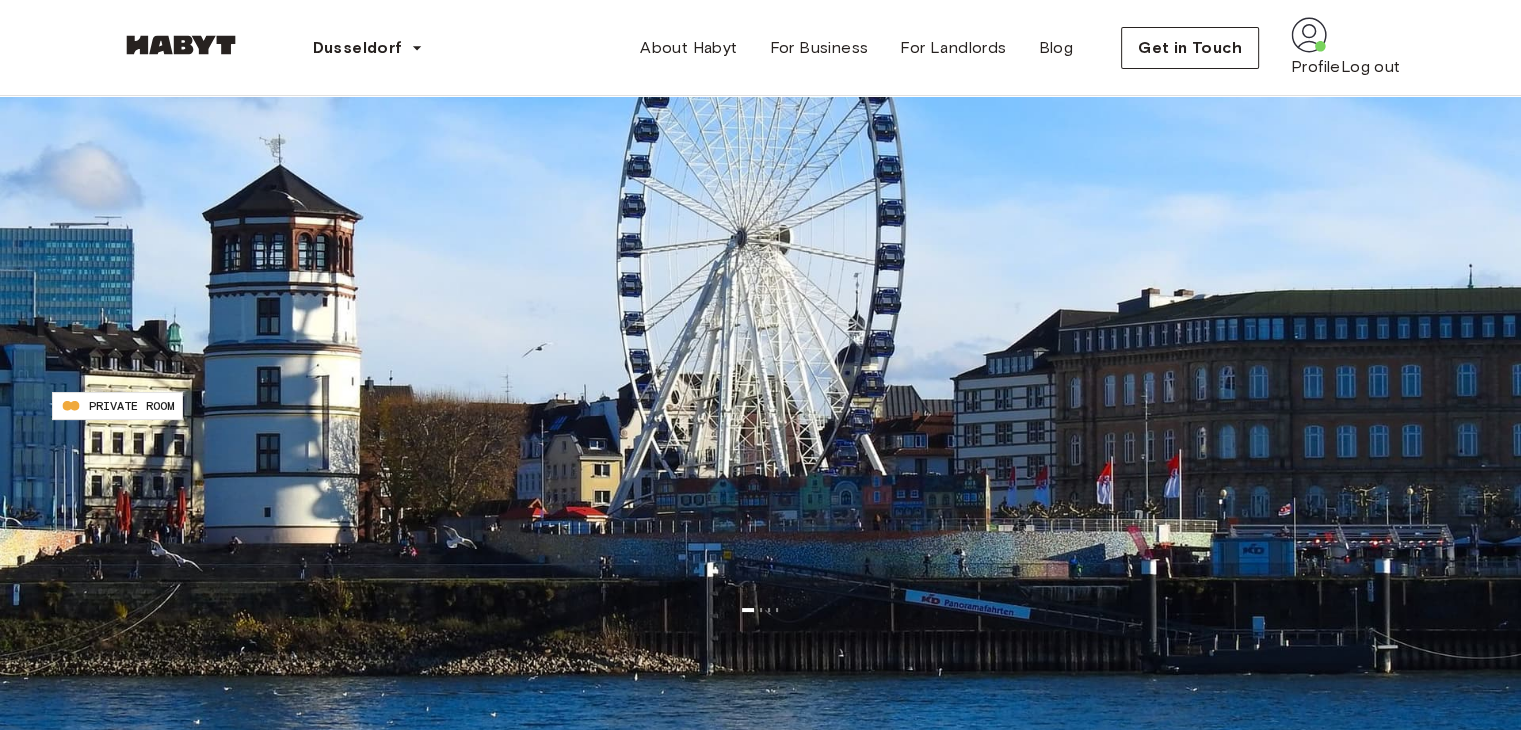 click on "Dusseldorf Europe Amsterdam Berlin Frankfurt Hamburg Lisbon Madrid Milan Modena Paris Turin Munich Rotterdam Stuttgart Dusseldorf Cologne Zurich The Hague Graz Brussels Leipzig Asia Hong Kong Singapore Seoul Phuket Tokyo About Habyt For Business For Landlords Blog Get in Touch Profile Log out" at bounding box center [761, 48] 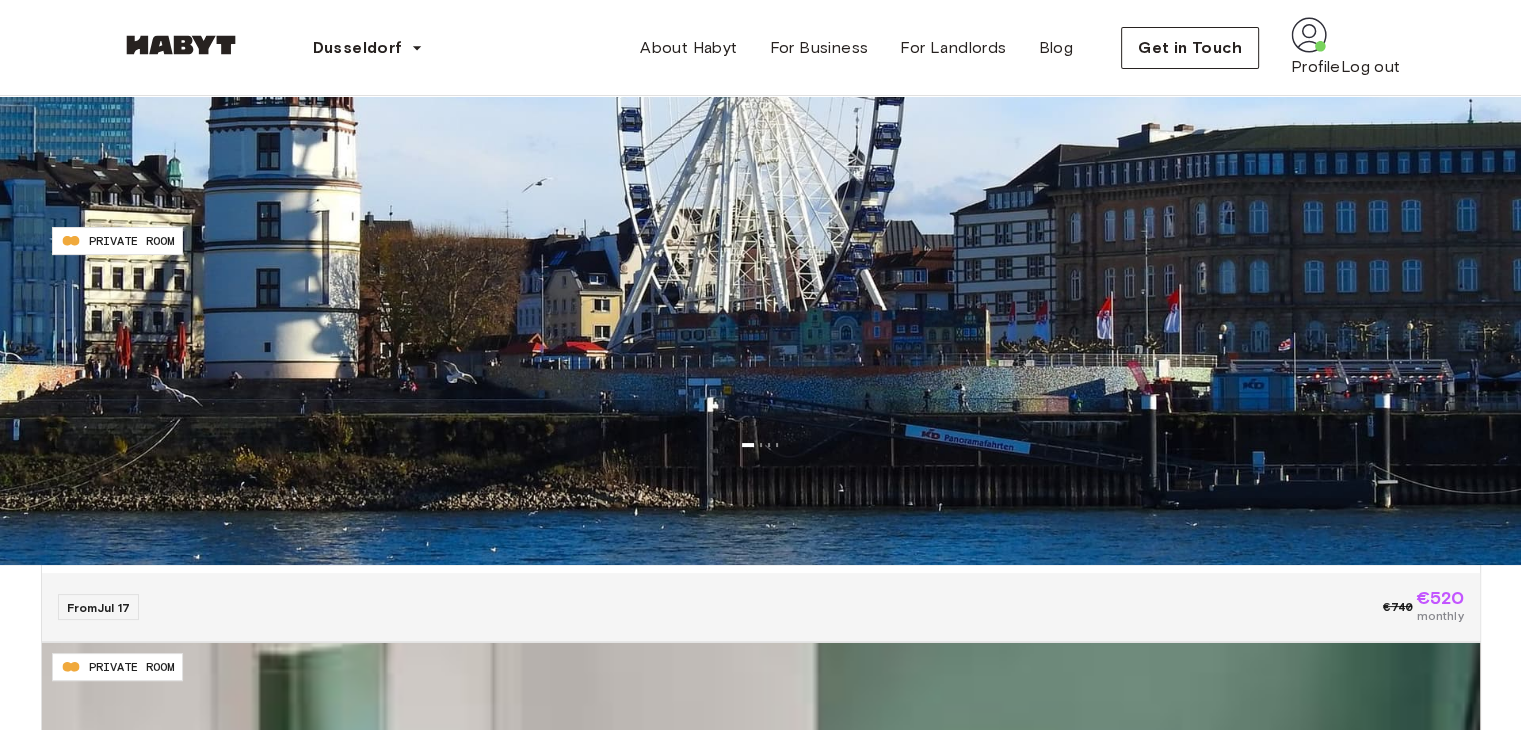 scroll, scrollTop: 200, scrollLeft: 0, axis: vertical 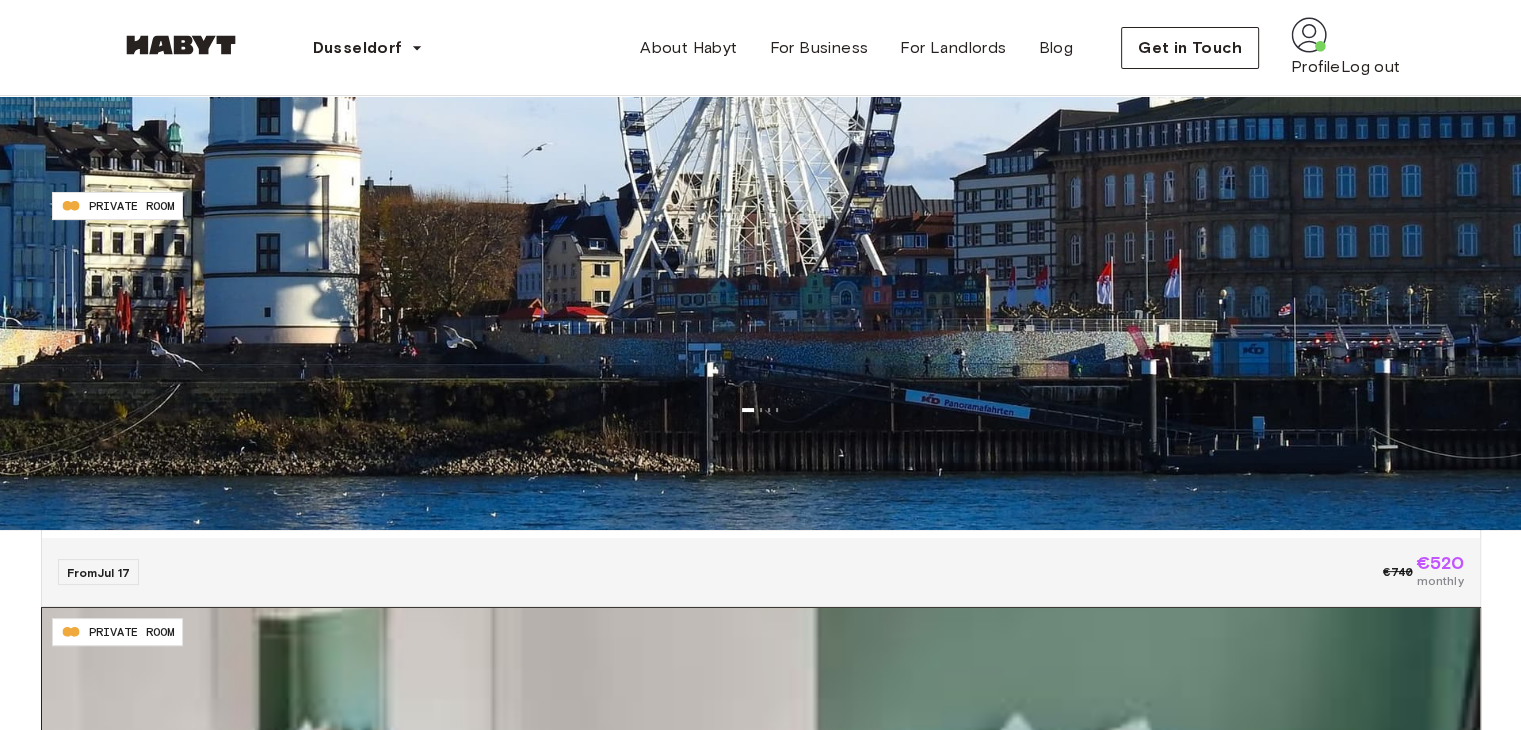 click at bounding box center (761, 728) 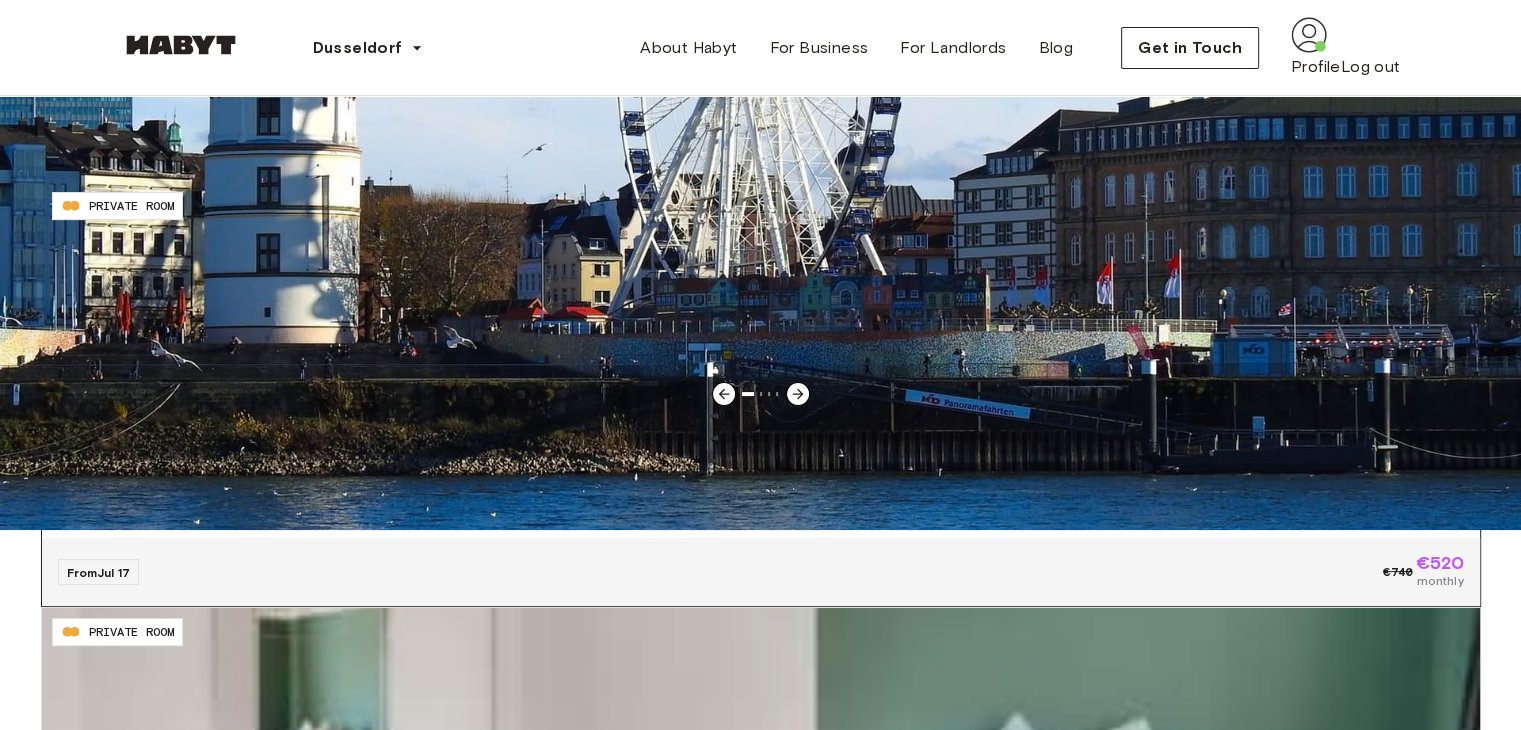 click at bounding box center (761, 302) 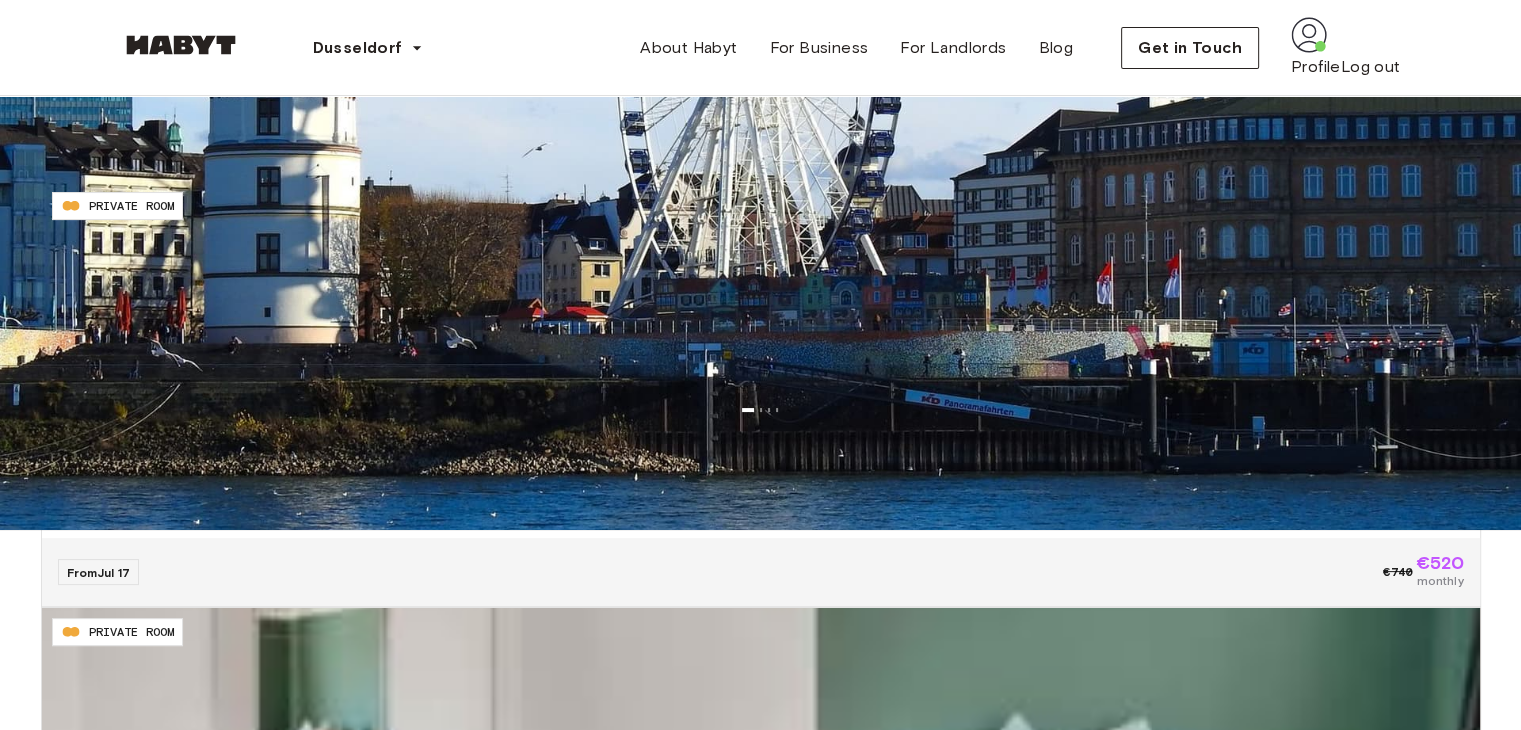 scroll, scrollTop: 300, scrollLeft: 0, axis: vertical 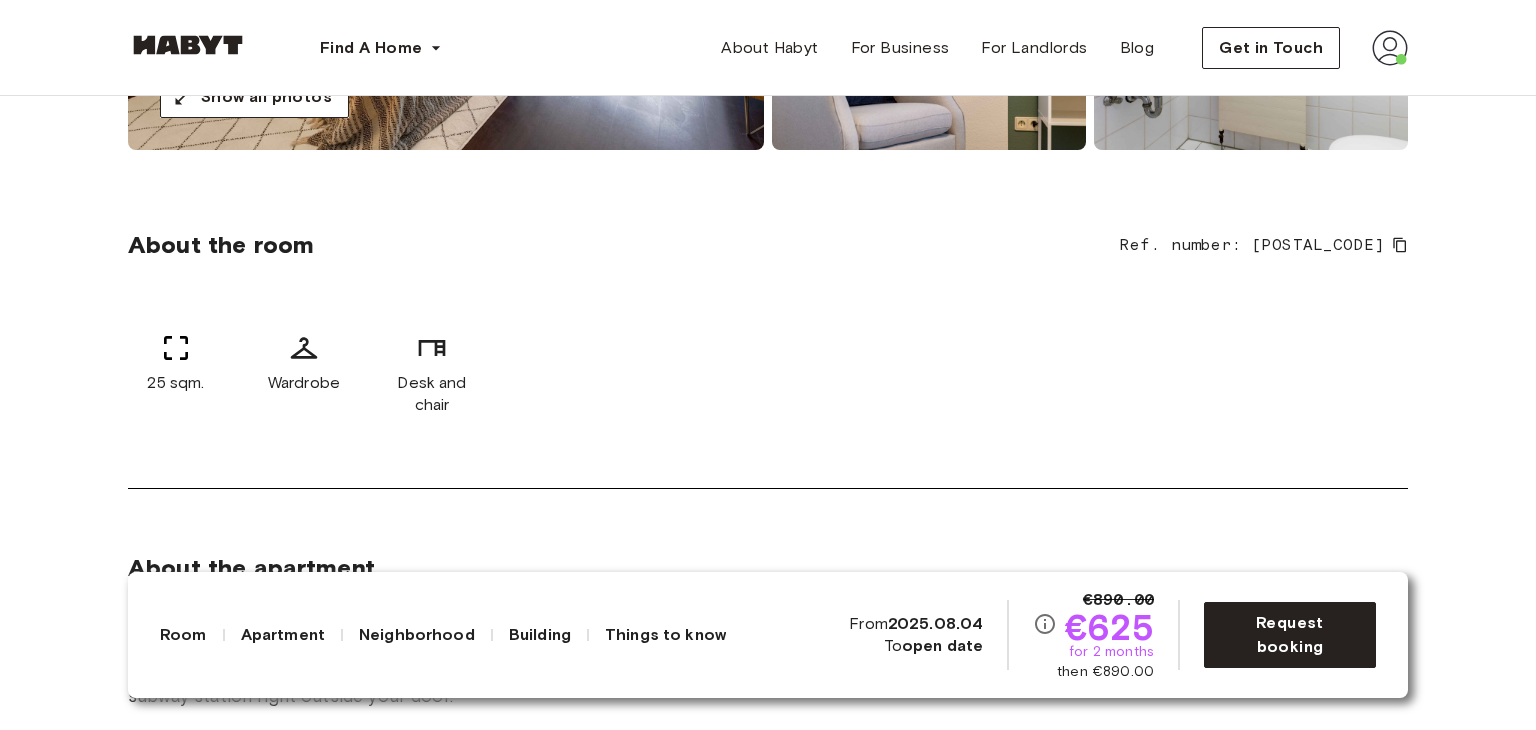 click 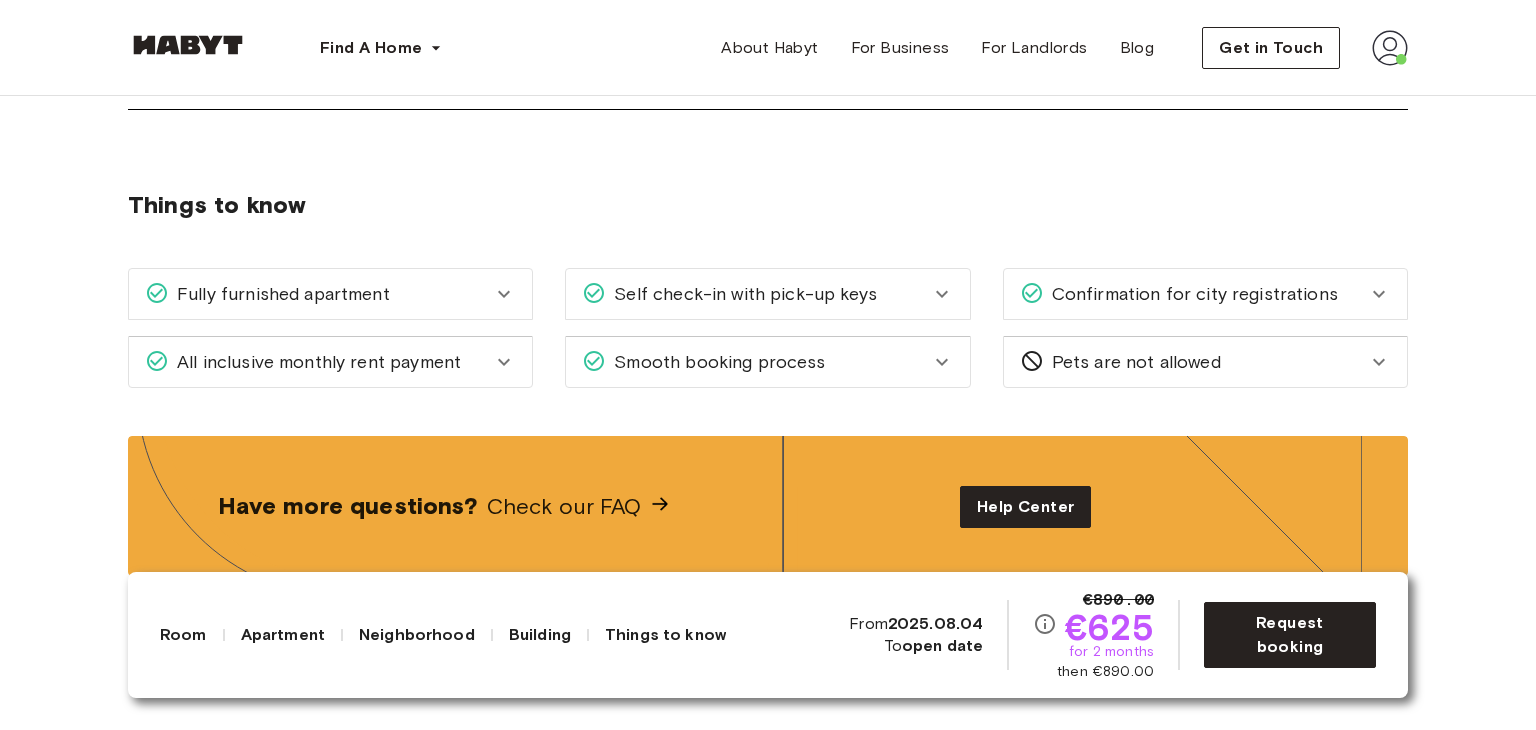 scroll, scrollTop: 2300, scrollLeft: 0, axis: vertical 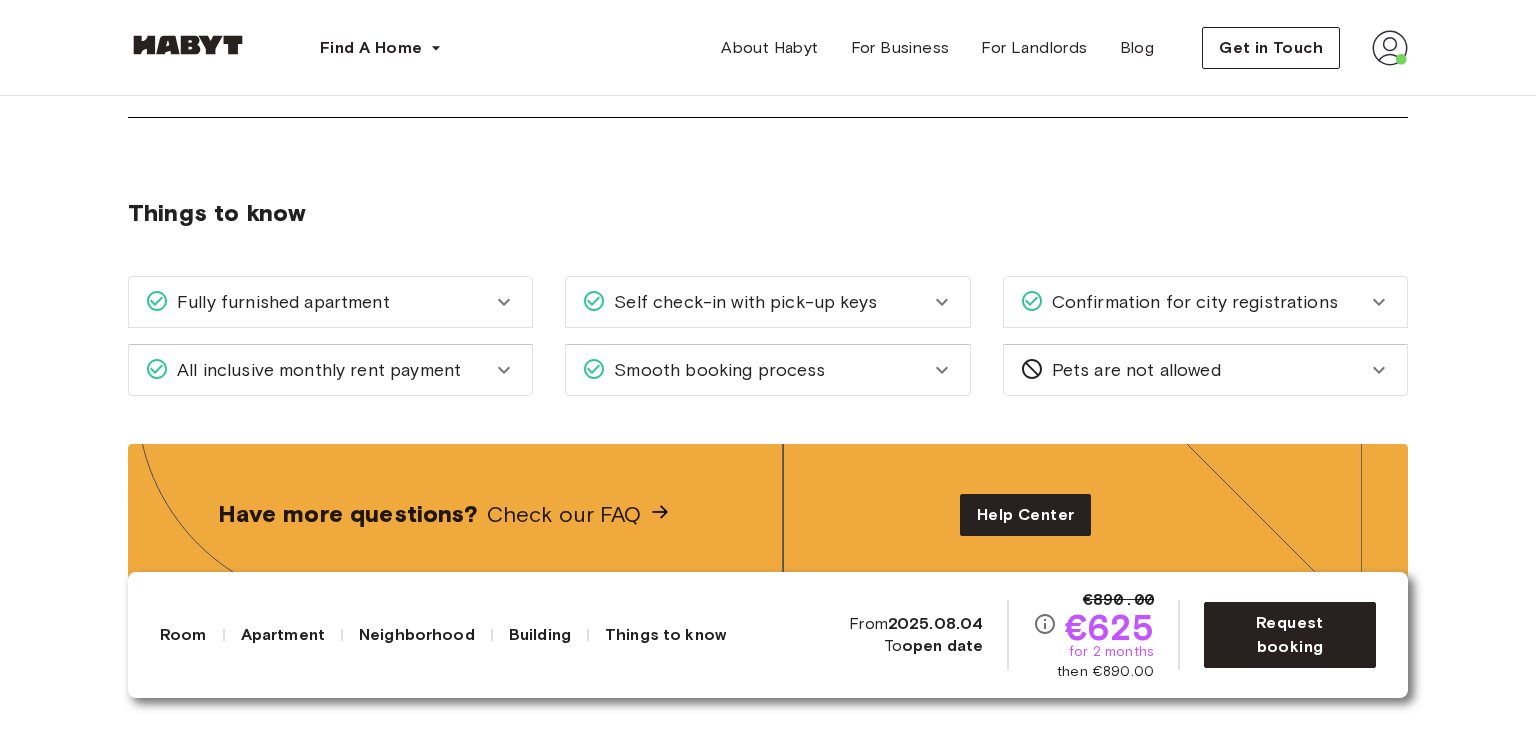 click 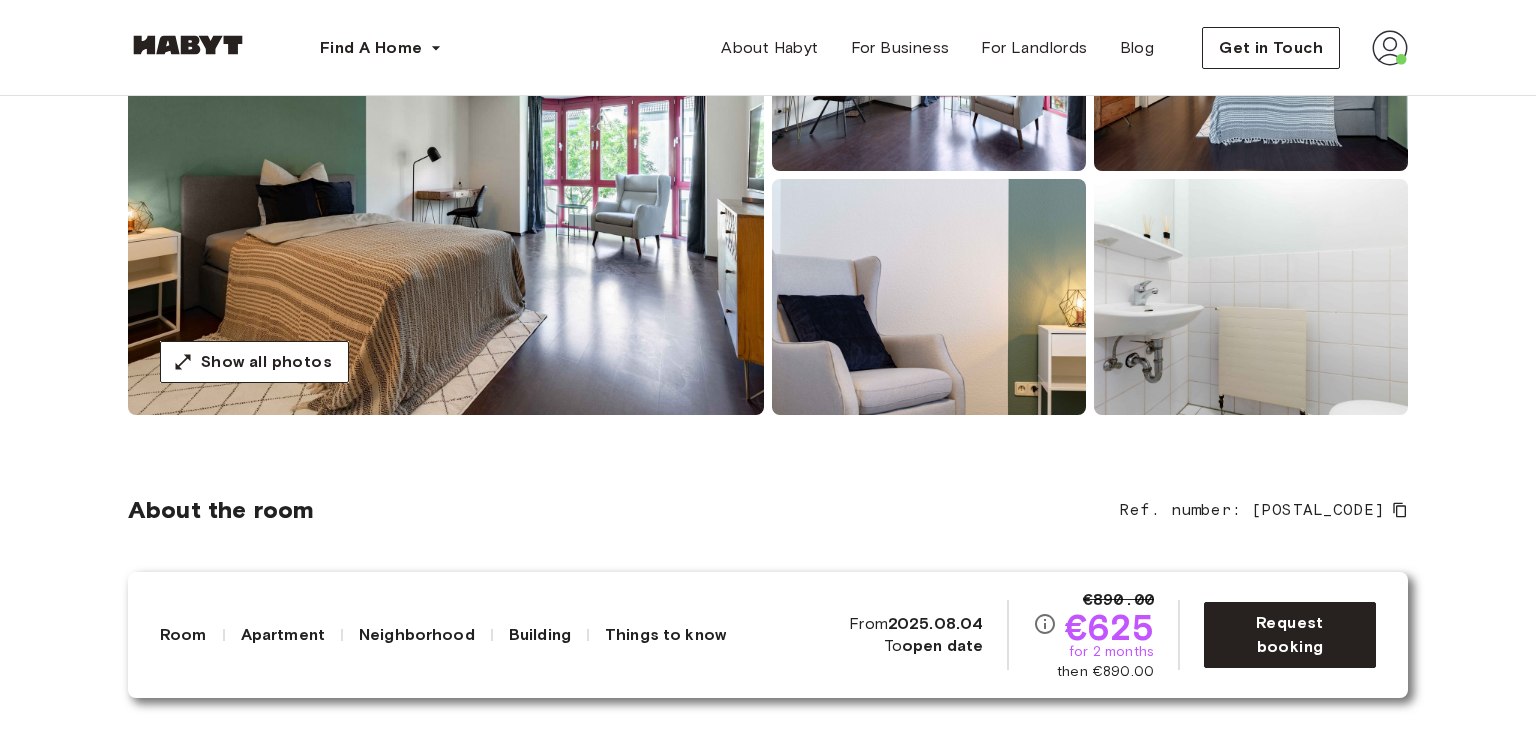 scroll, scrollTop: 300, scrollLeft: 0, axis: vertical 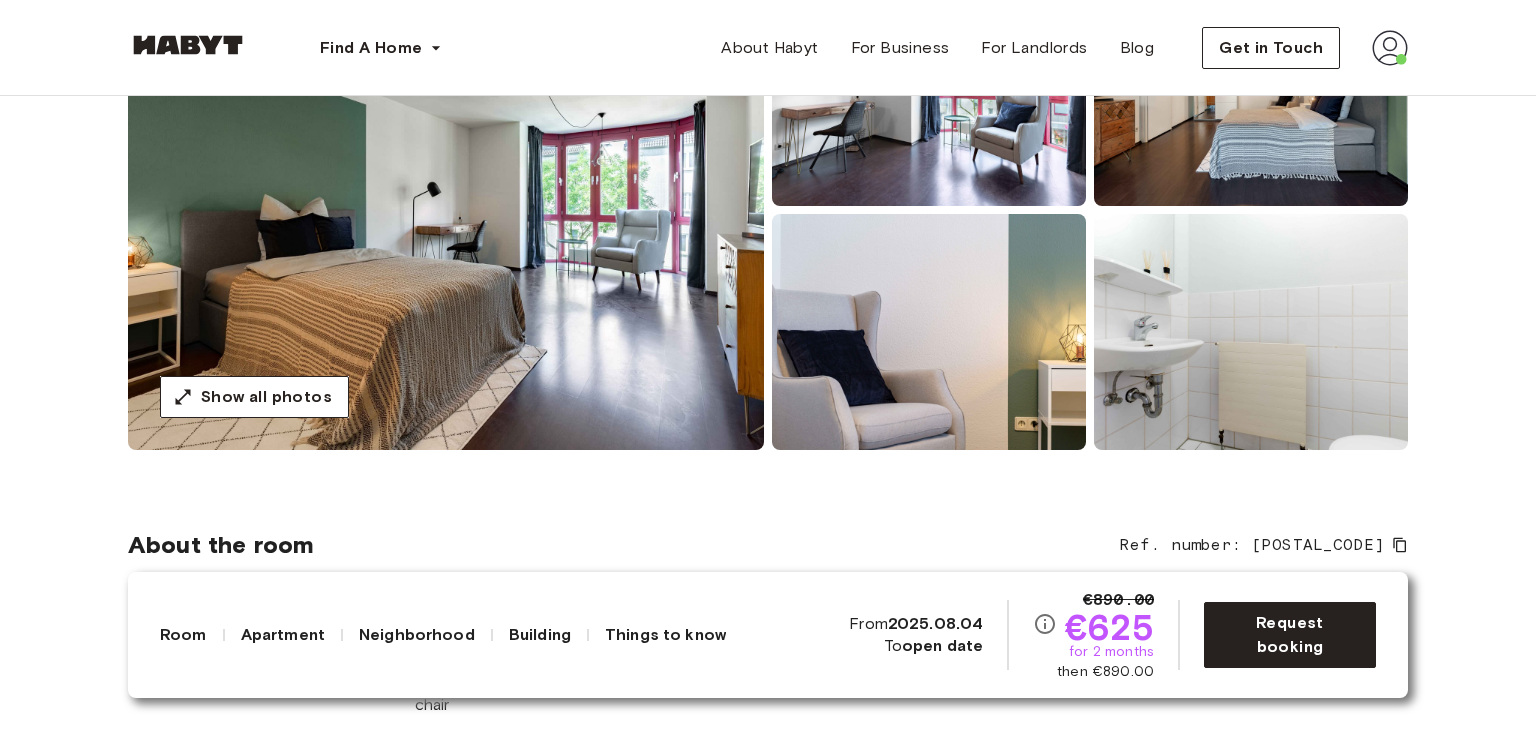 click at bounding box center [446, 210] 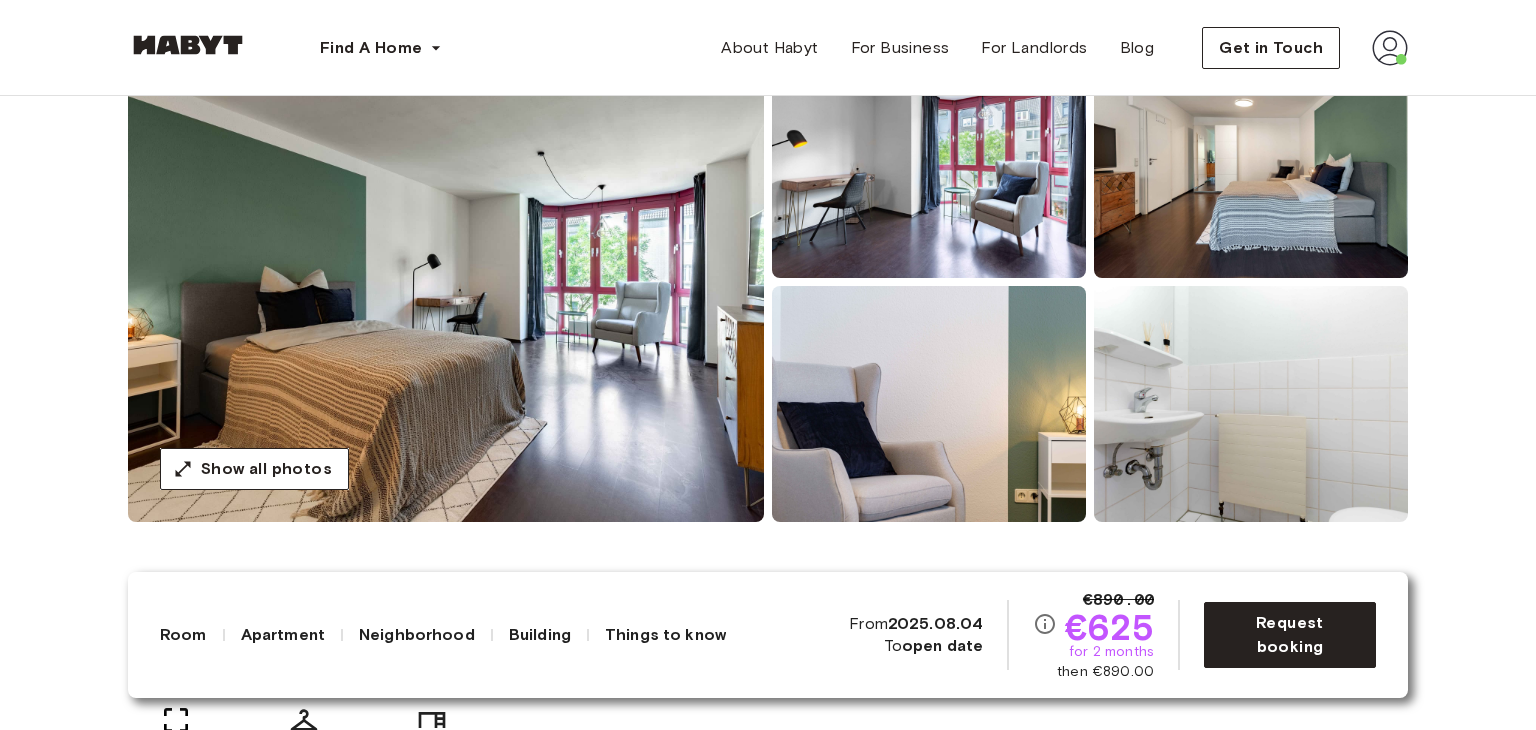 scroll, scrollTop: 200, scrollLeft: 0, axis: vertical 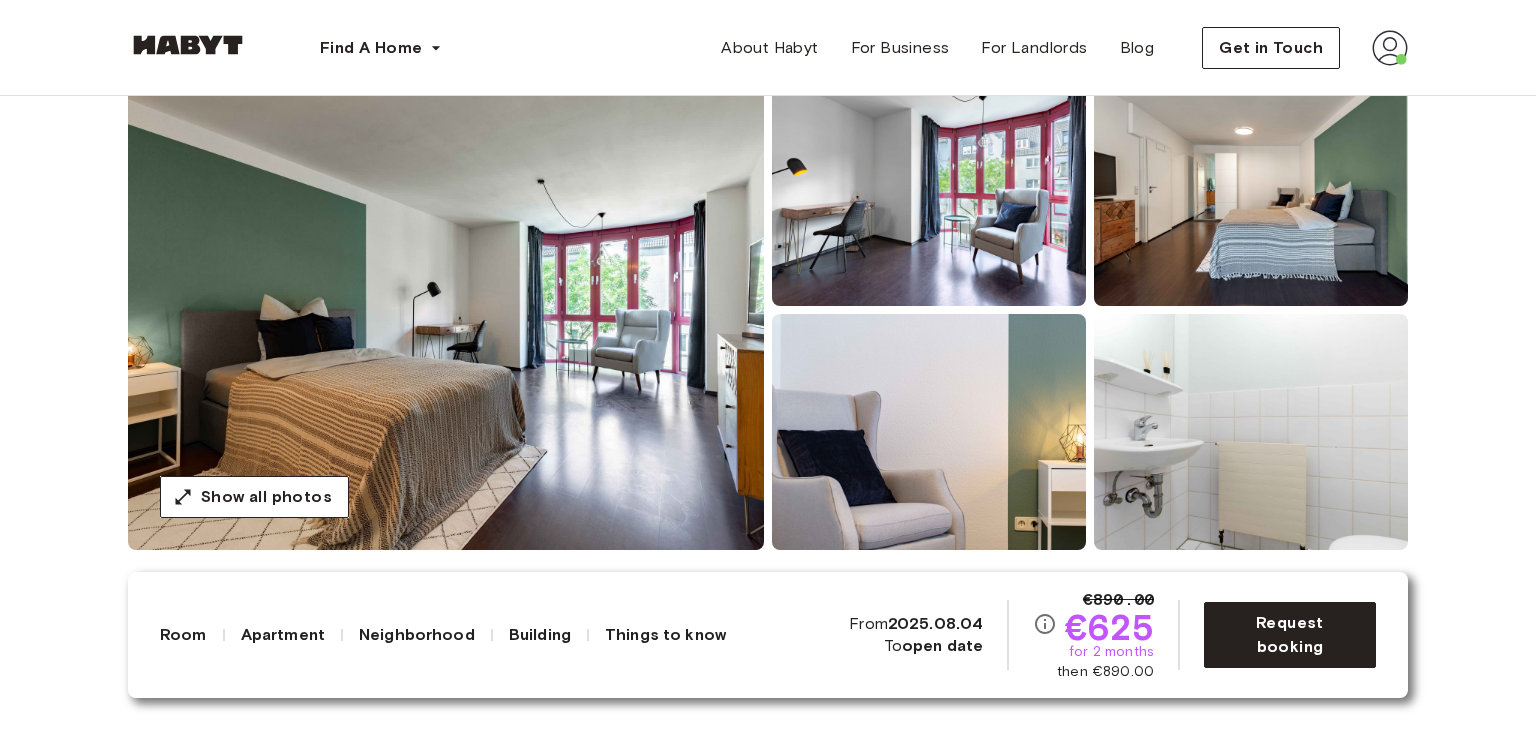 click at bounding box center [929, 188] 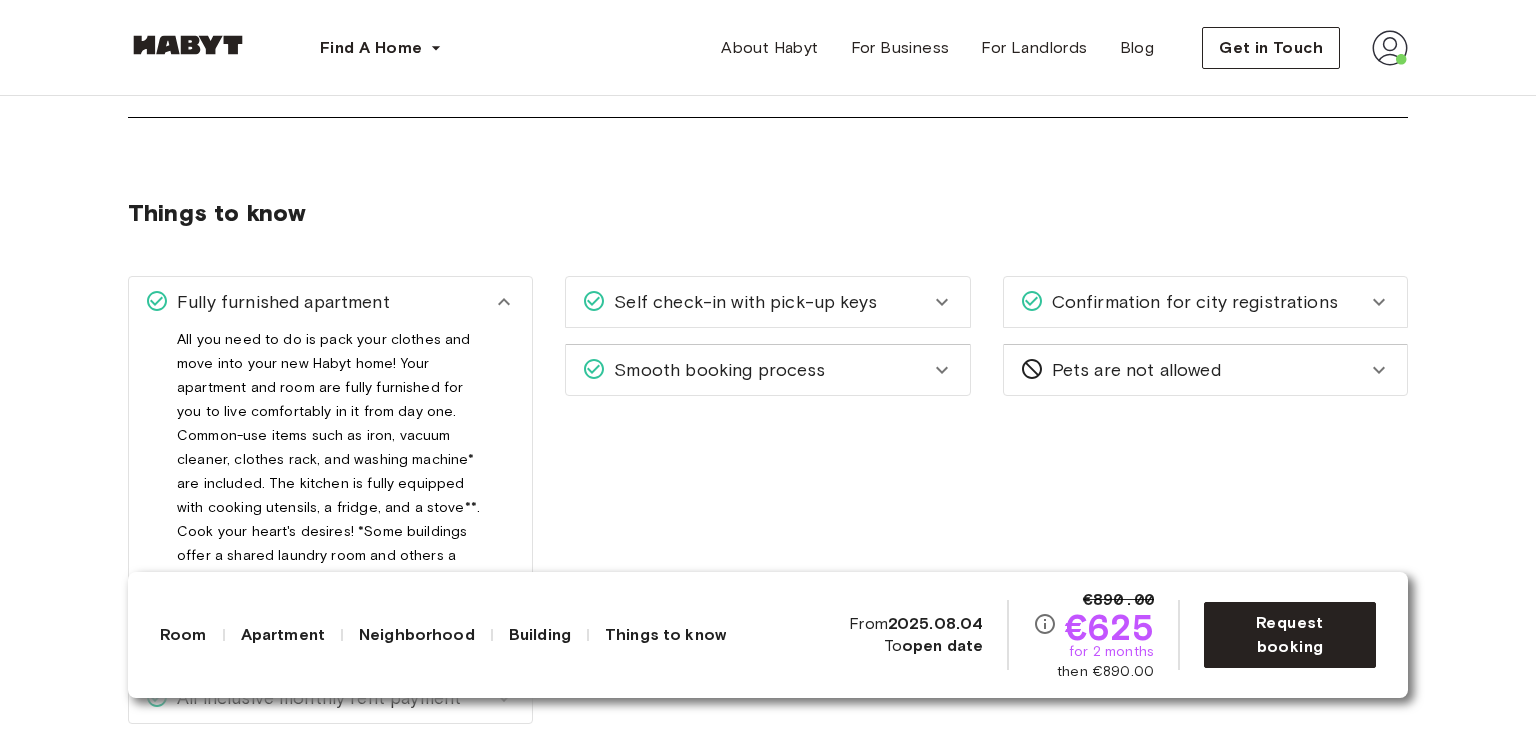 scroll, scrollTop: 2400, scrollLeft: 0, axis: vertical 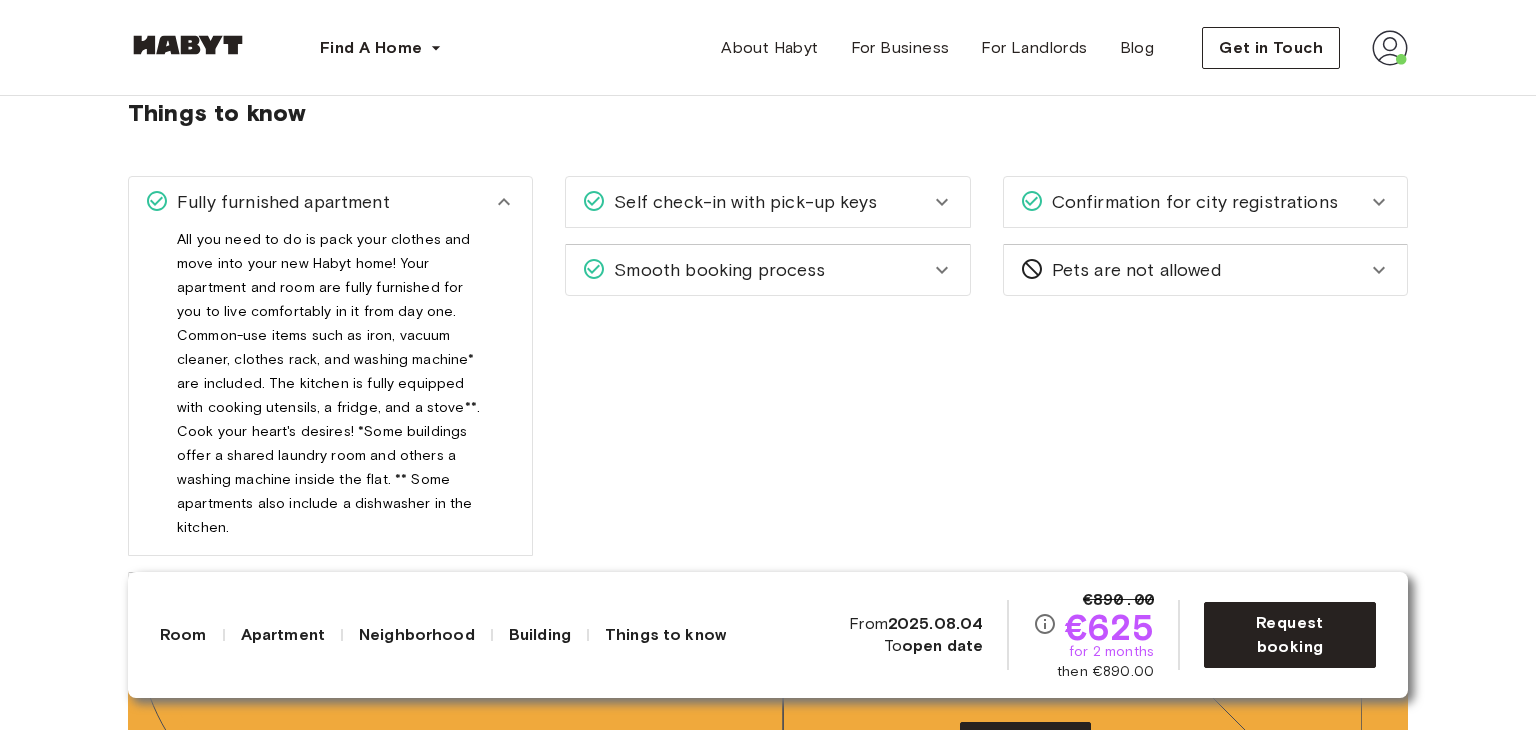 click 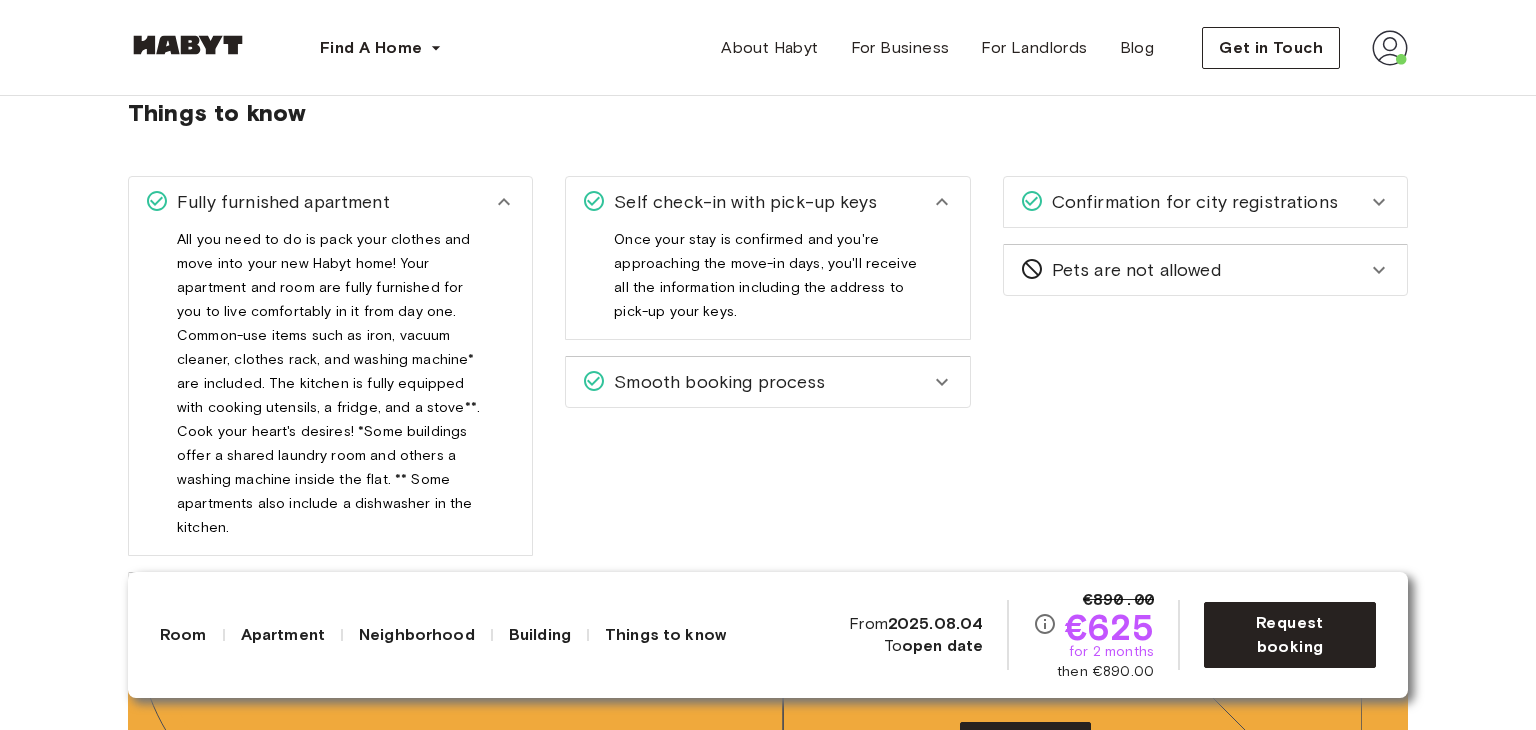click on "Confirmation for city registrations" at bounding box center [1191, 202] 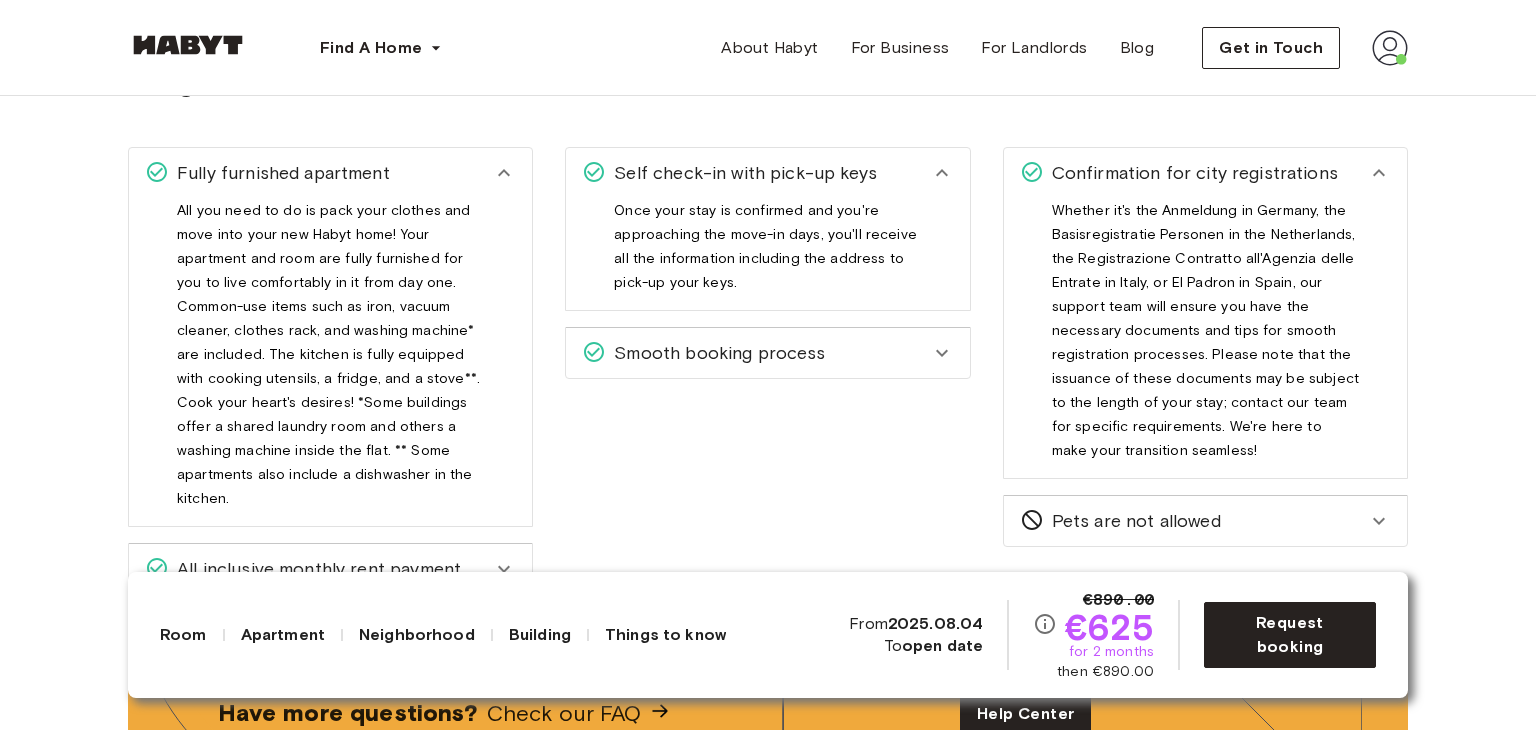 scroll, scrollTop: 2400, scrollLeft: 0, axis: vertical 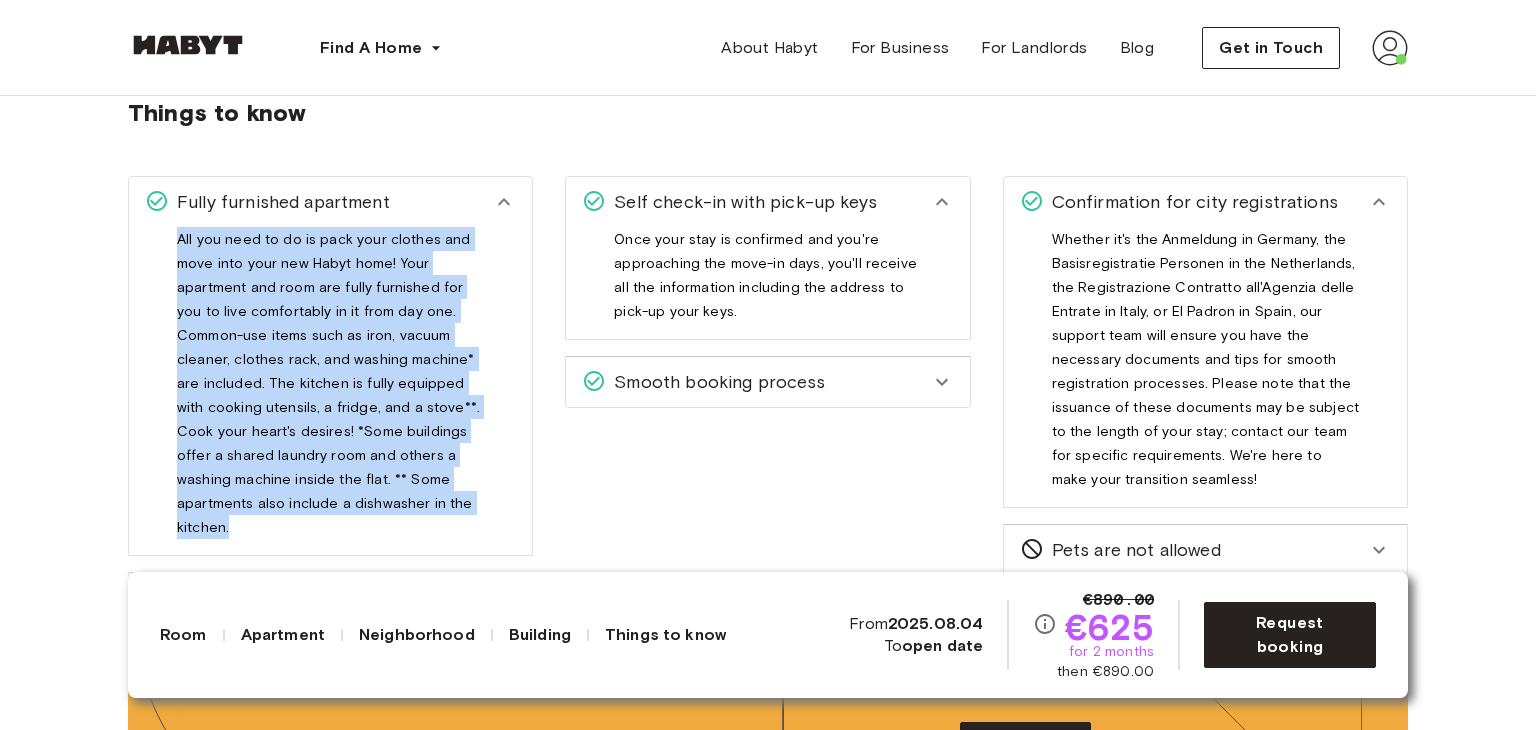 drag, startPoint x: 178, startPoint y: 239, endPoint x: 453, endPoint y: 510, distance: 386.09067 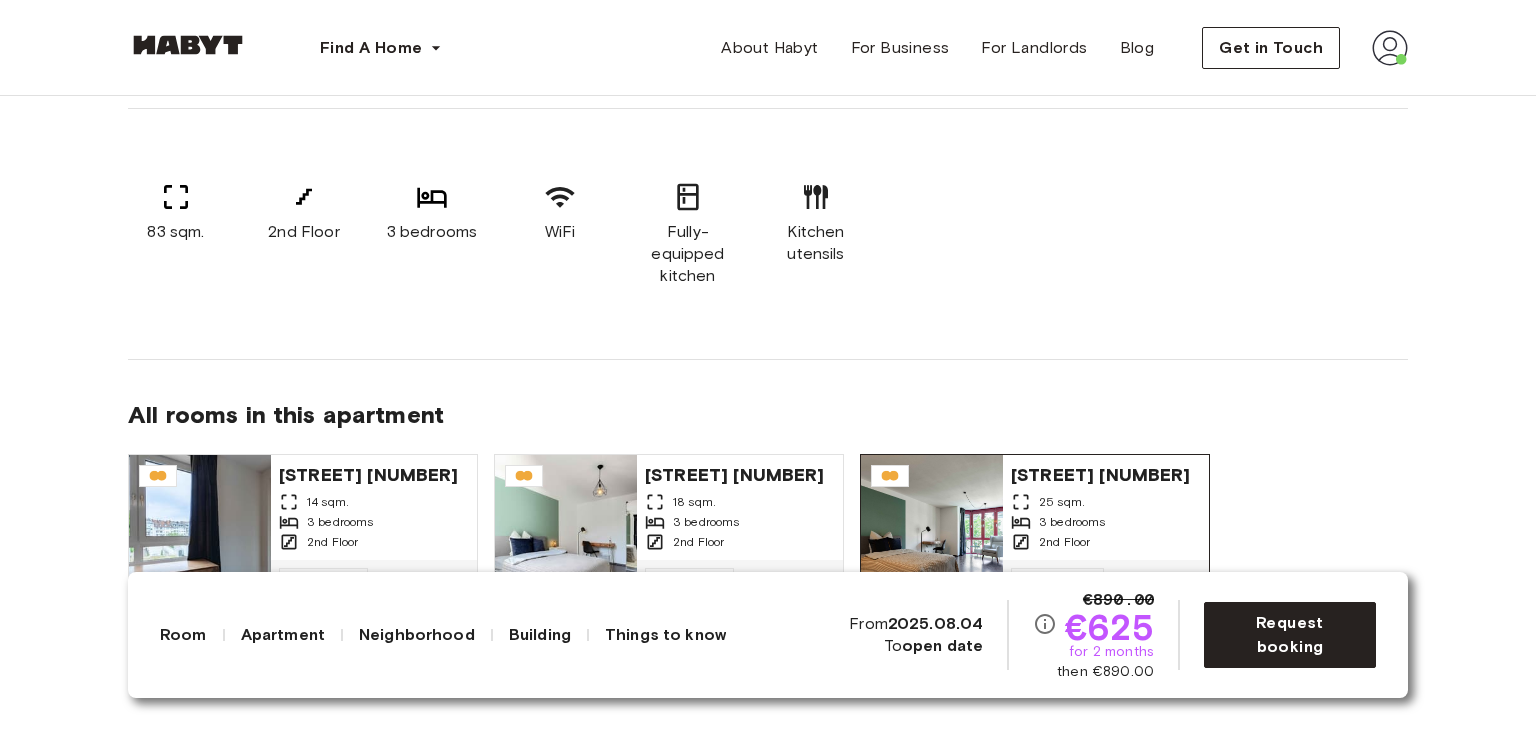 scroll, scrollTop: 1200, scrollLeft: 0, axis: vertical 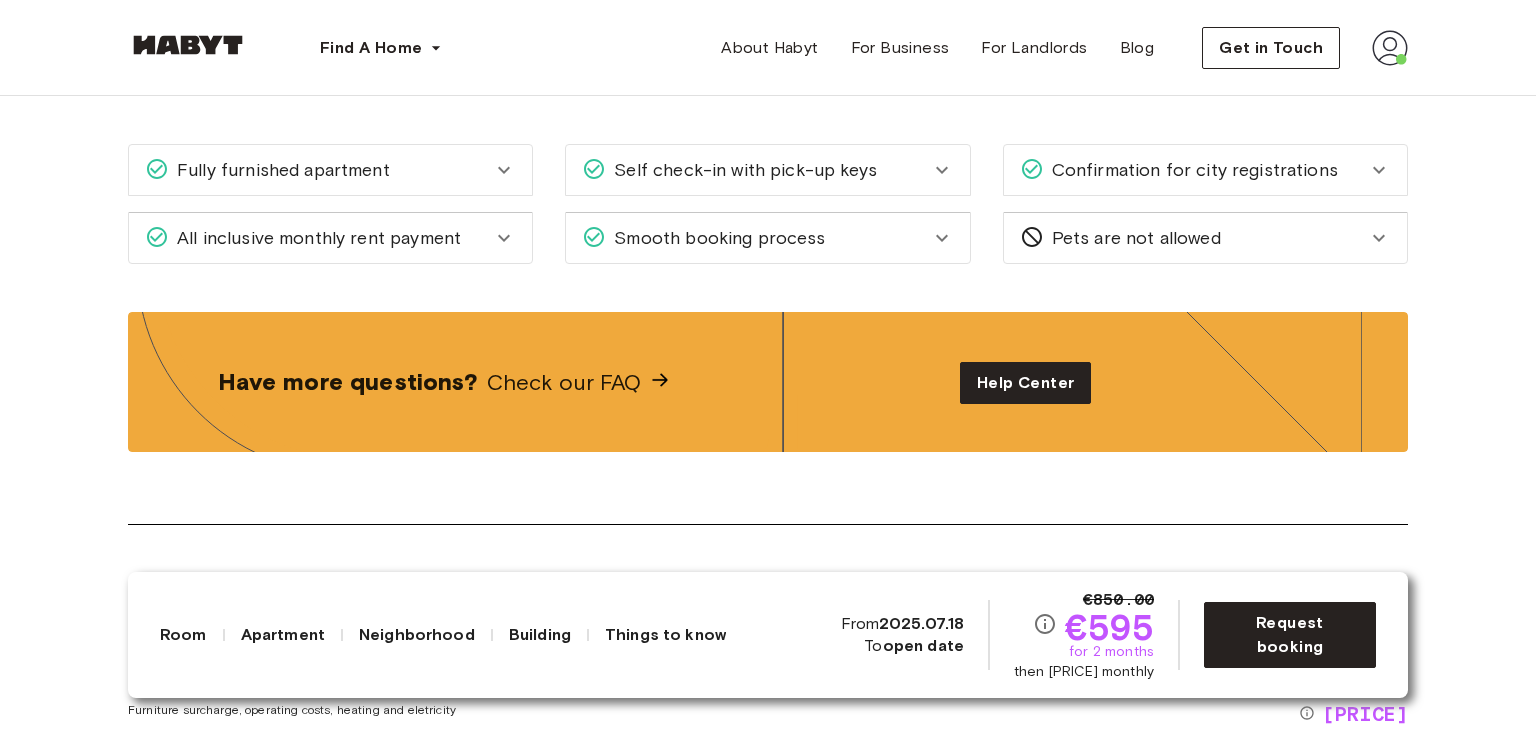 click 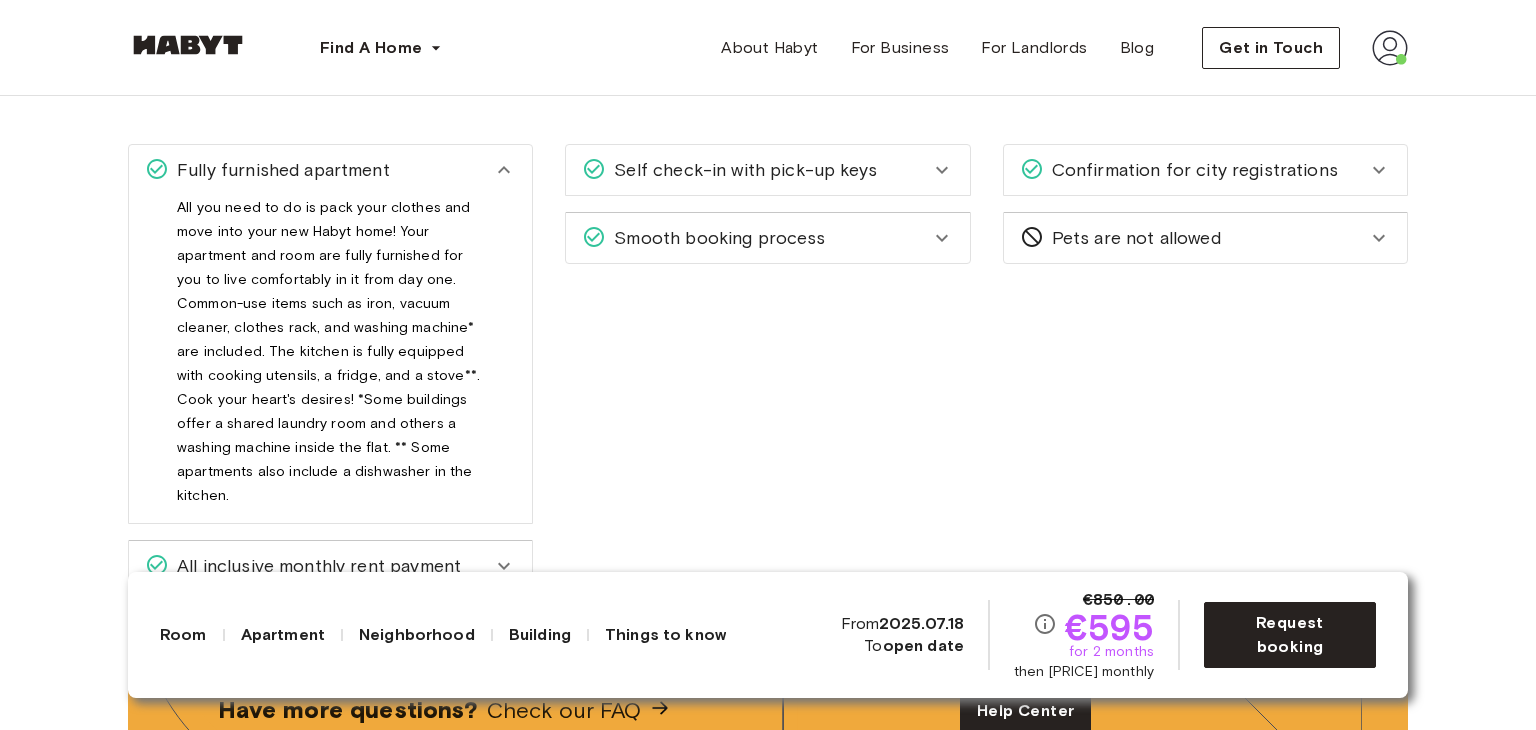 click on "Self check-in with pick-up keys" at bounding box center [755, 170] 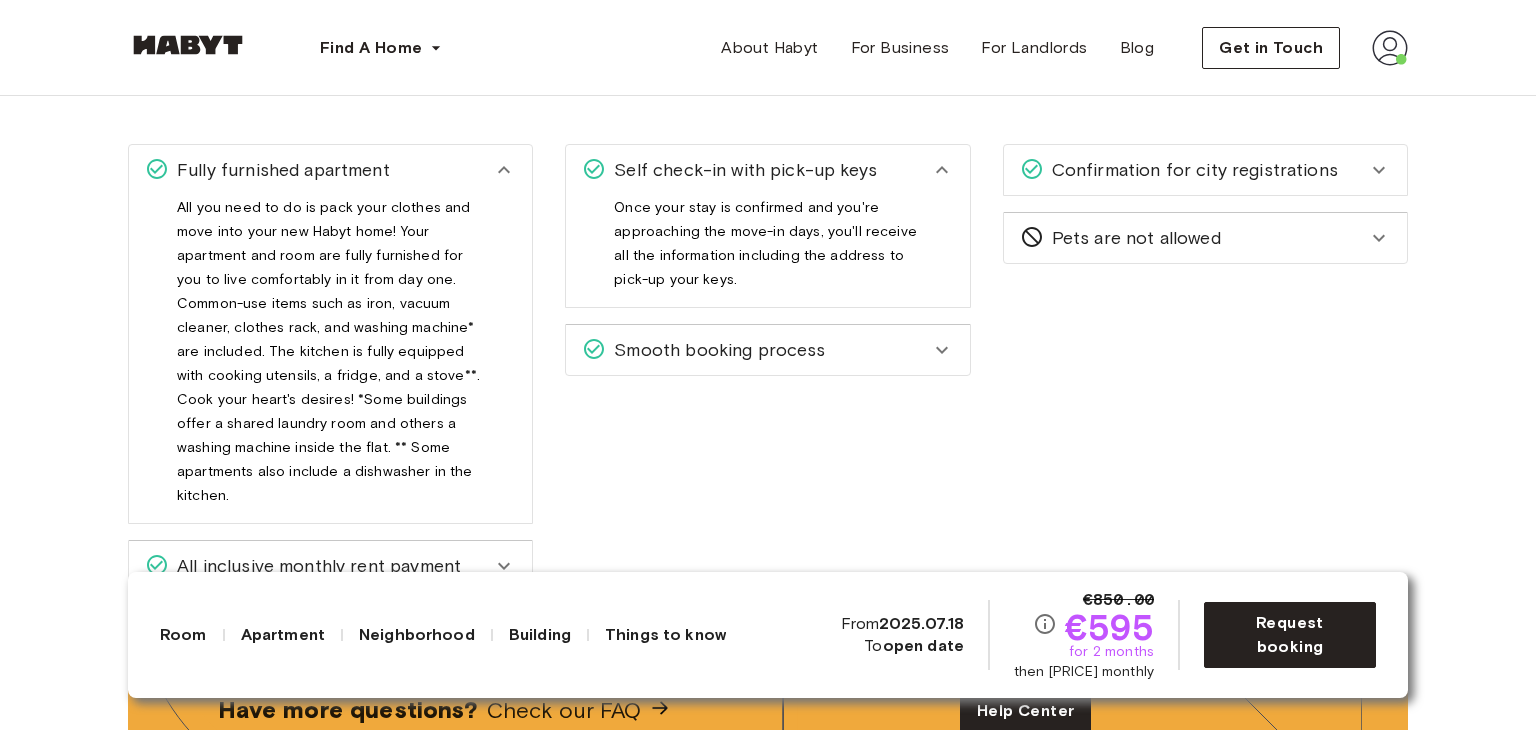 click on "Smooth booking process" at bounding box center (755, 350) 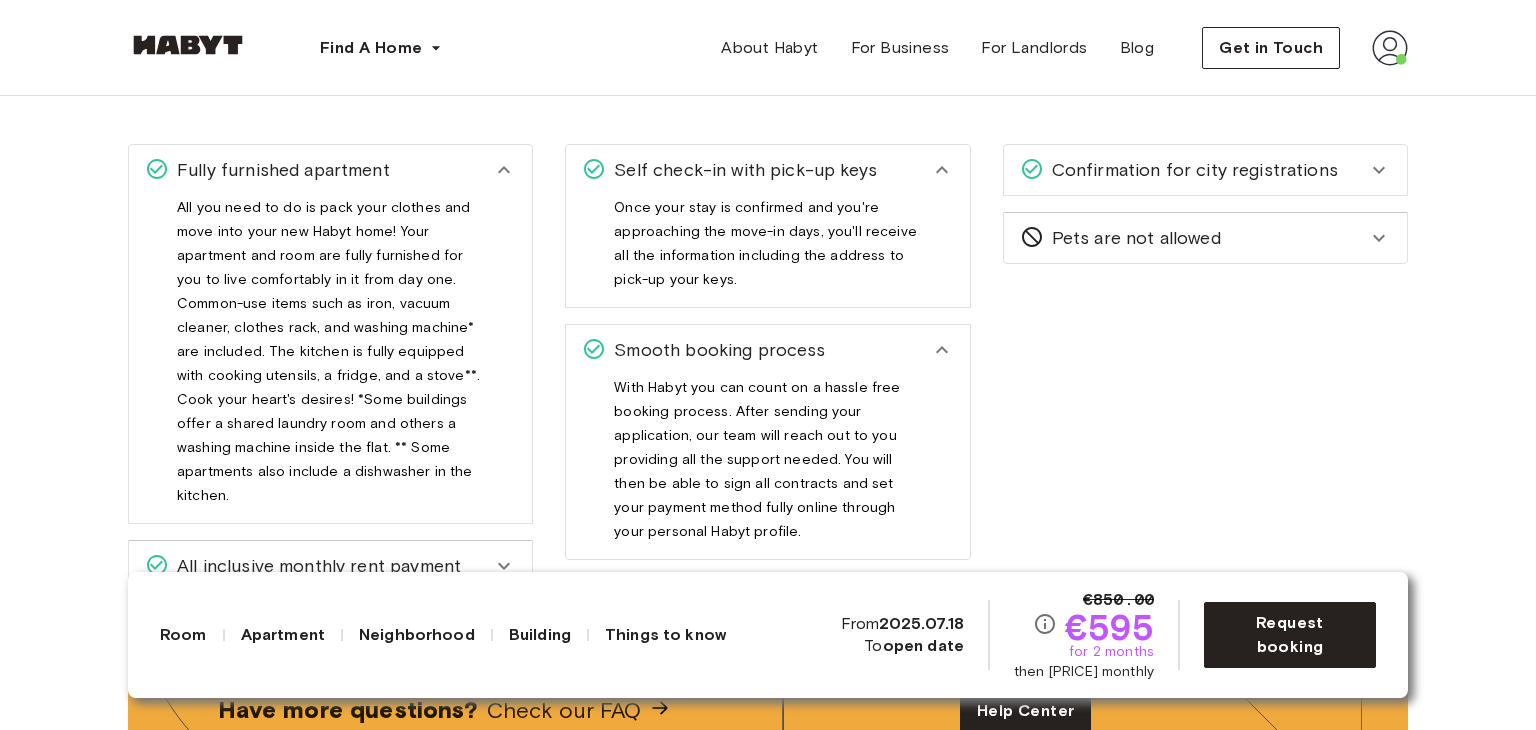 click on "Confirmation for city registrations" at bounding box center (1191, 170) 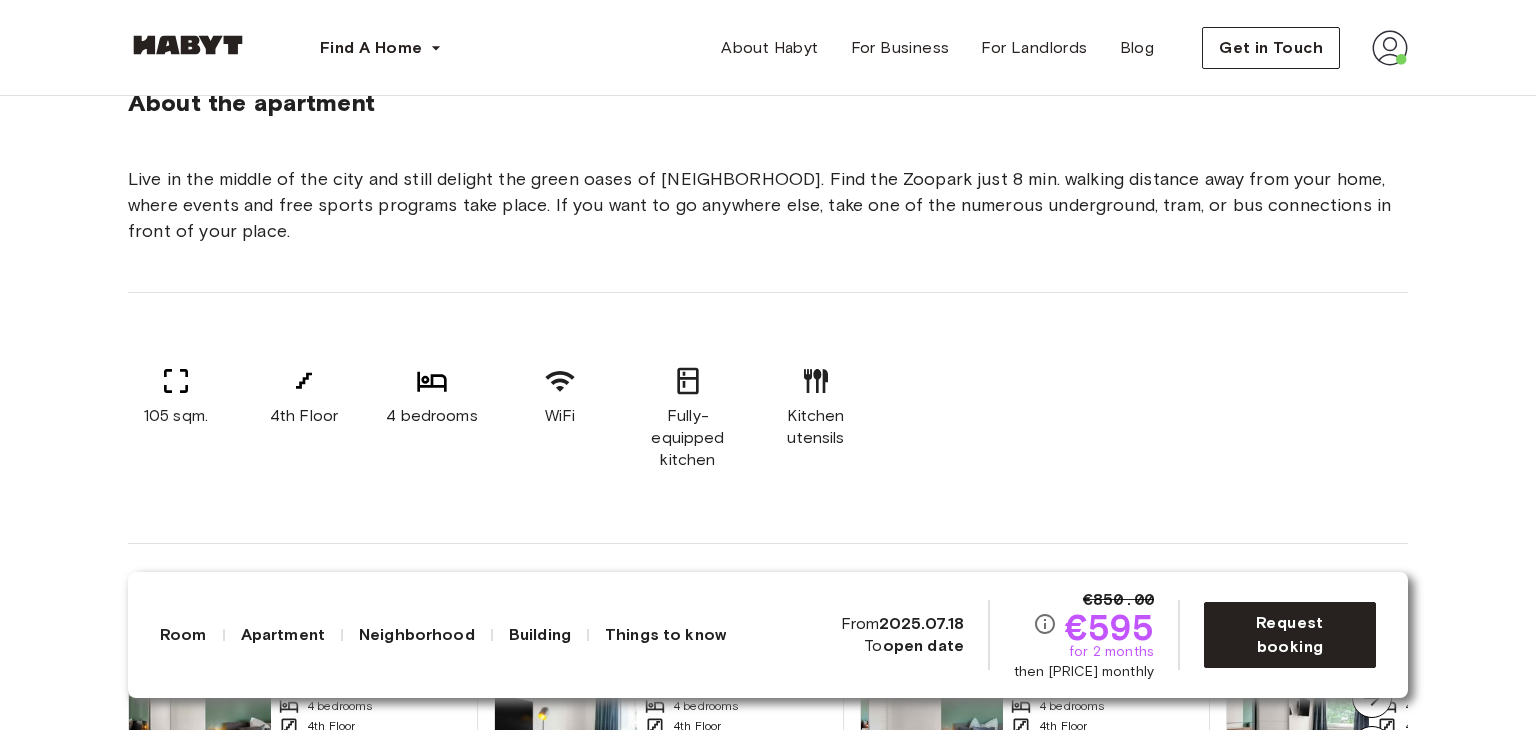 scroll, scrollTop: 1100, scrollLeft: 0, axis: vertical 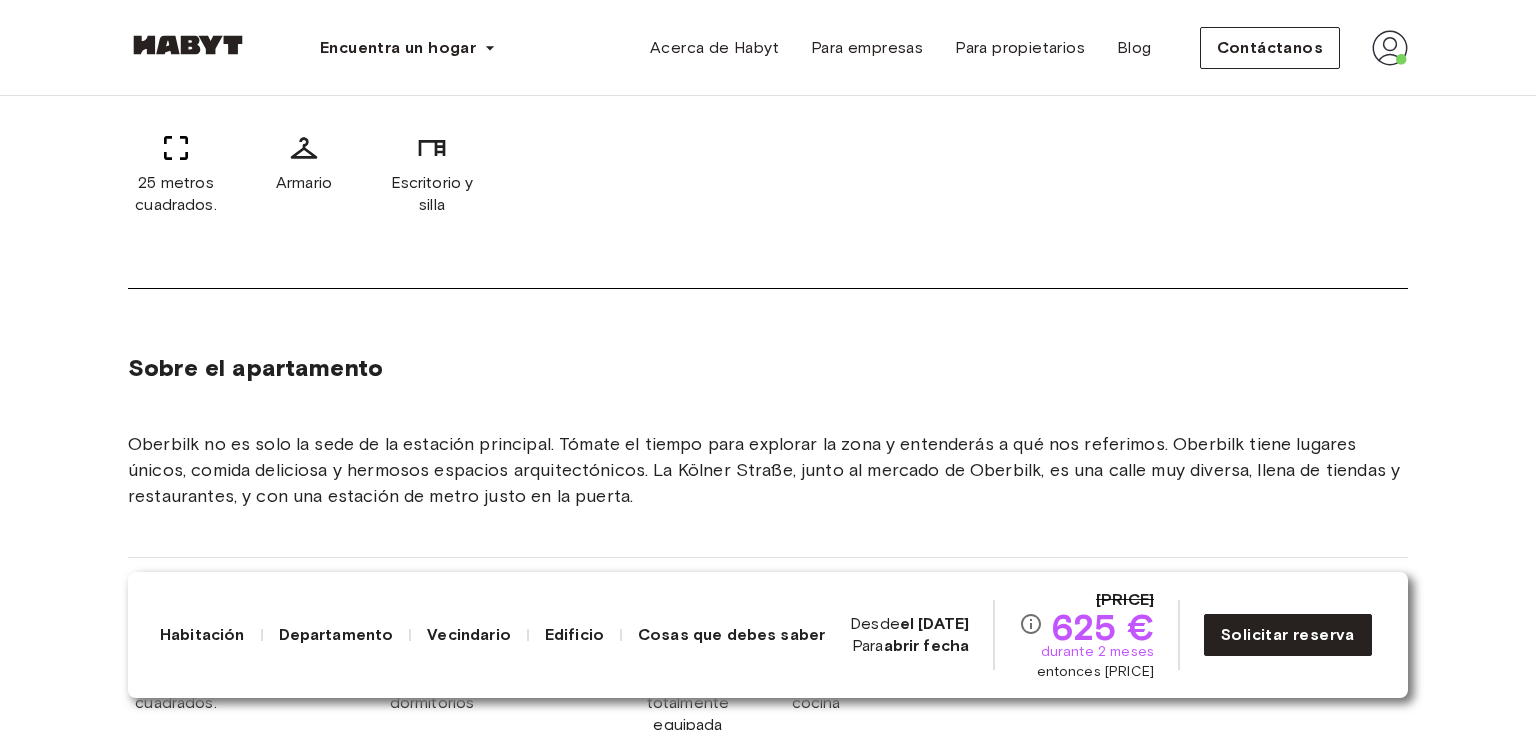 click on "25 metros cuadrados. Armario Escritorio y silla" at bounding box center [768, 174] 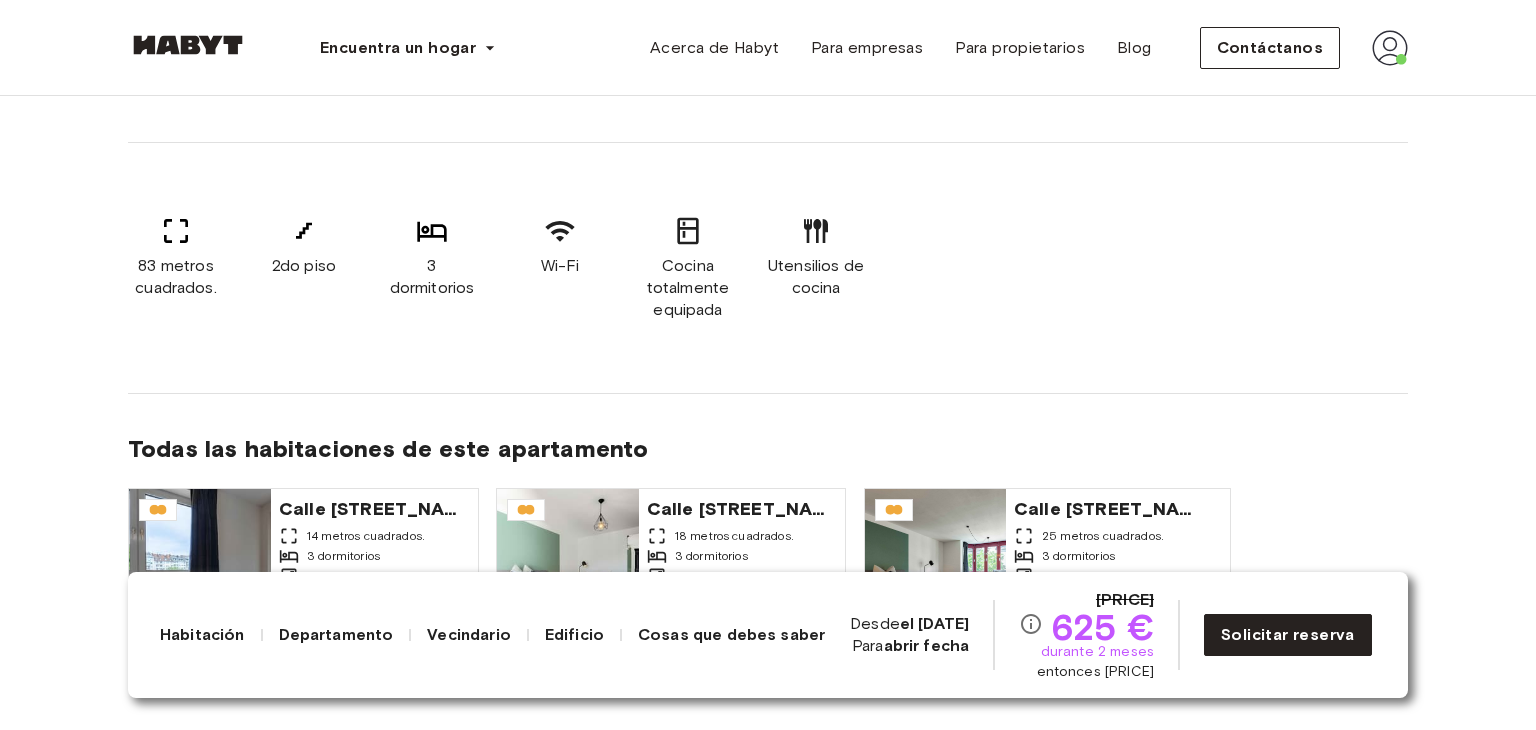 scroll, scrollTop: 1000, scrollLeft: 0, axis: vertical 